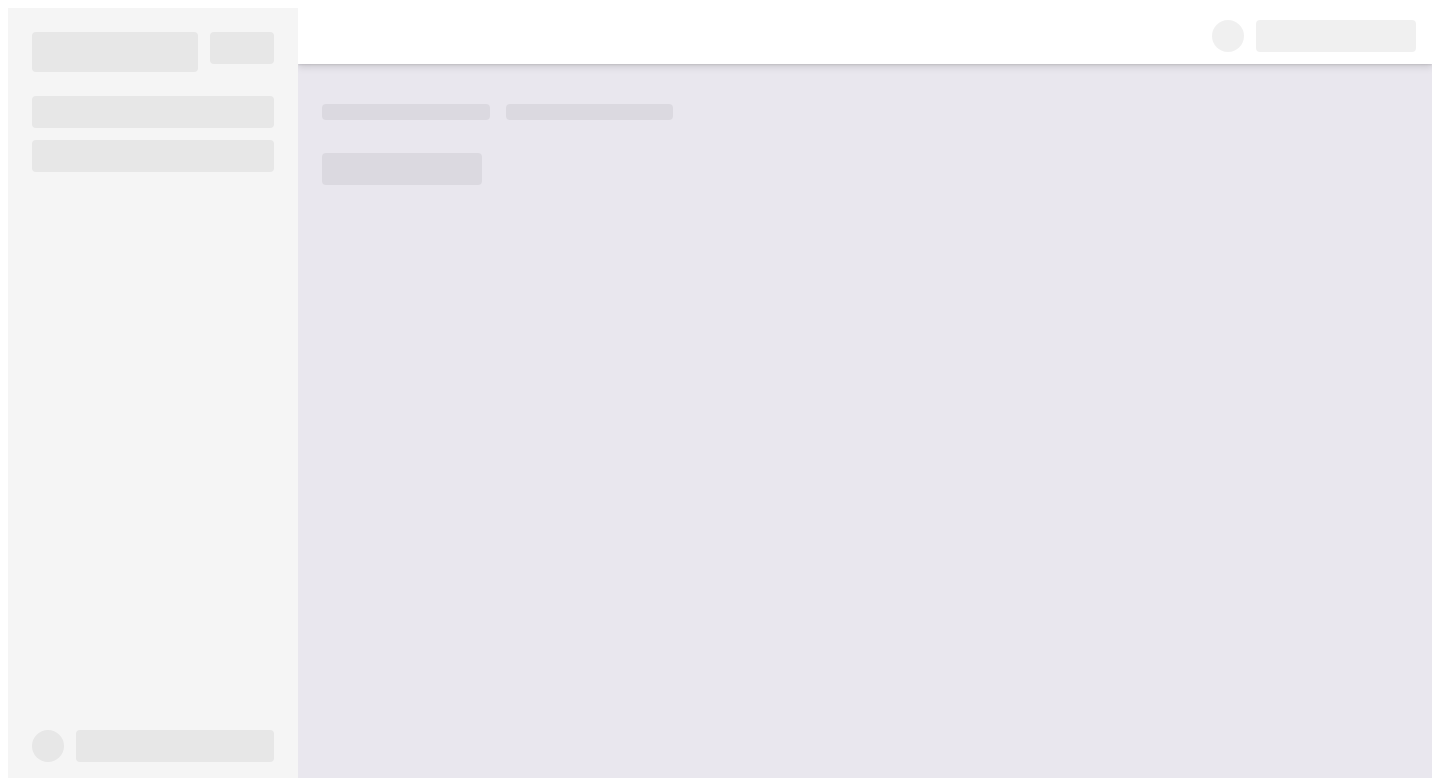 scroll, scrollTop: 0, scrollLeft: 0, axis: both 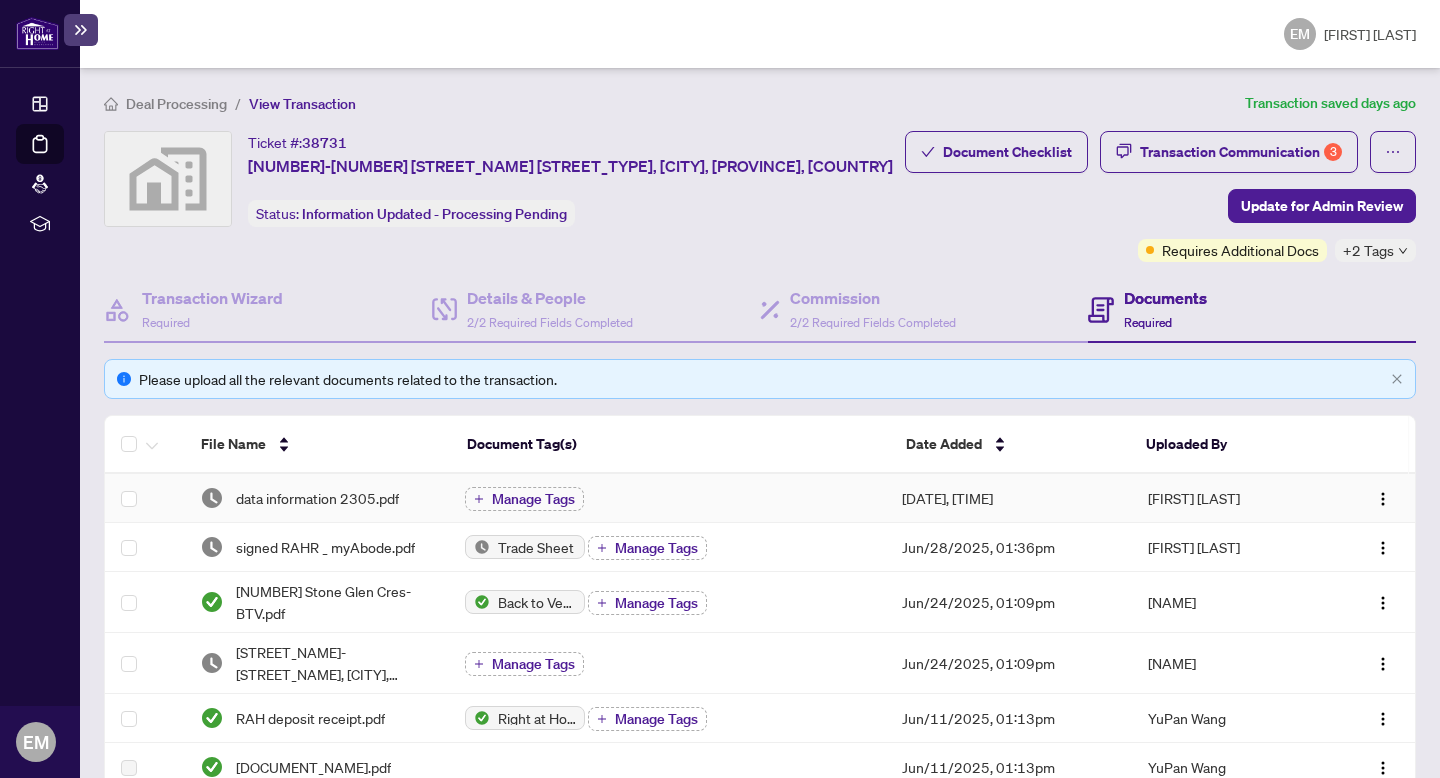 click on "data information 2305.pdf" at bounding box center (317, 498) 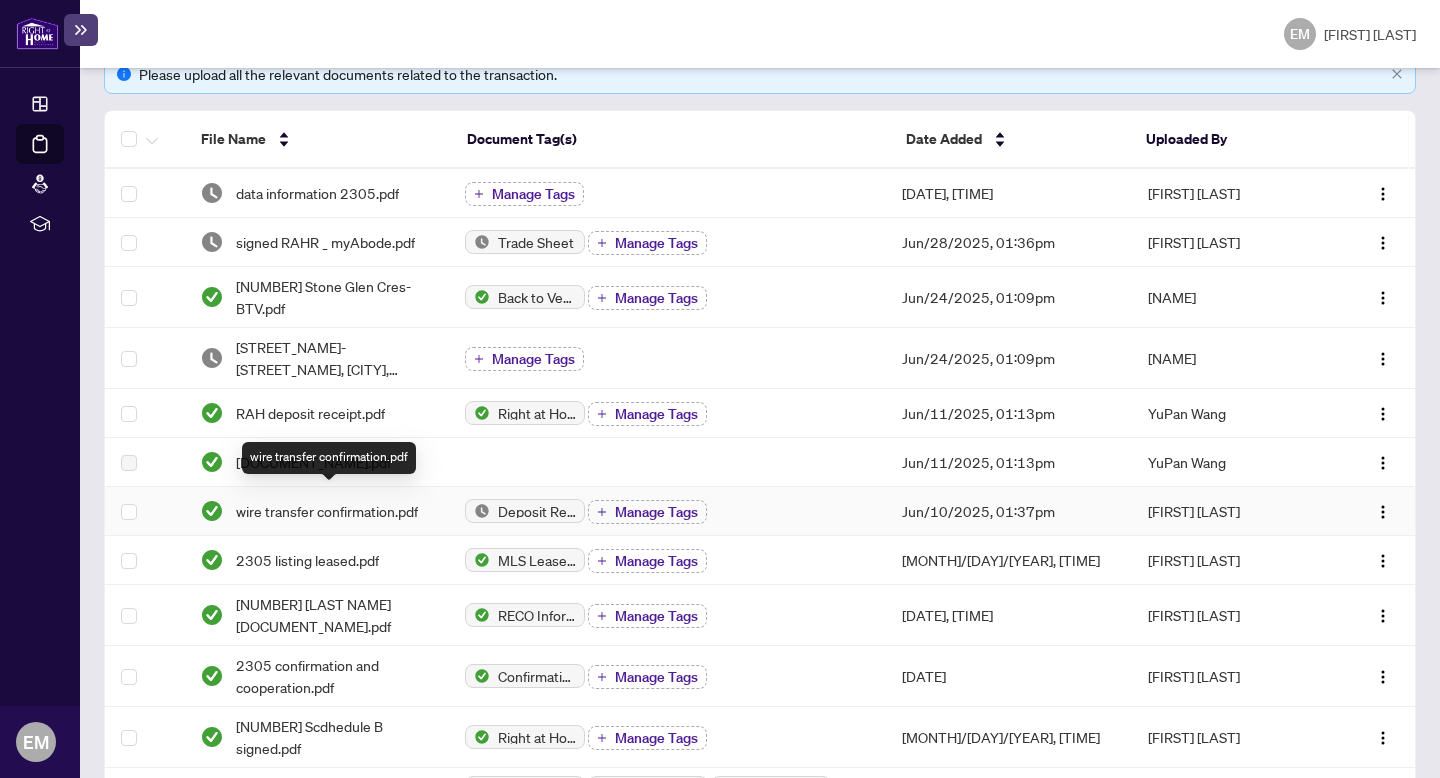 scroll, scrollTop: 304, scrollLeft: 0, axis: vertical 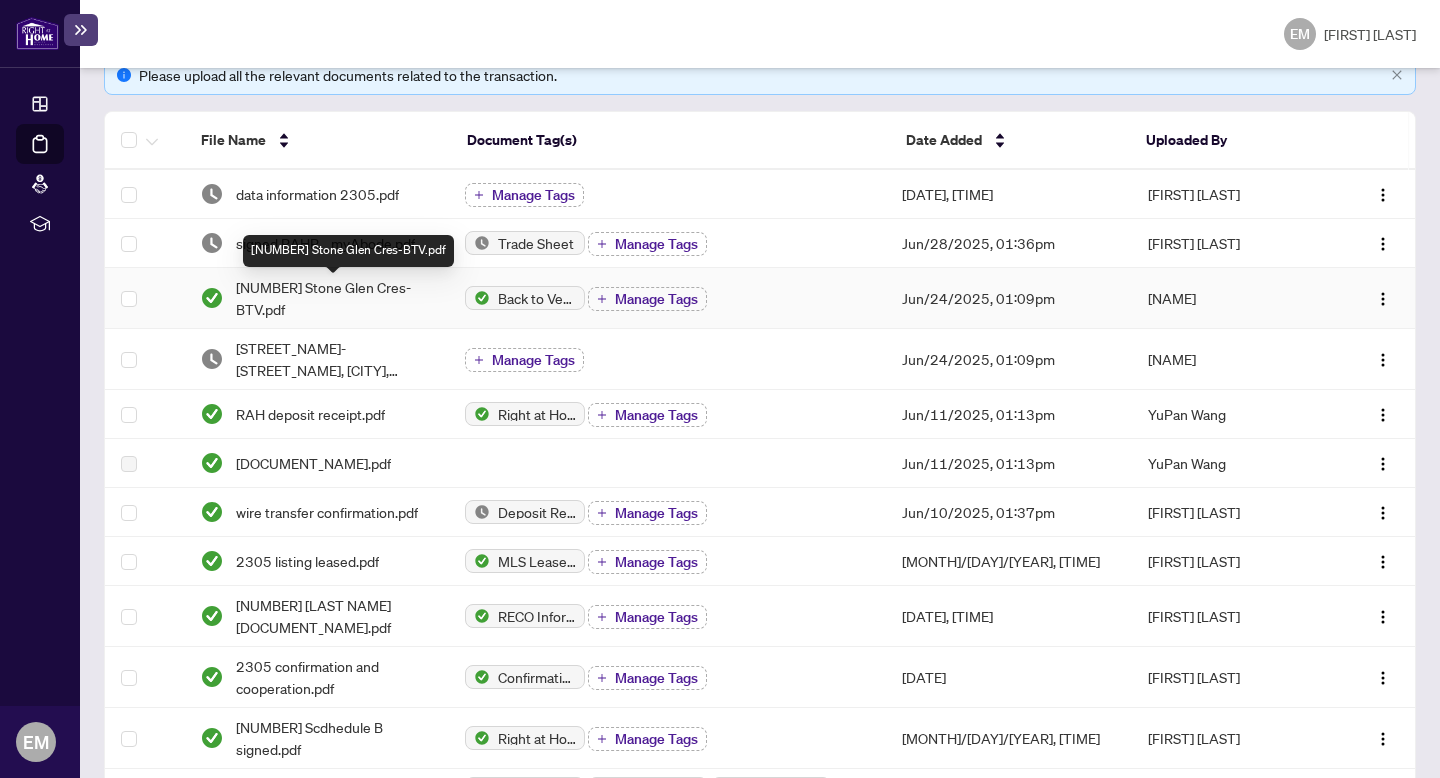 click on "[NUMBER] Stone Glen Cres-BTV.pdf" at bounding box center (334, 298) 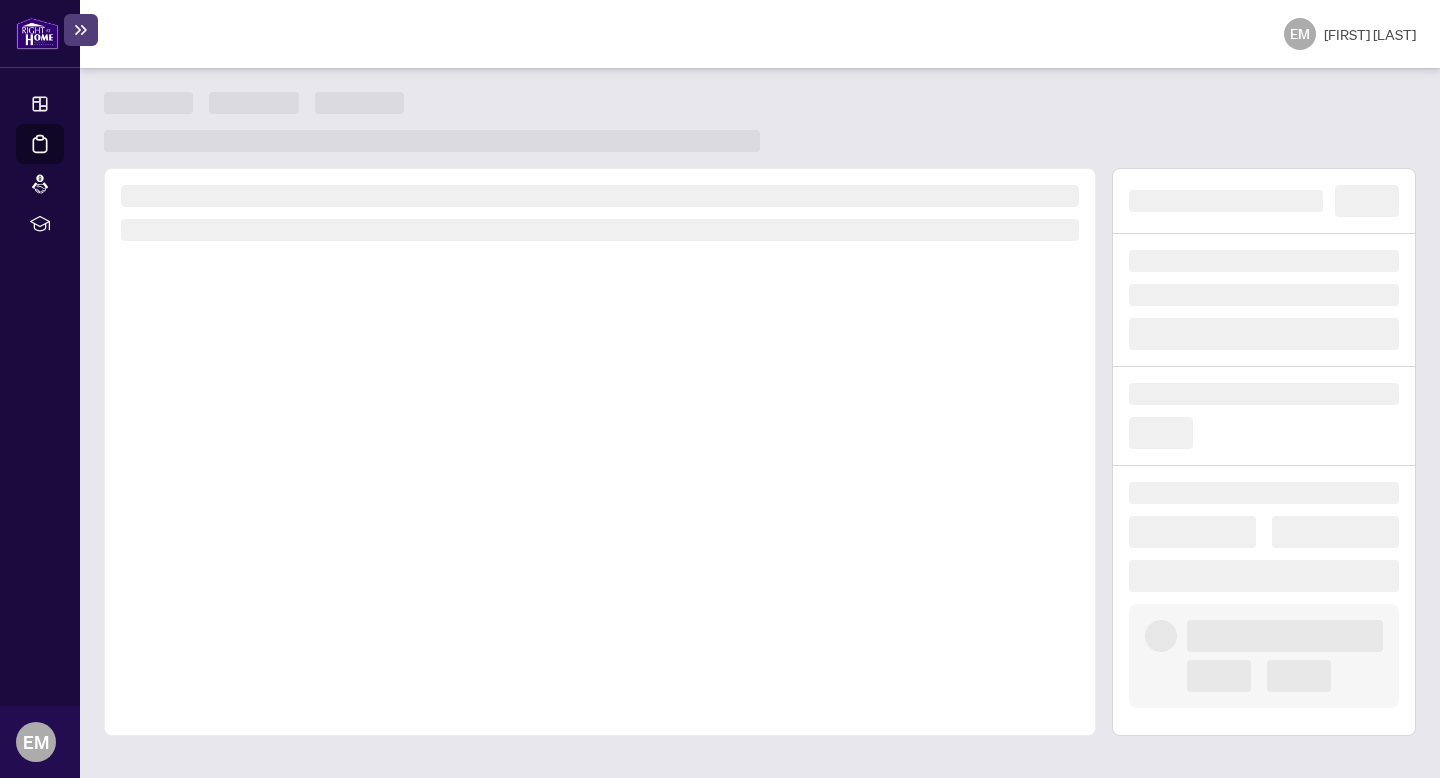 scroll, scrollTop: 0, scrollLeft: 0, axis: both 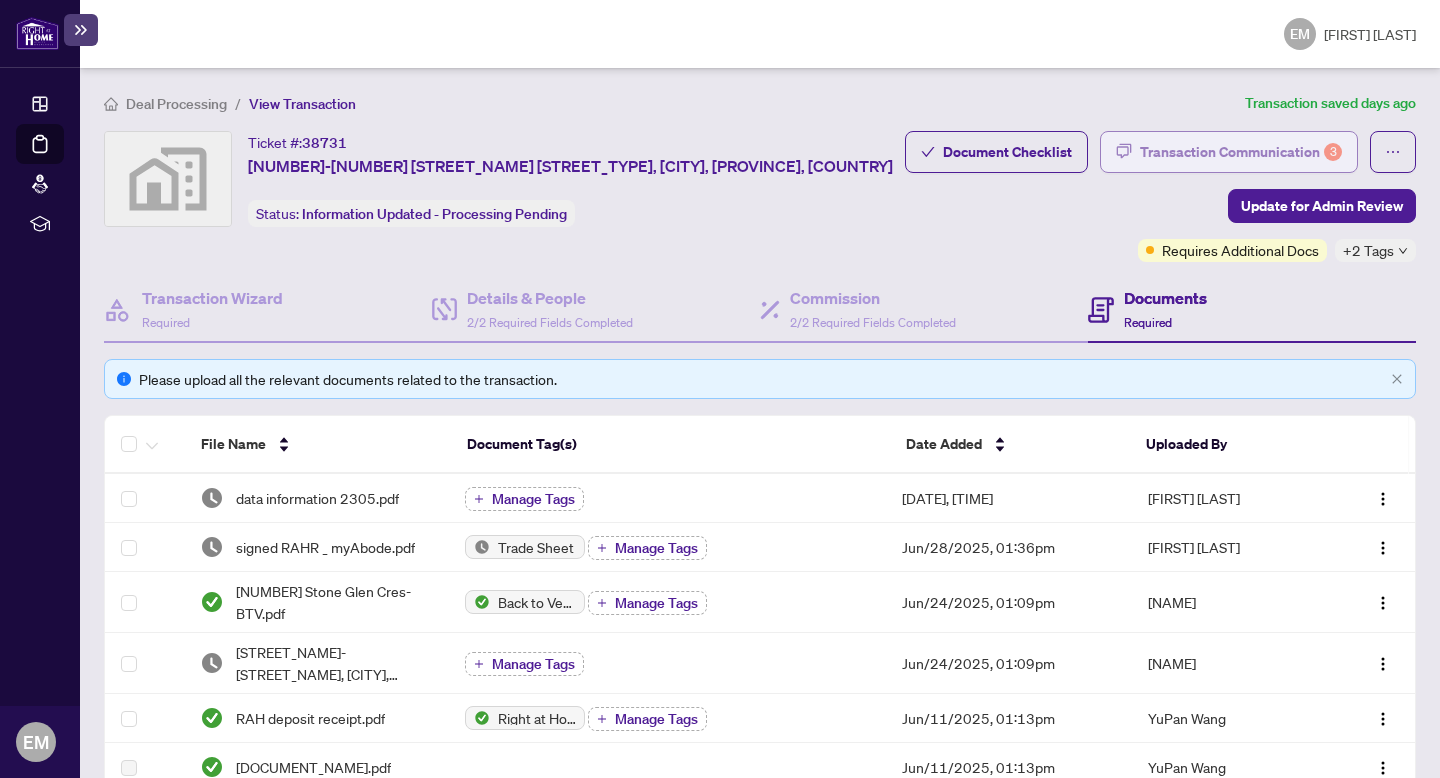 click on "Transaction Communication [NUMBER]" at bounding box center [1241, 152] 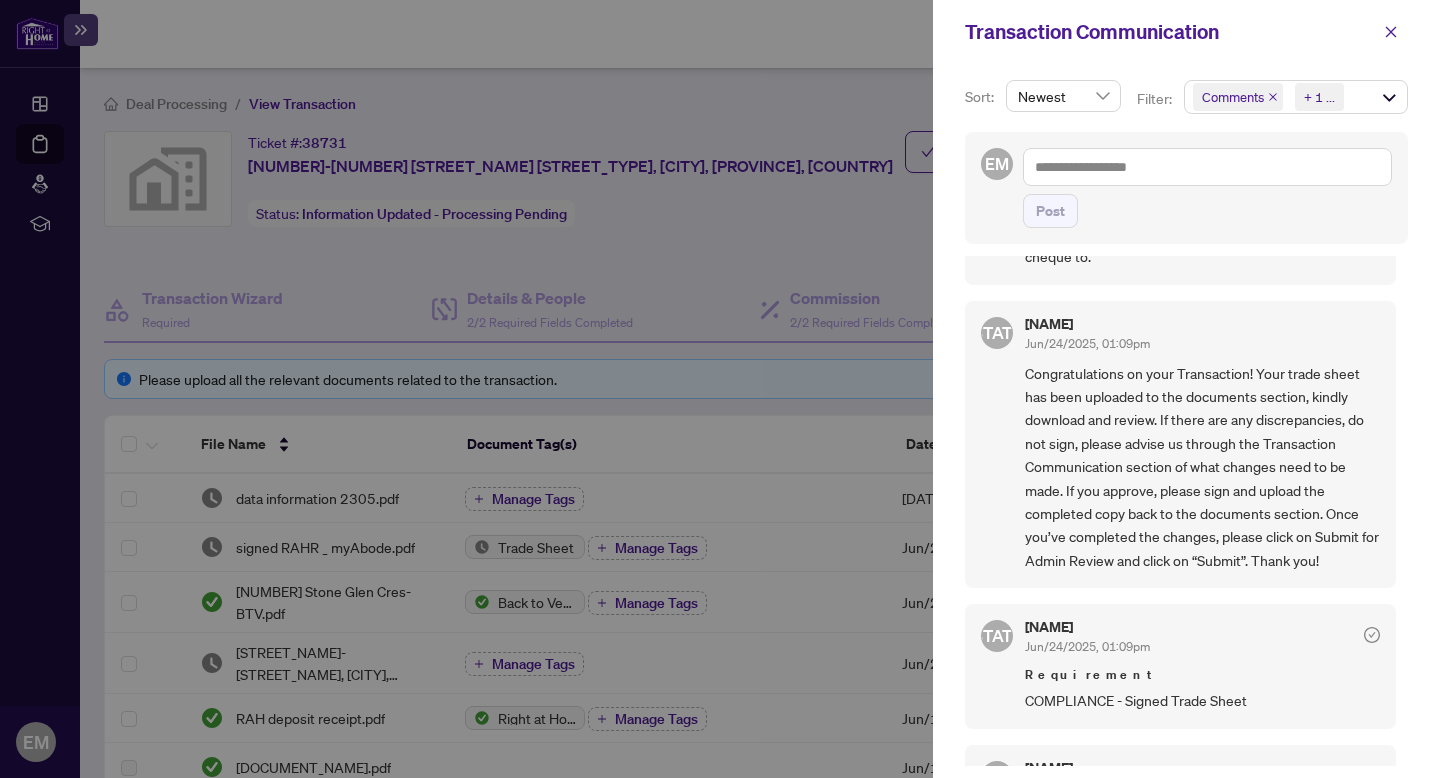 scroll, scrollTop: 0, scrollLeft: 0, axis: both 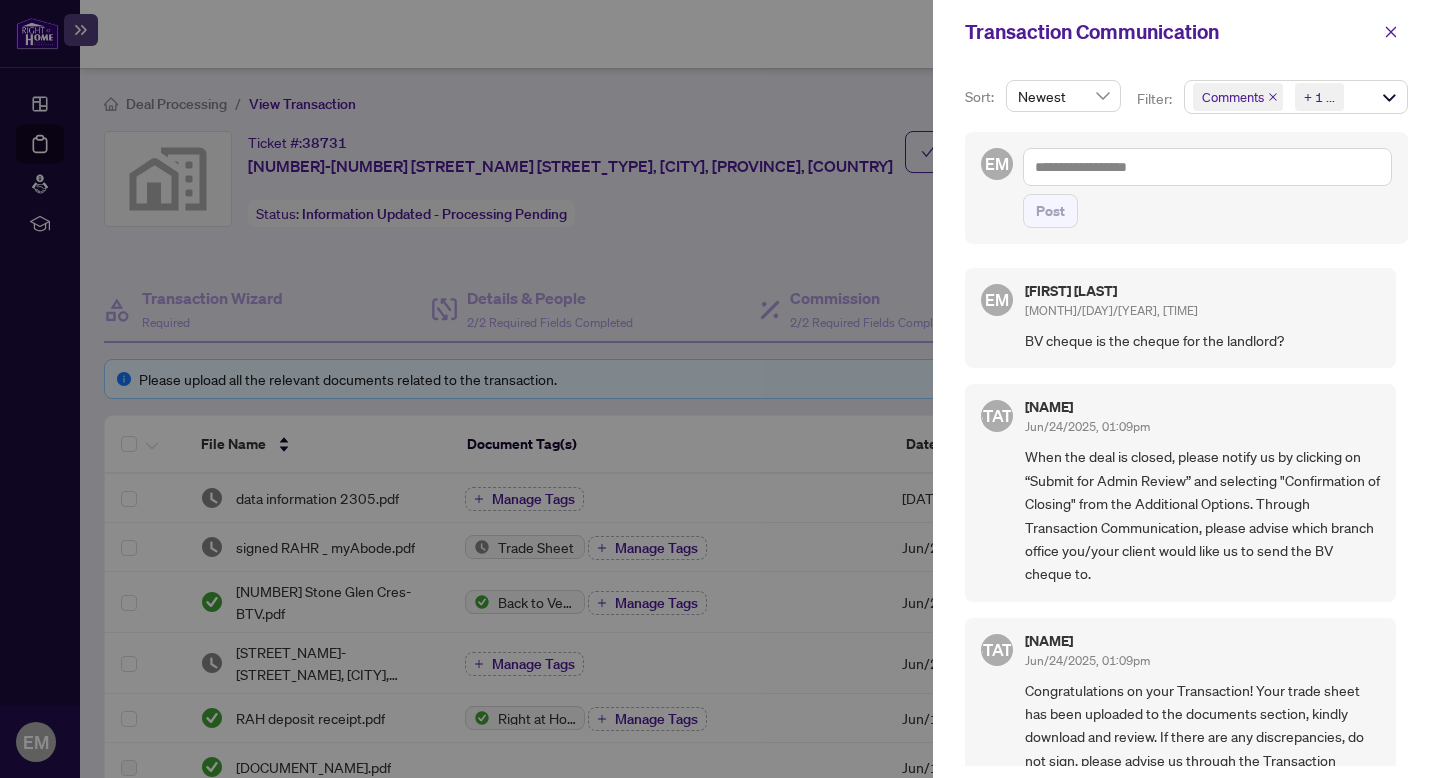 click at bounding box center (720, 389) 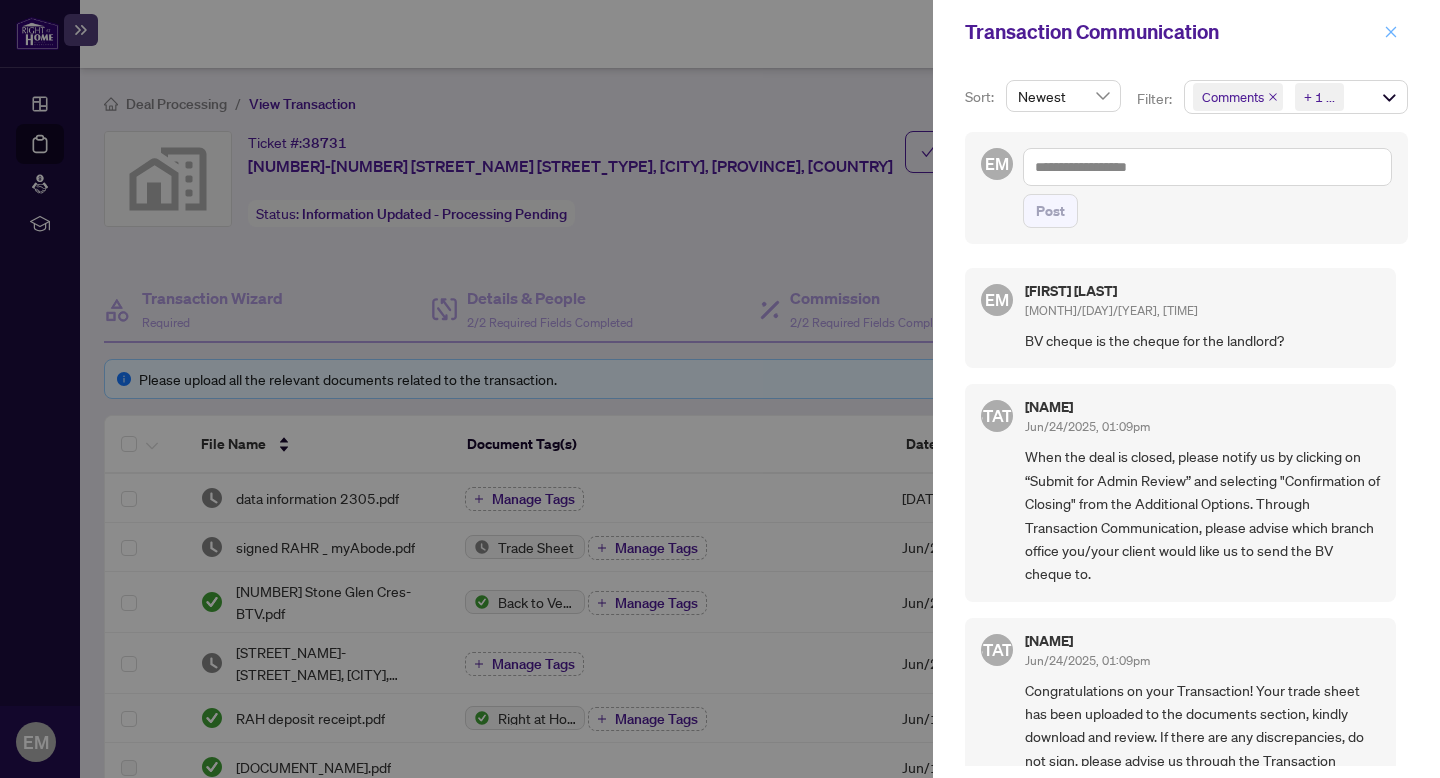 click at bounding box center [1391, 32] 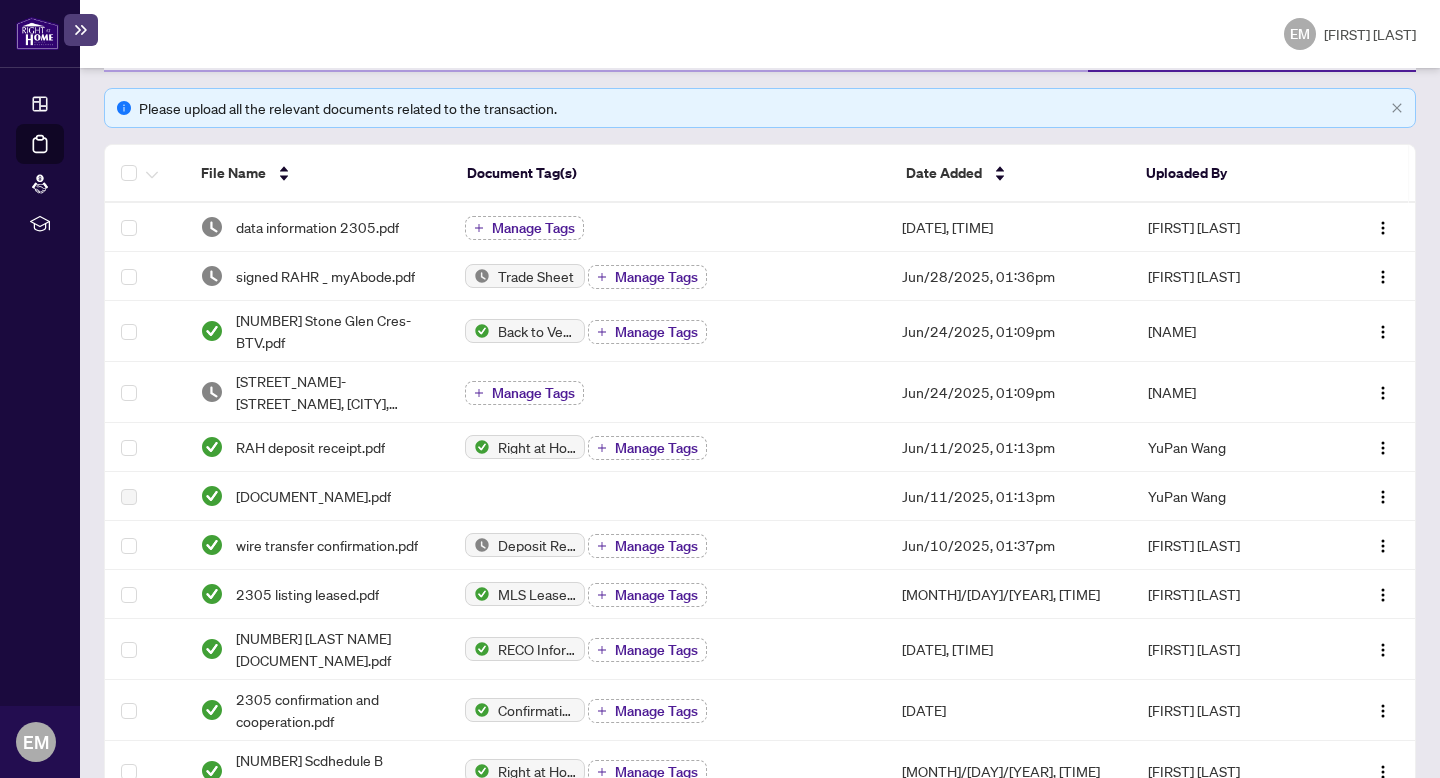 scroll, scrollTop: 0, scrollLeft: 0, axis: both 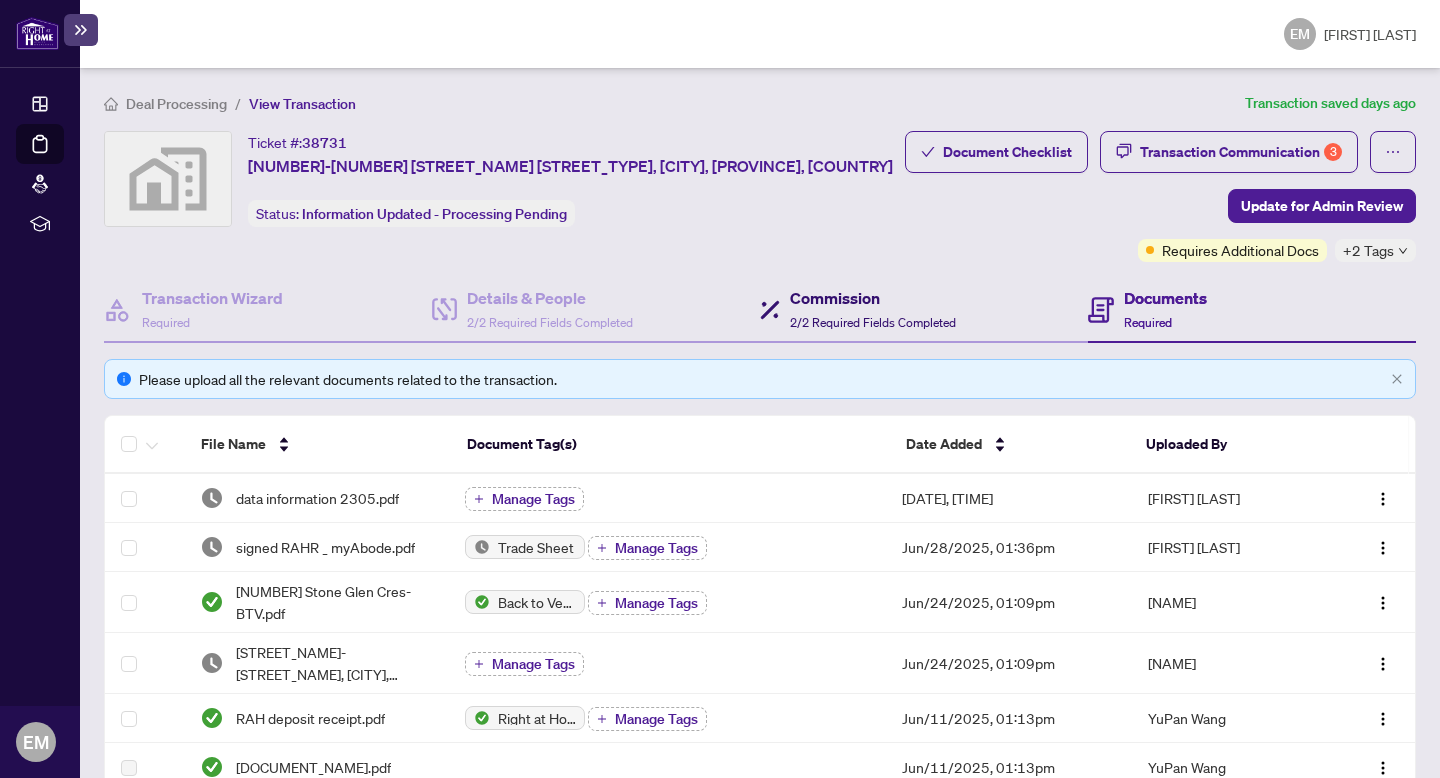 click on "Commission 2/2 Required Fields Completed" at bounding box center (873, 309) 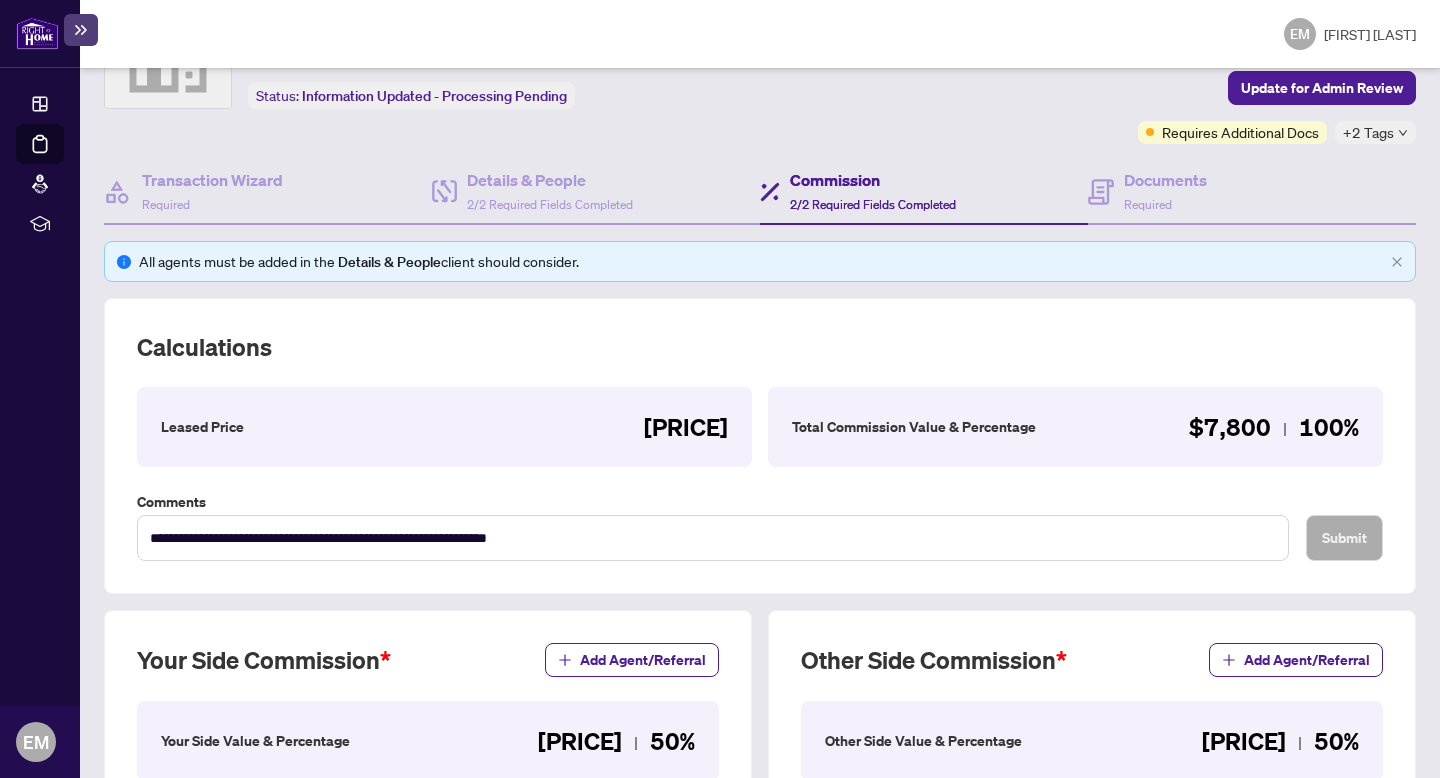 scroll, scrollTop: 119, scrollLeft: 0, axis: vertical 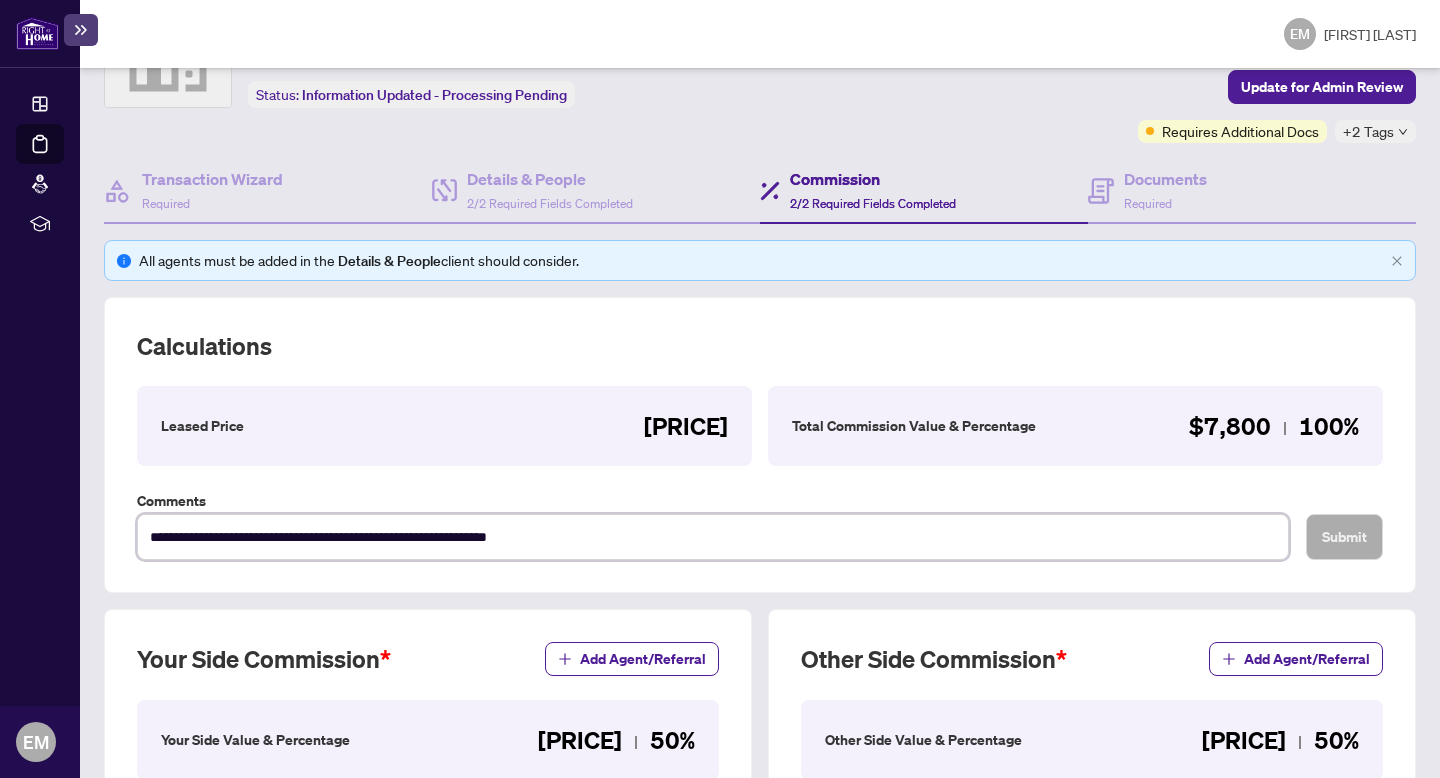 drag, startPoint x: 581, startPoint y: 539, endPoint x: 94, endPoint y: 539, distance: 487 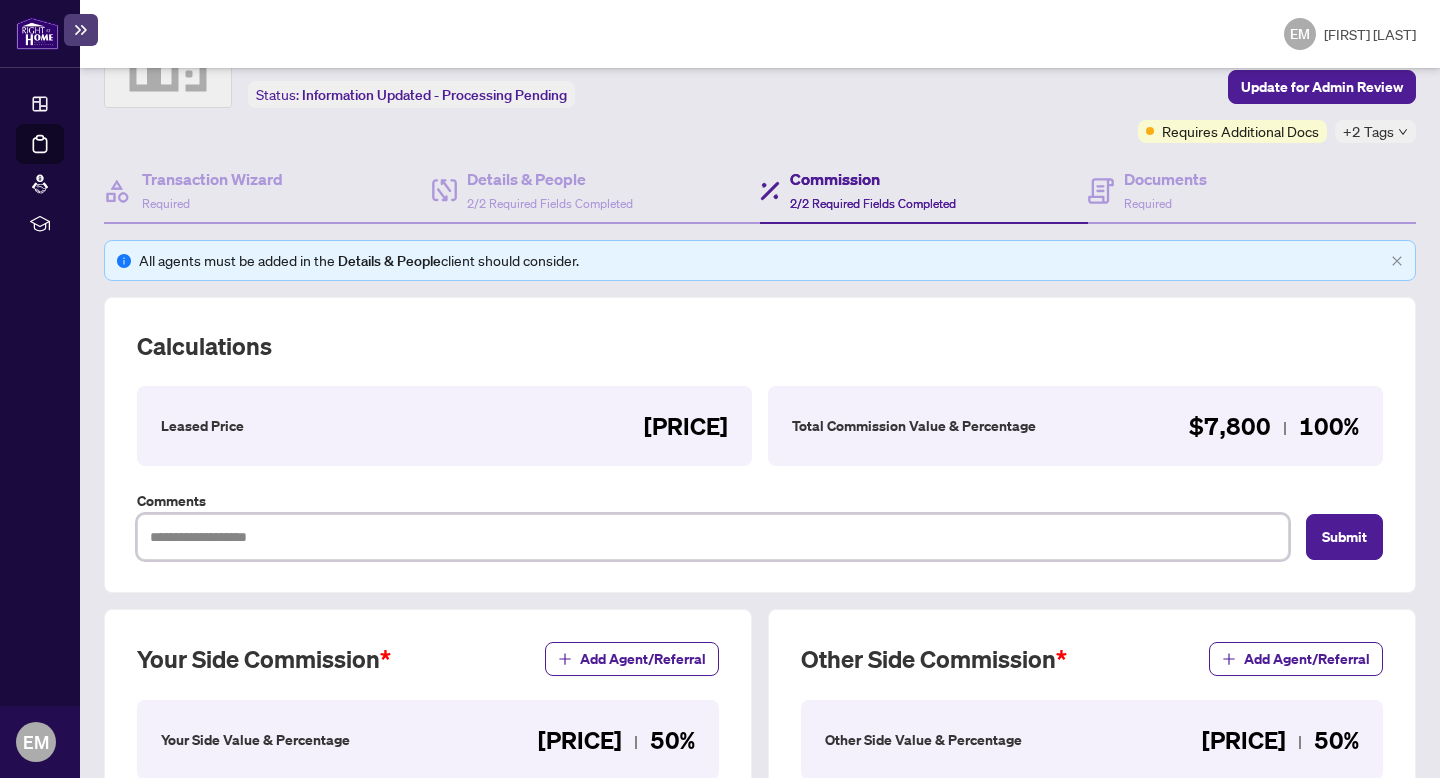 type 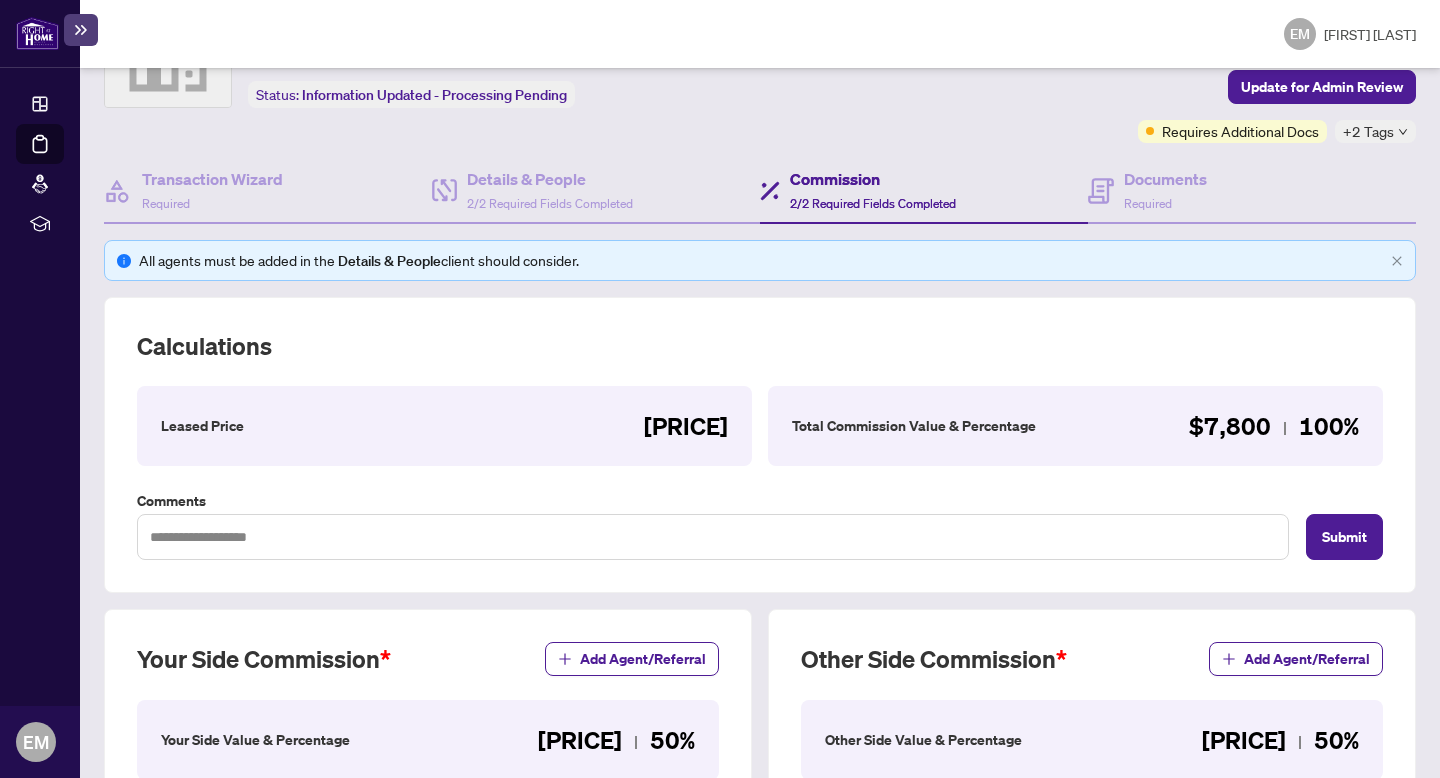 click on "Comments" at bounding box center [713, 501] 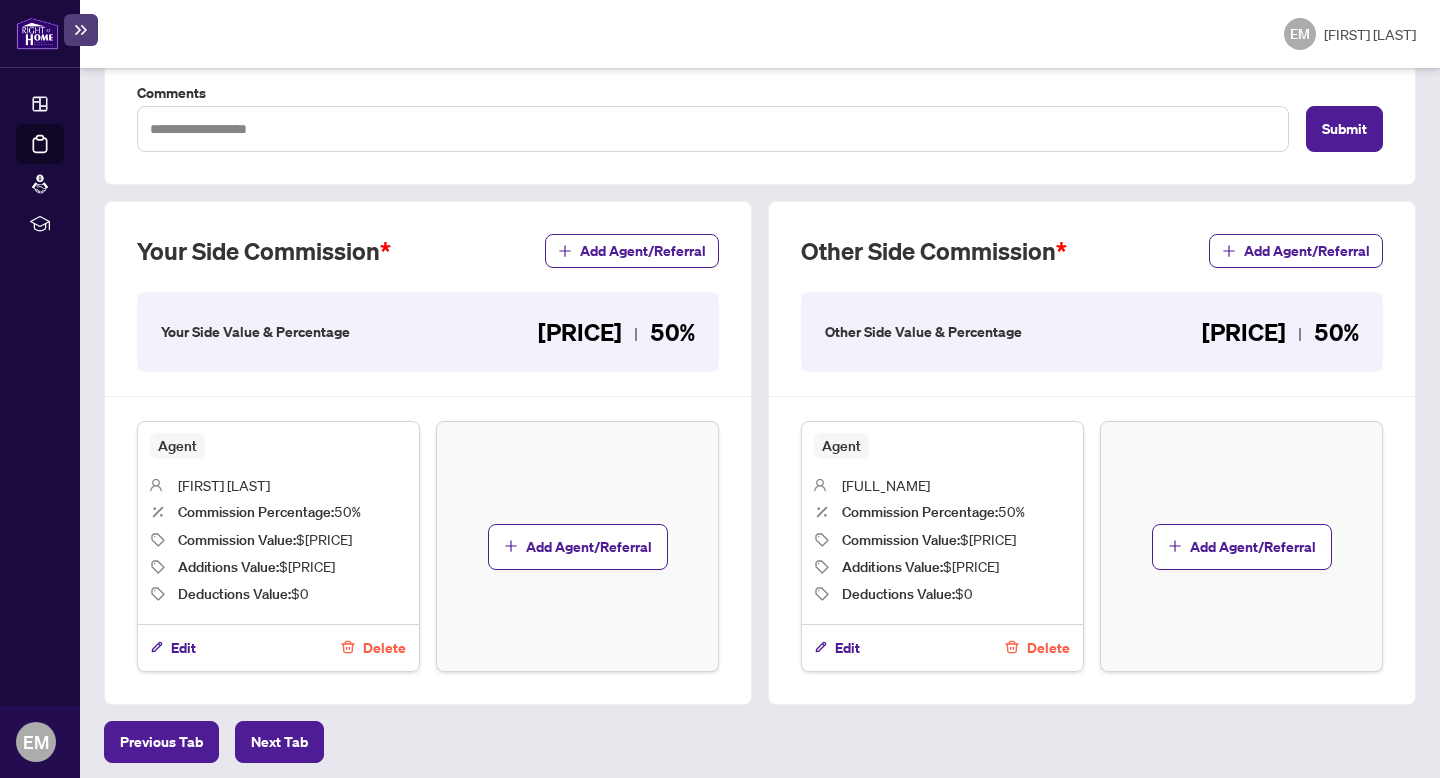 scroll, scrollTop: 0, scrollLeft: 0, axis: both 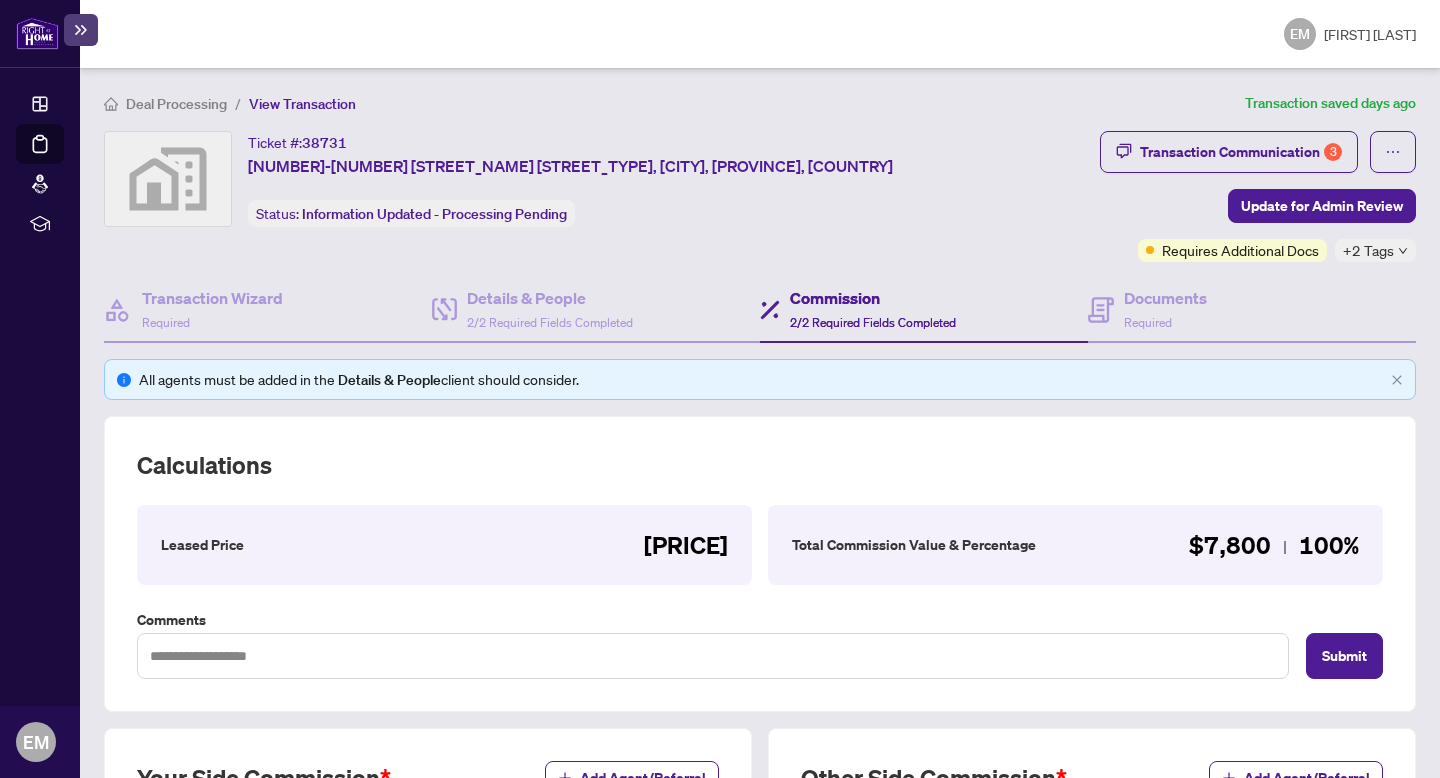 click on "Commission" at bounding box center [873, 298] 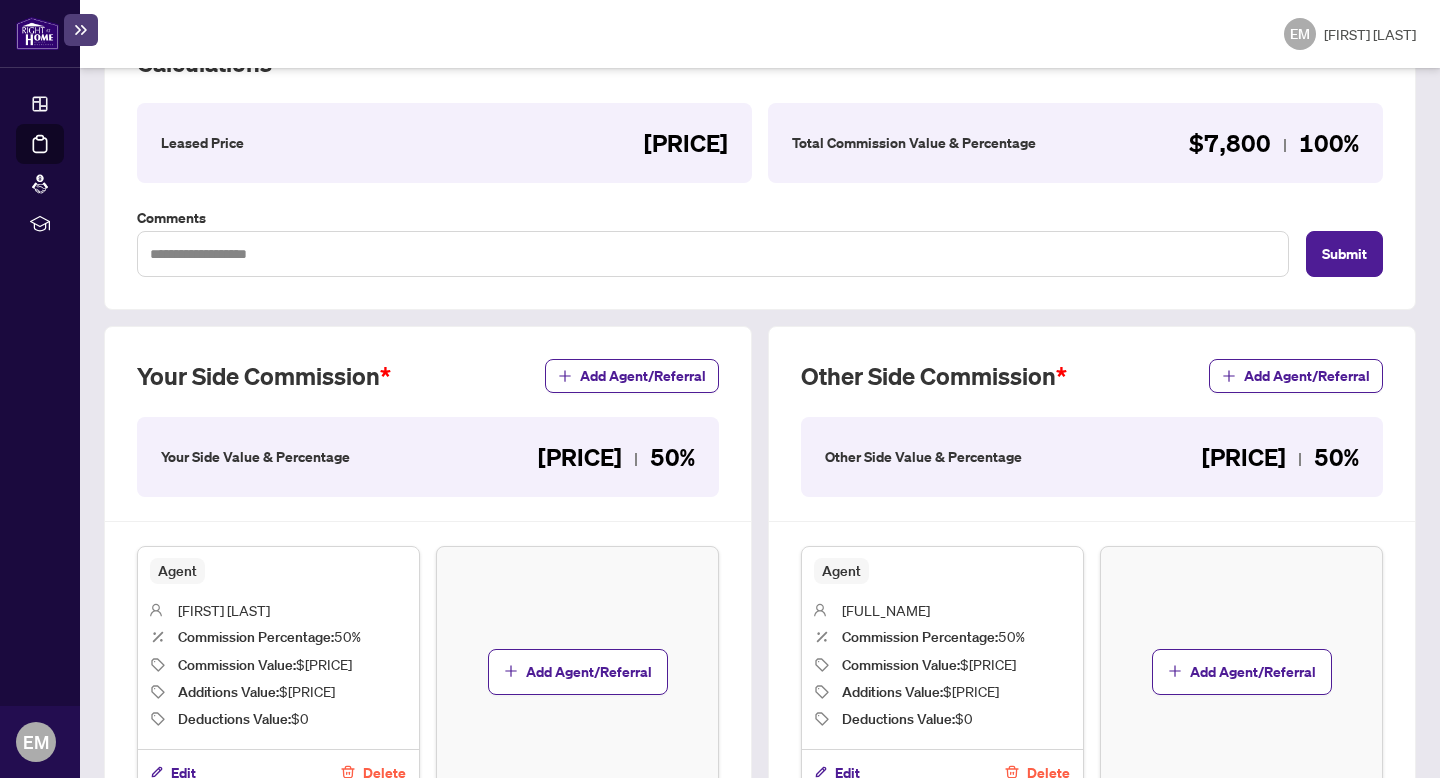 scroll, scrollTop: 527, scrollLeft: 0, axis: vertical 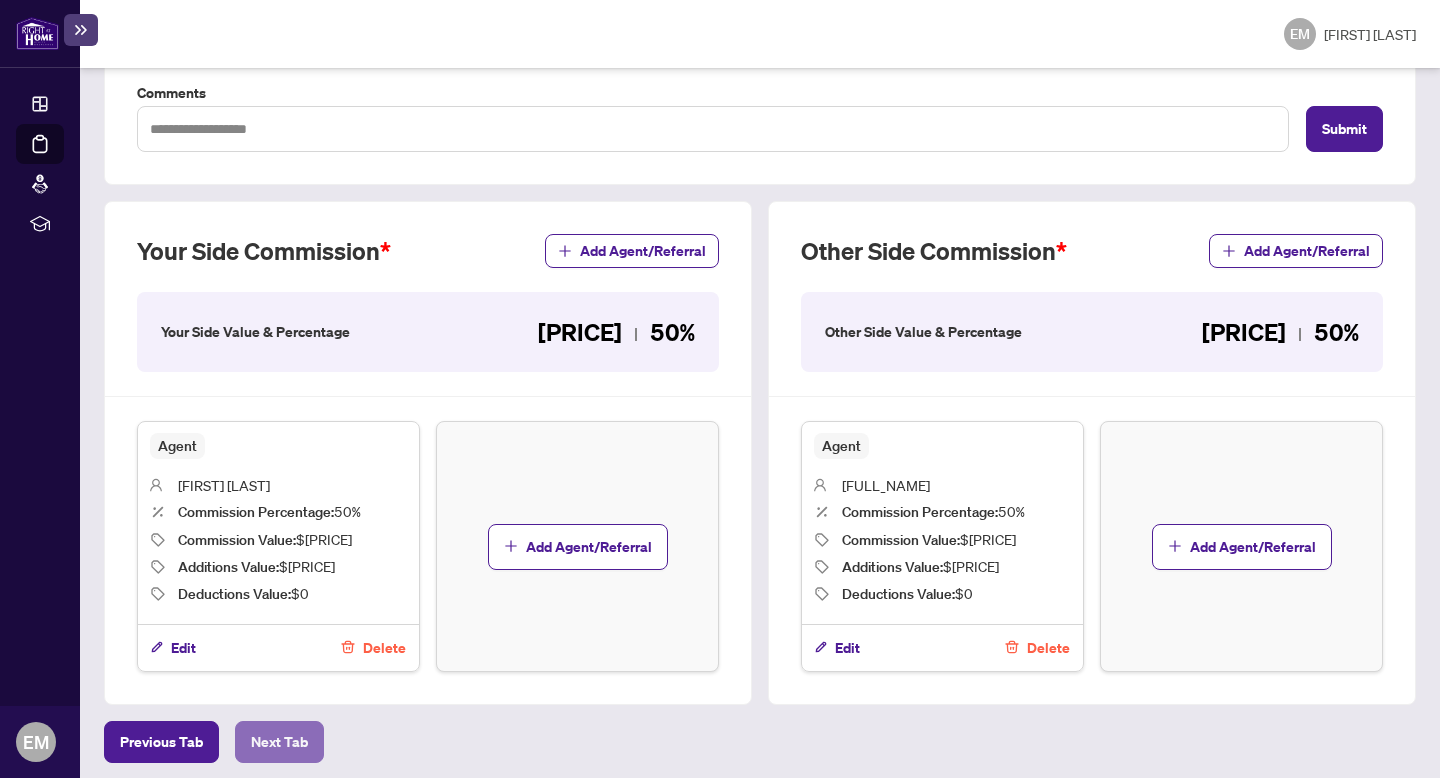click on "Next Tab" at bounding box center (161, 742) 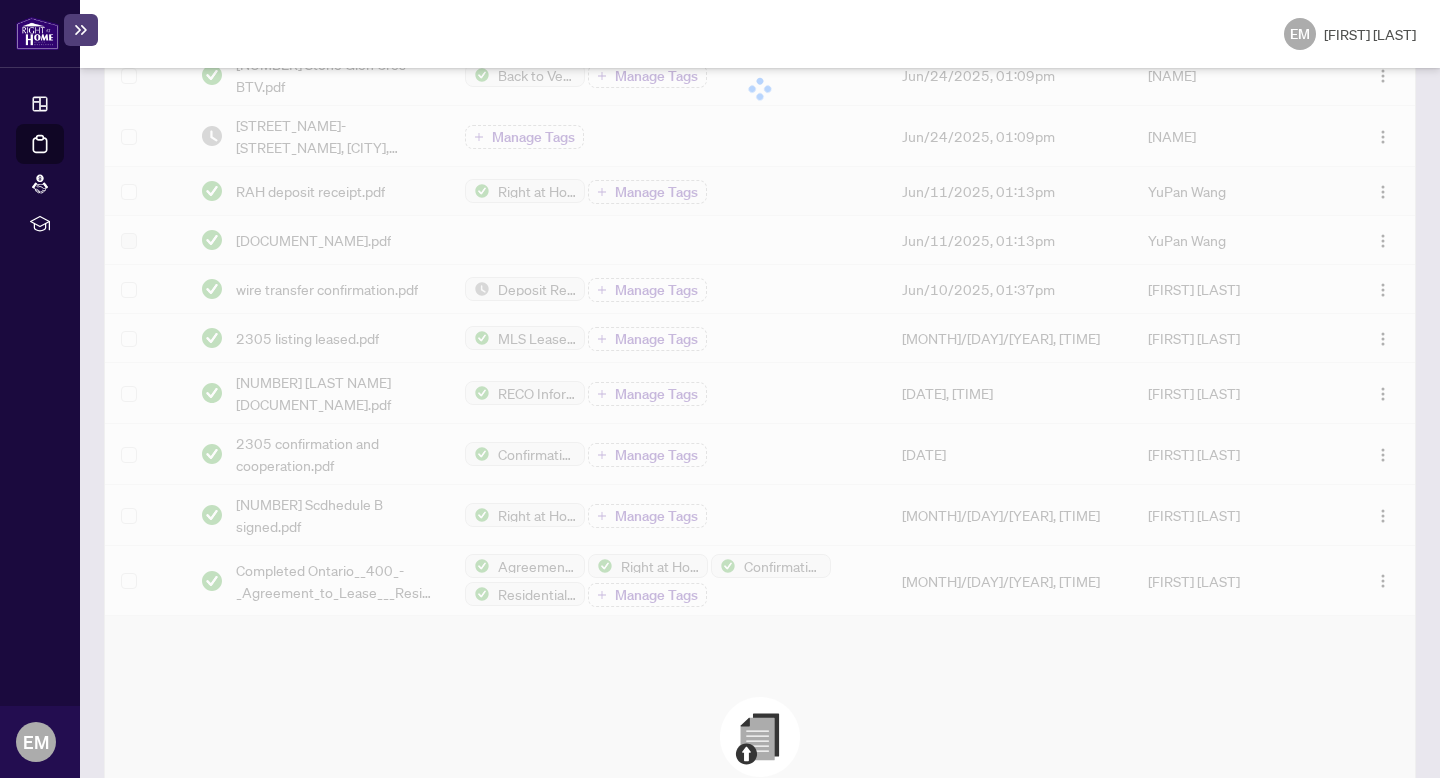 scroll, scrollTop: 0, scrollLeft: 0, axis: both 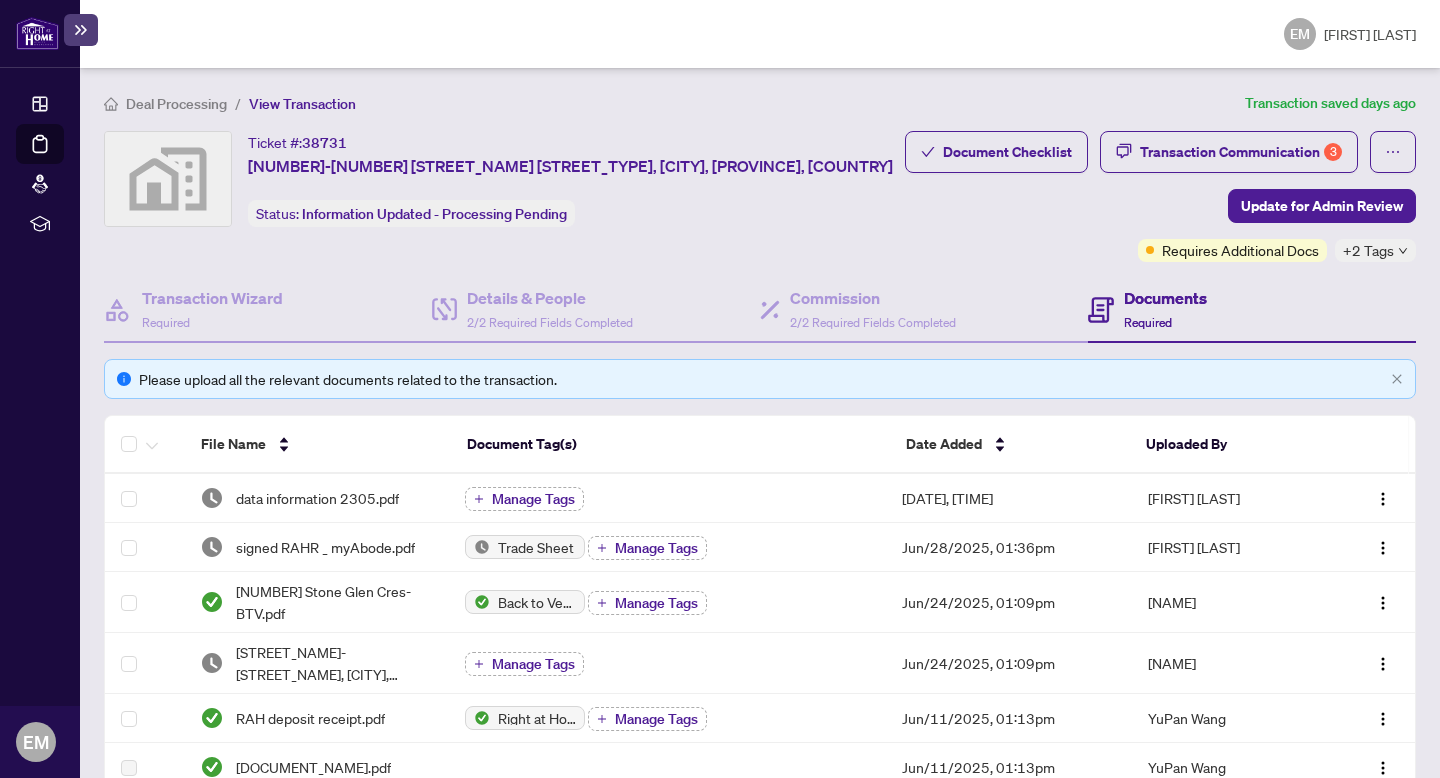 click on "Documents" at bounding box center (1165, 298) 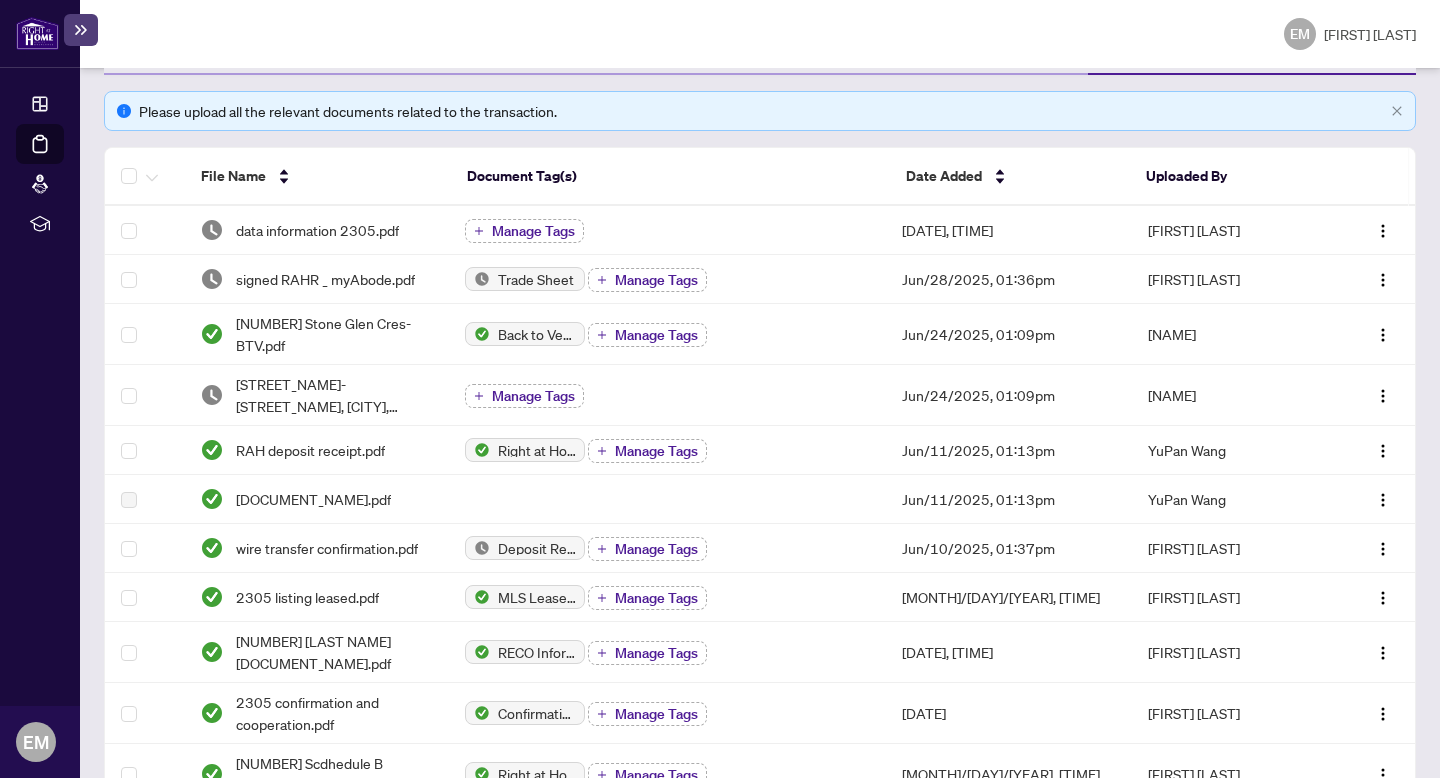 scroll, scrollTop: 261, scrollLeft: 0, axis: vertical 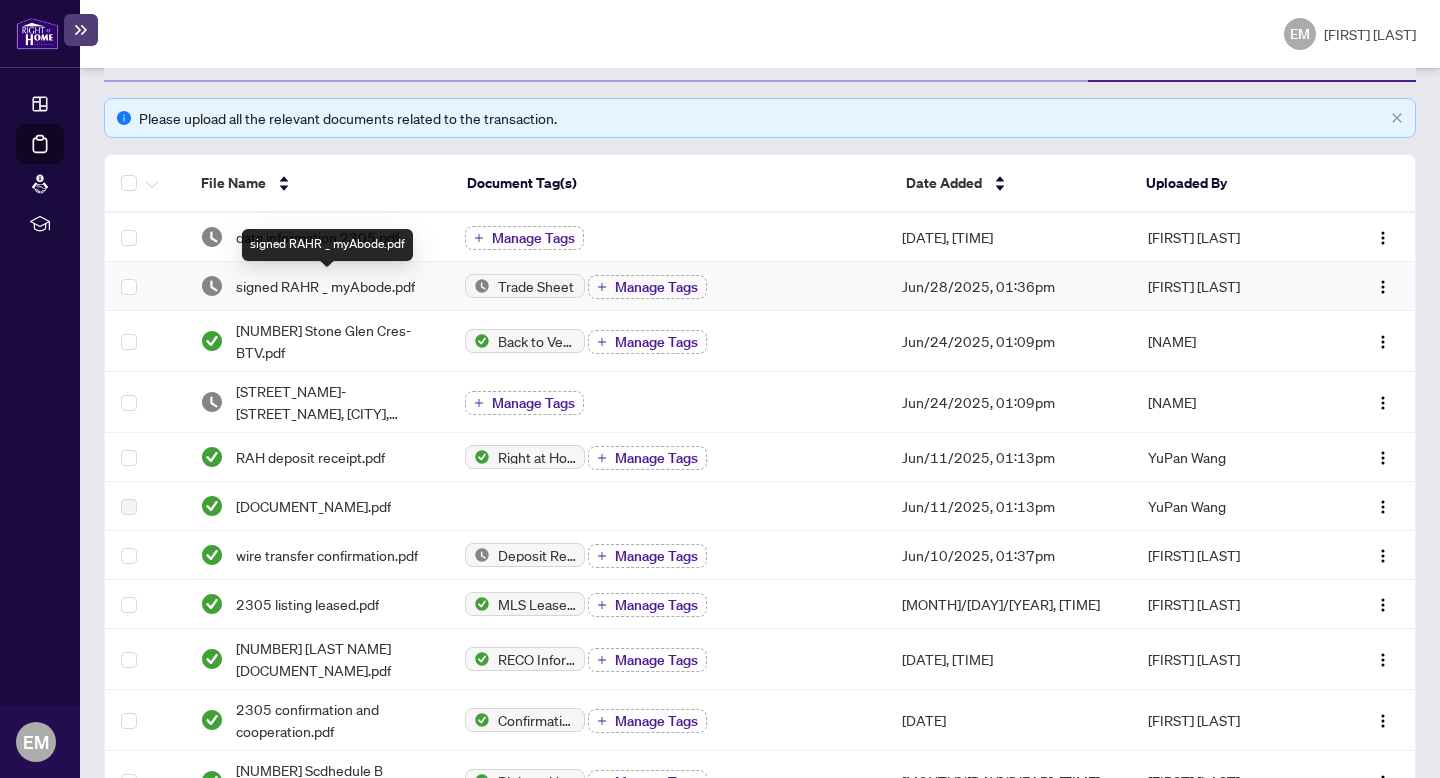 click on "signed RAHR _ myAbode.pdf" at bounding box center [325, 286] 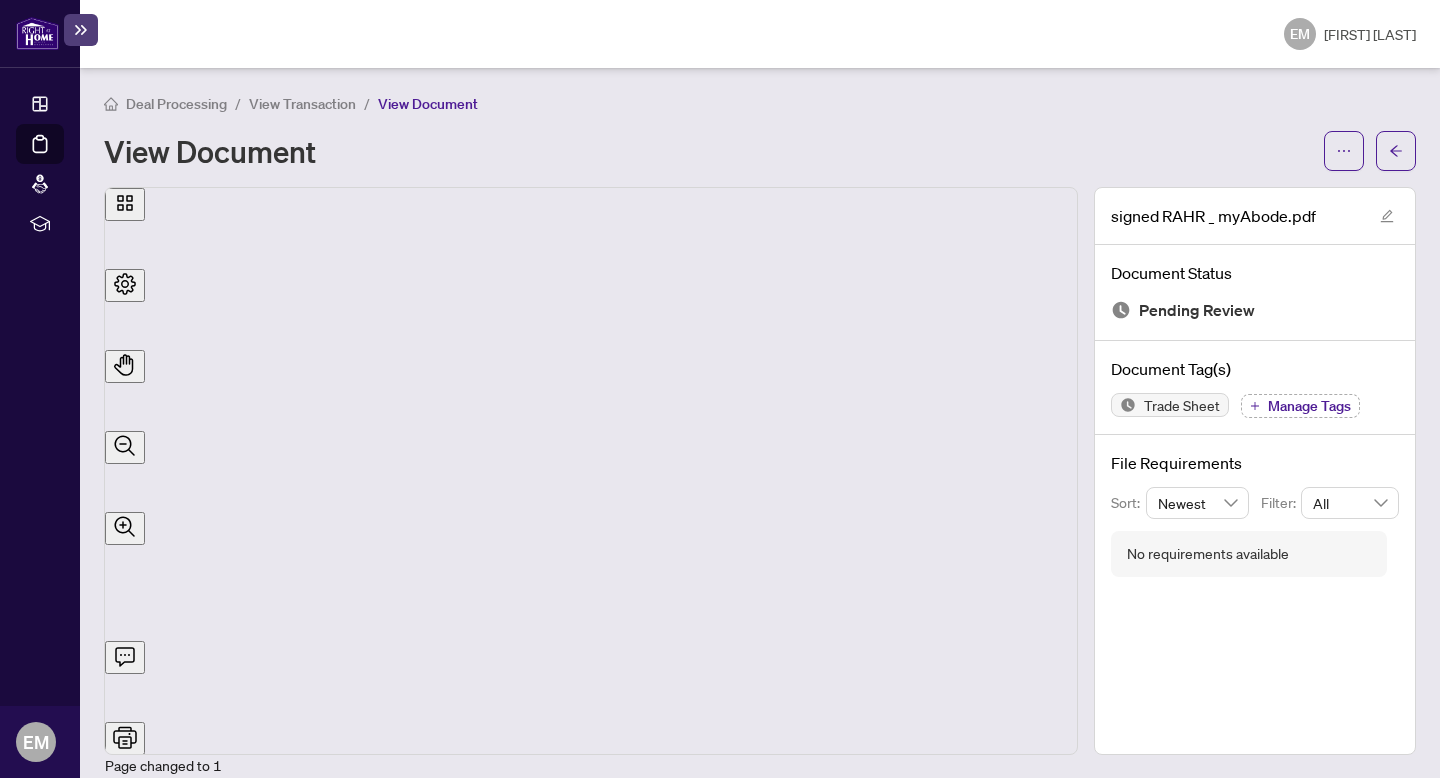 scroll, scrollTop: 0, scrollLeft: 0, axis: both 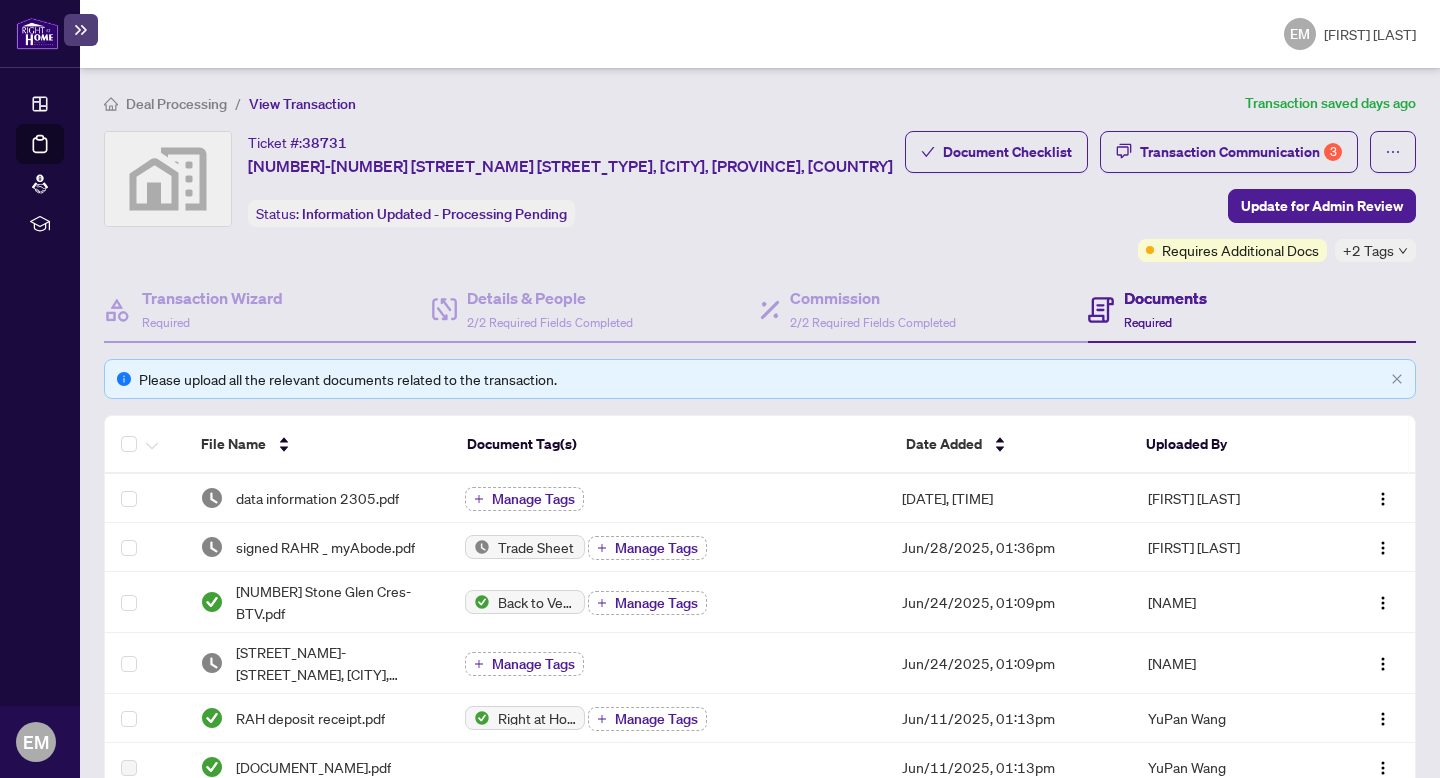 click on "Documents" at bounding box center (1165, 298) 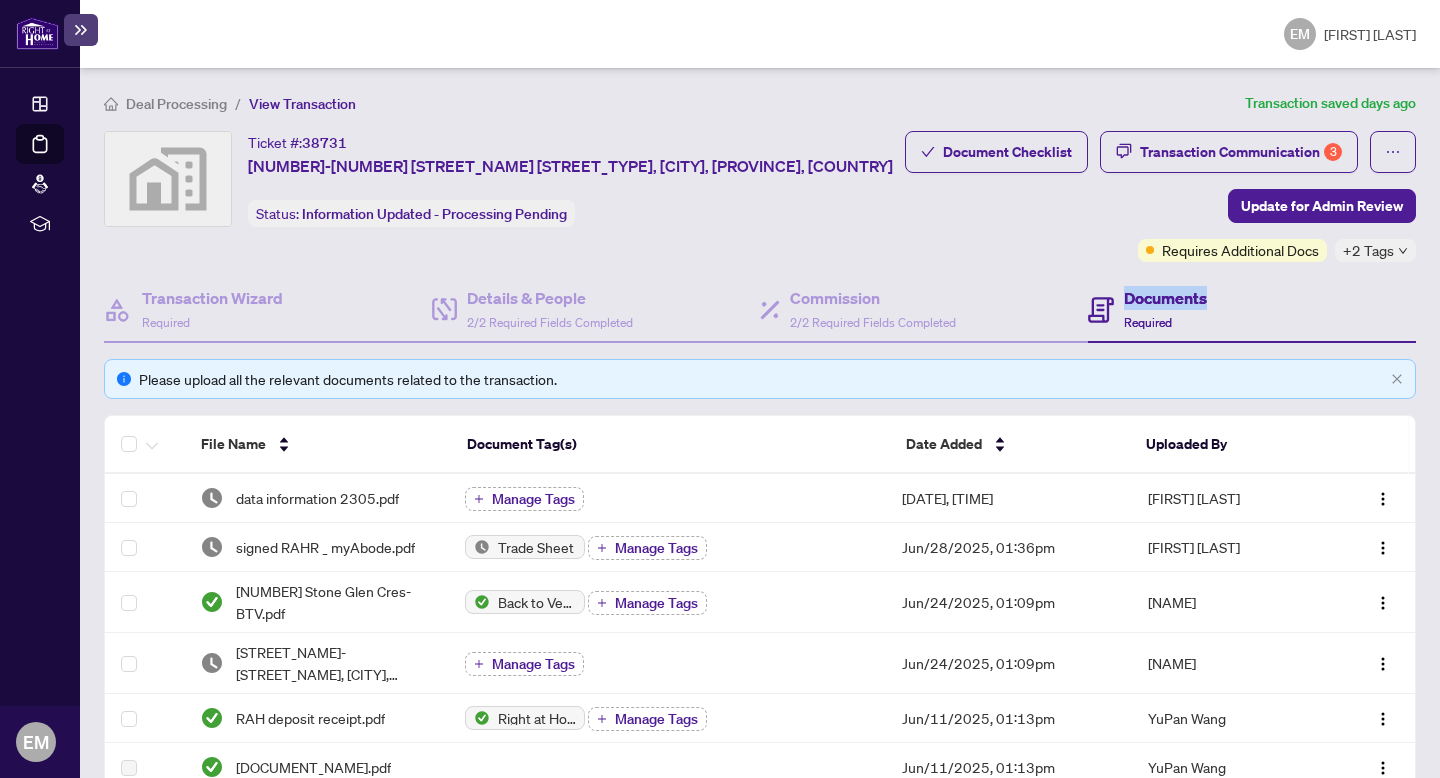 click at bounding box center [1101, 310] 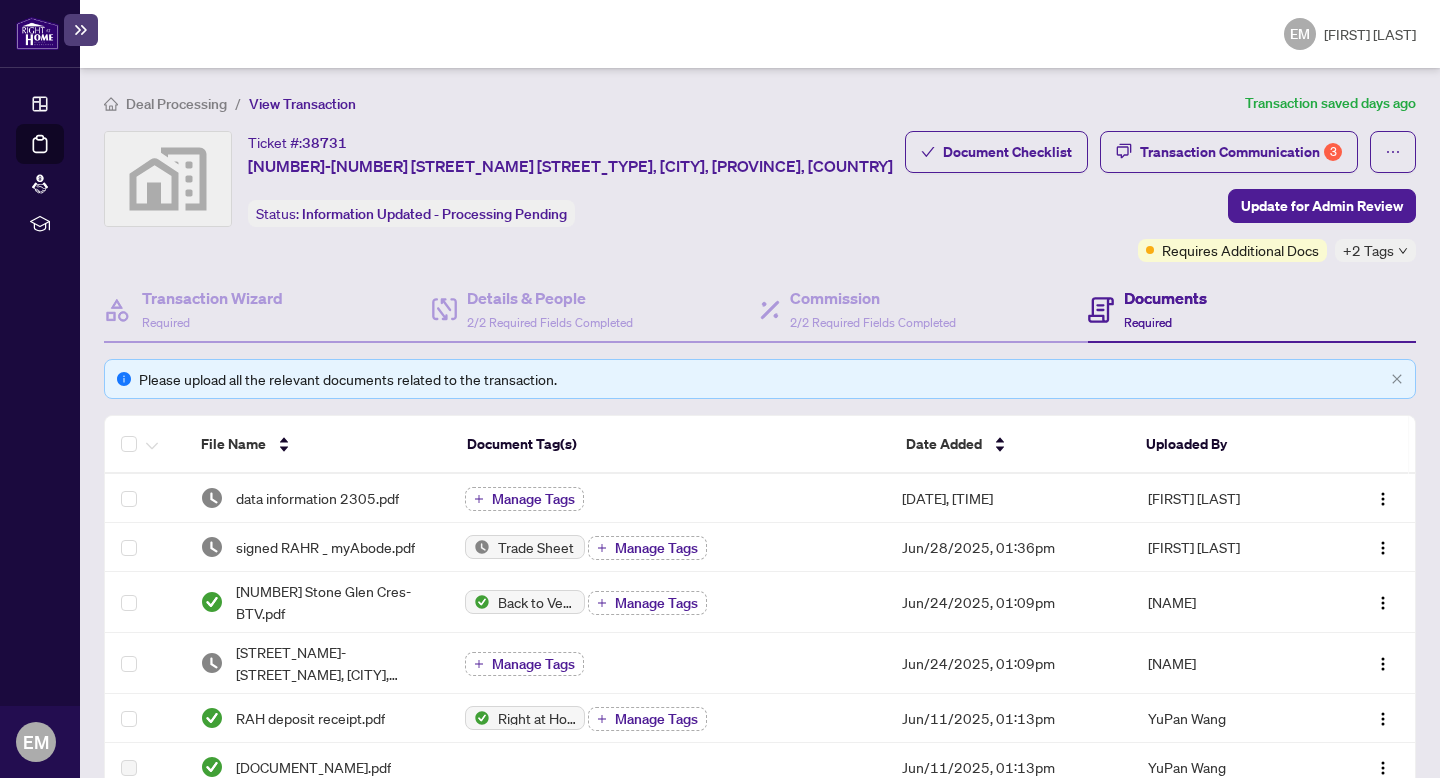 click on "Documents Required" at bounding box center (1165, 309) 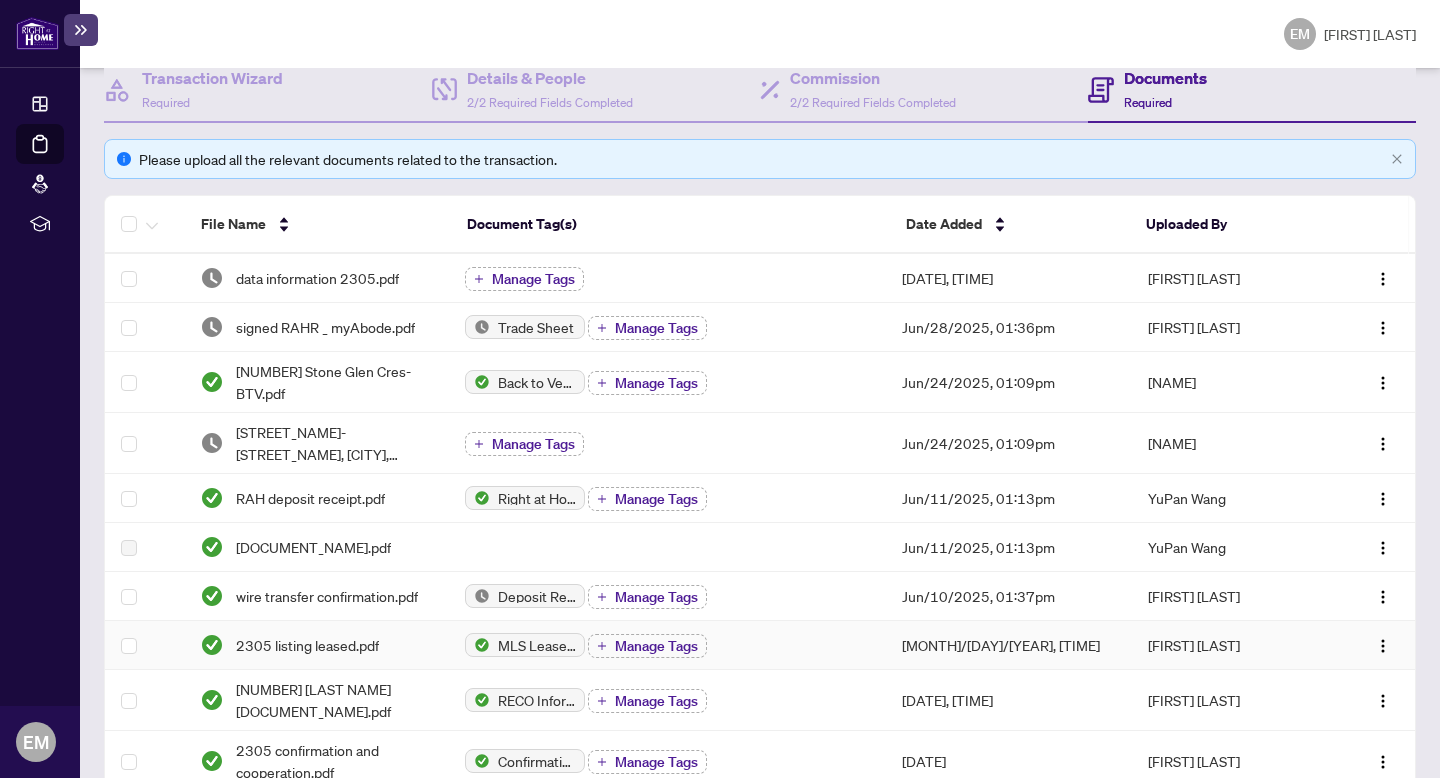 scroll, scrollTop: 0, scrollLeft: 0, axis: both 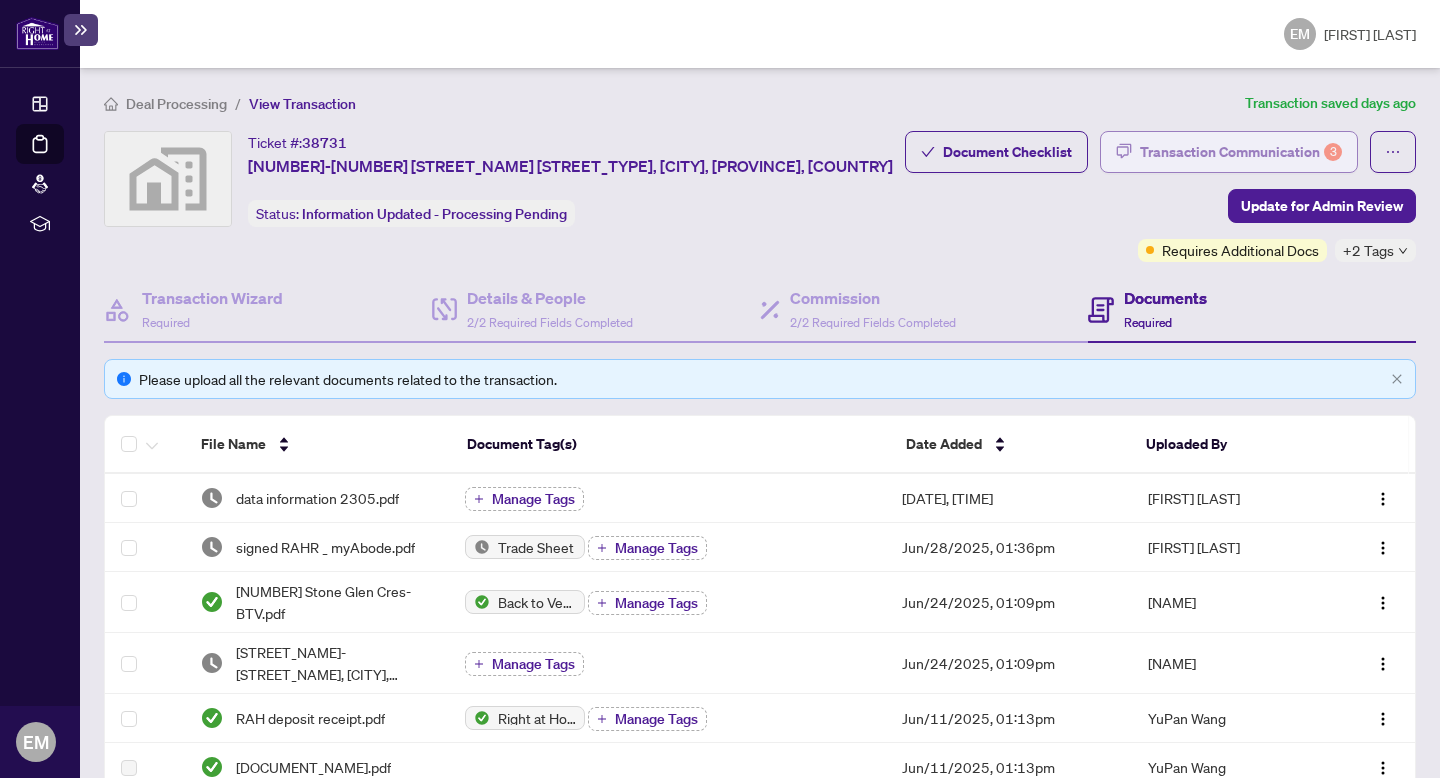 click on "Transaction Communication [NUMBER]" at bounding box center [1241, 152] 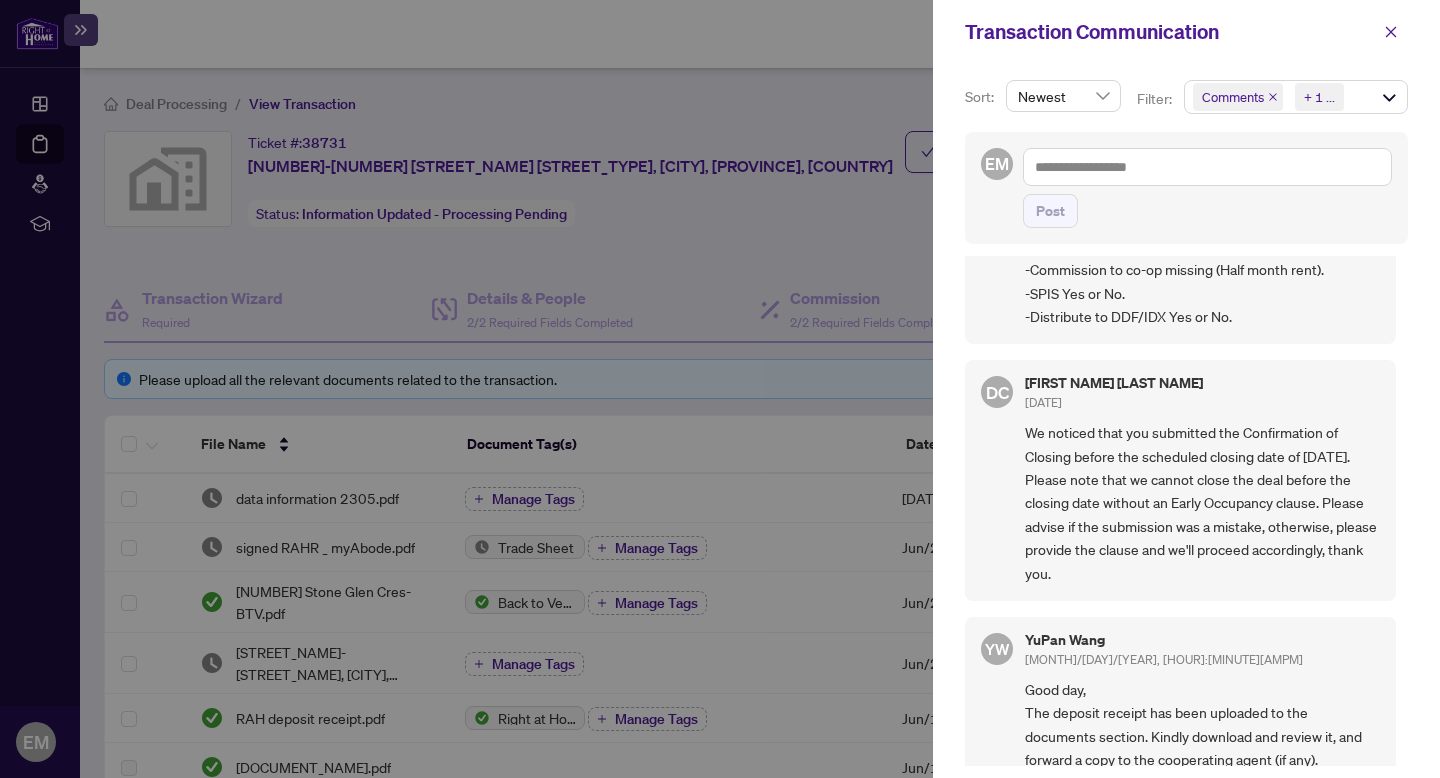 scroll, scrollTop: 1556, scrollLeft: 0, axis: vertical 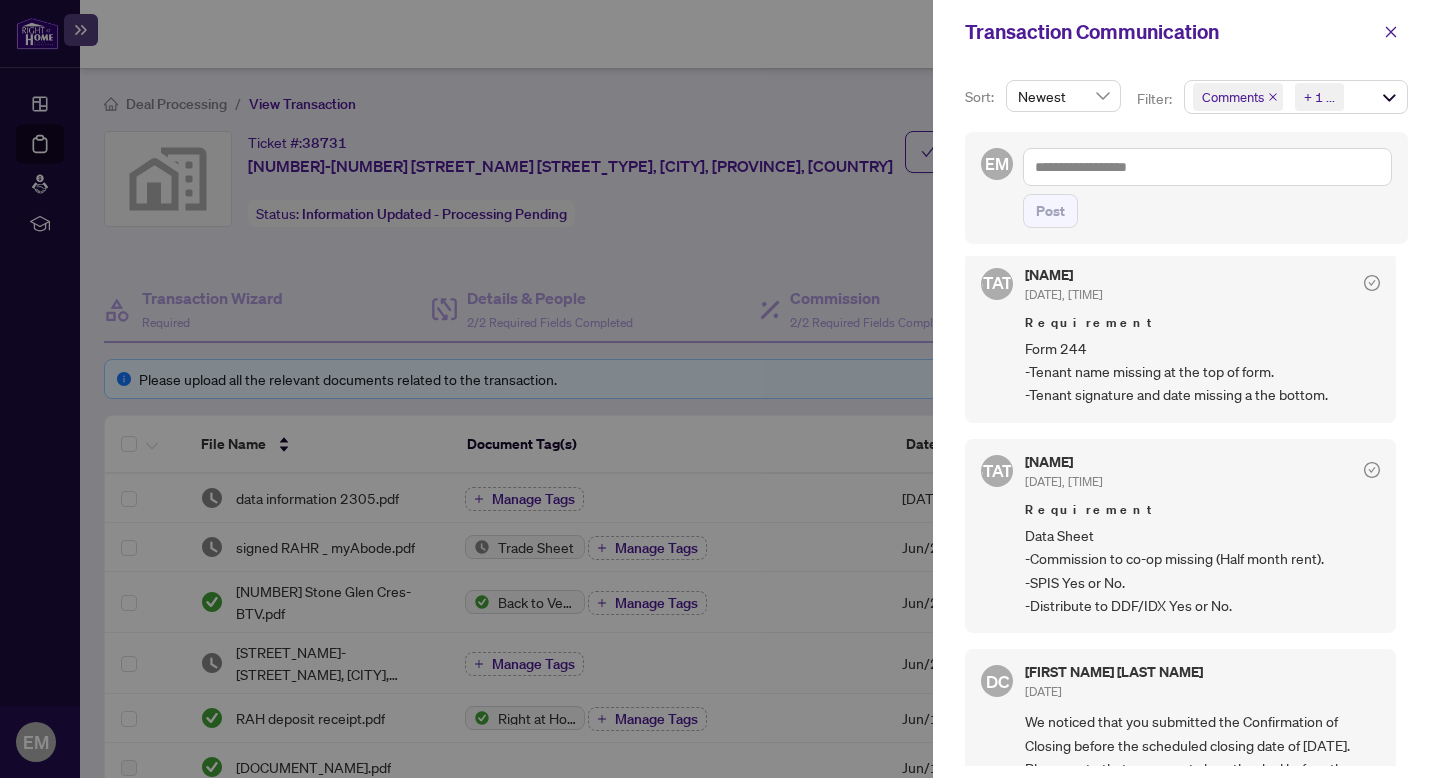 click at bounding box center (720, 389) 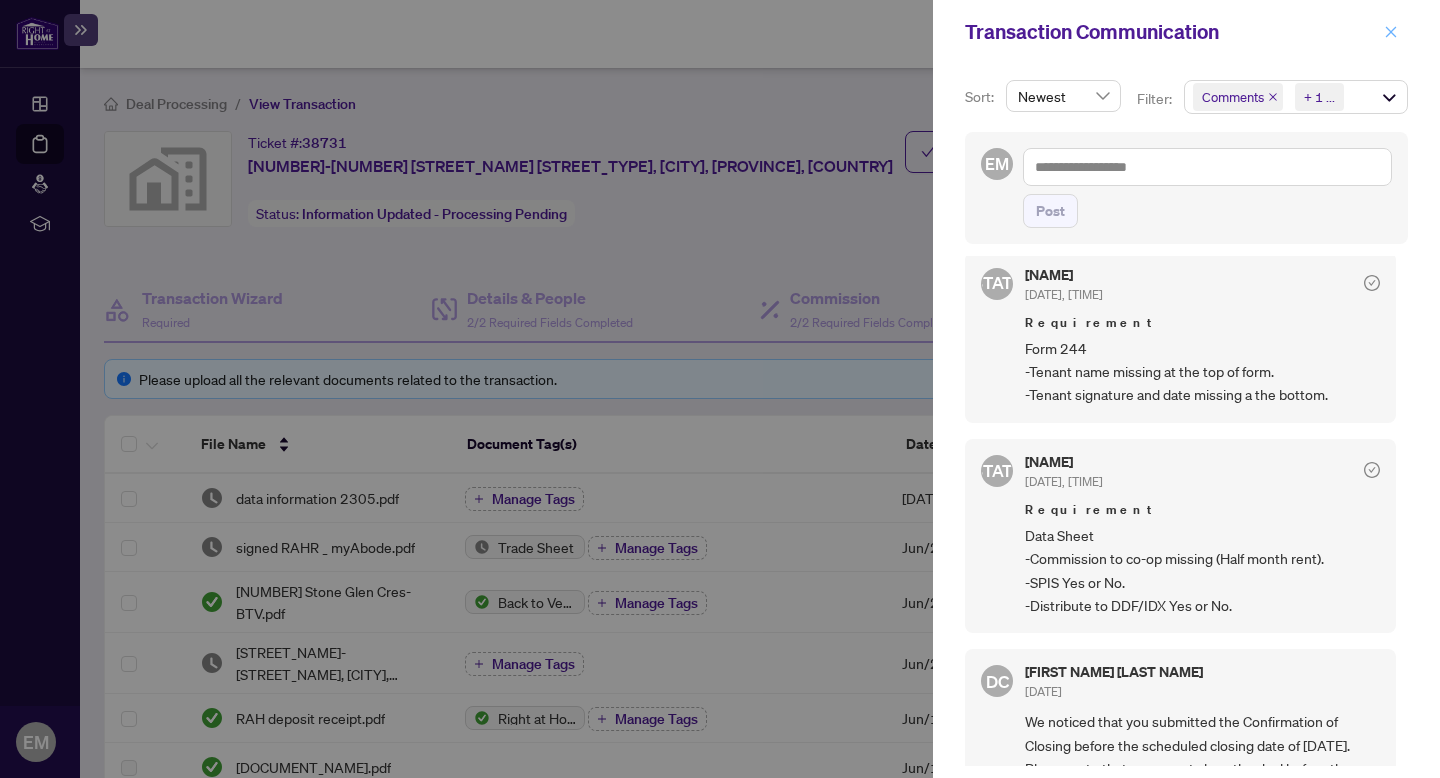 click at bounding box center (1391, 32) 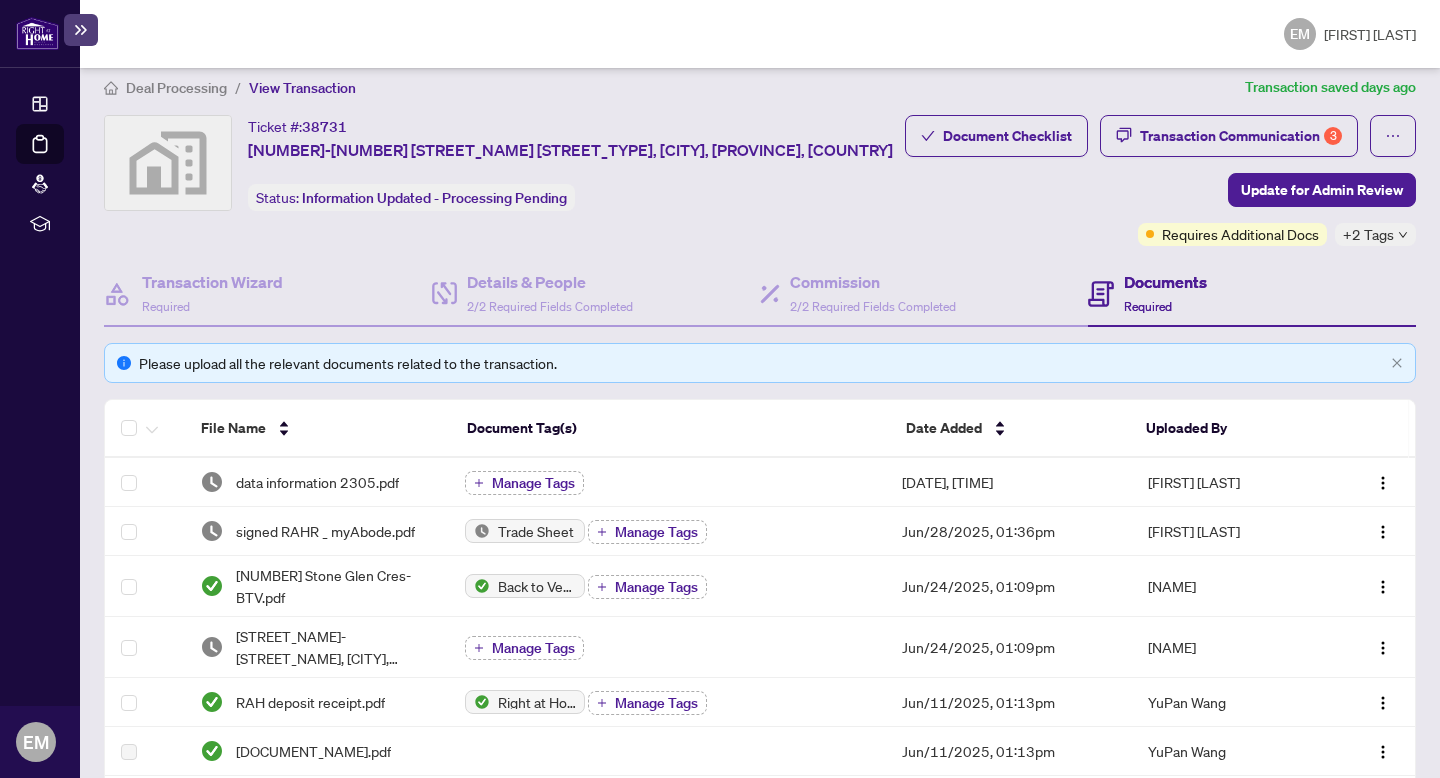 scroll, scrollTop: 0, scrollLeft: 0, axis: both 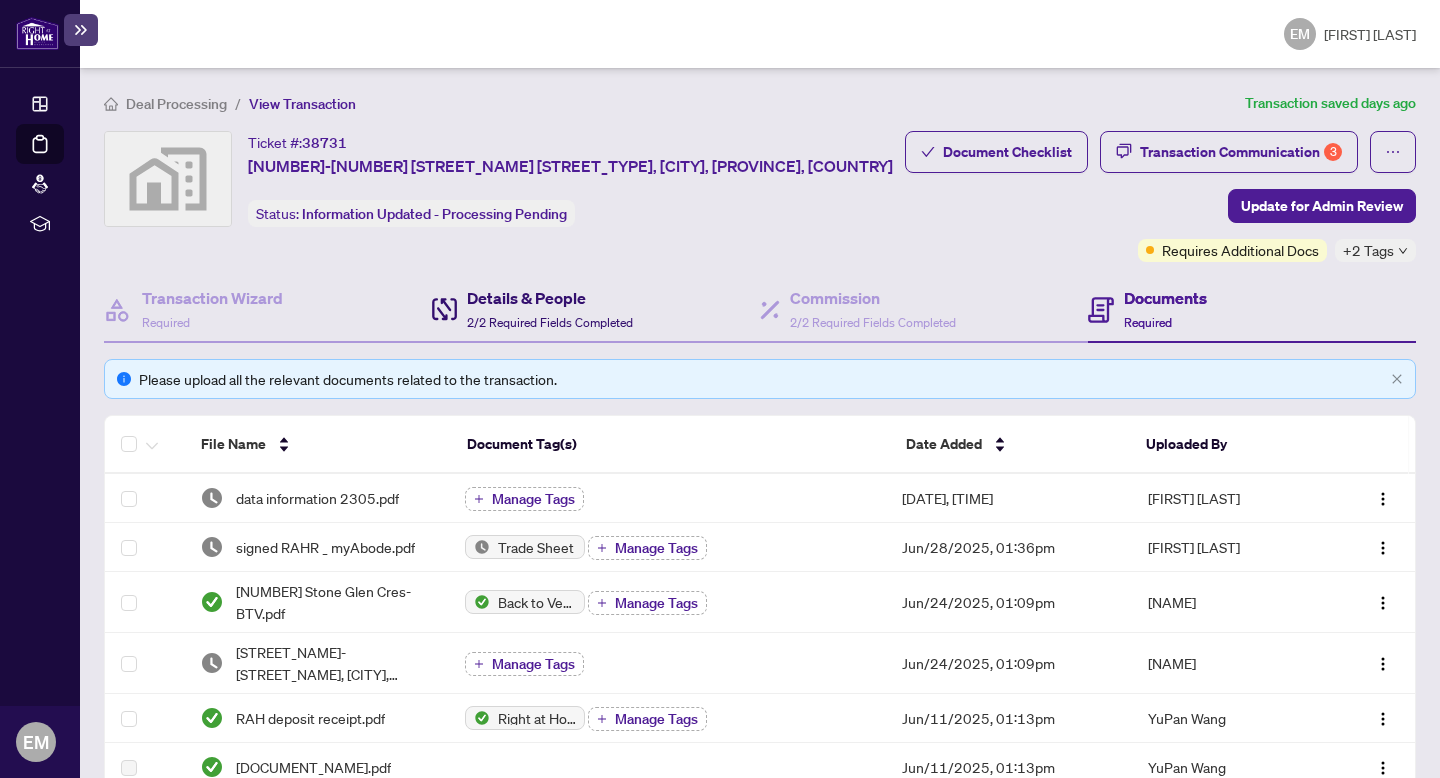 click on "2/2 Required Fields Completed" at bounding box center (550, 322) 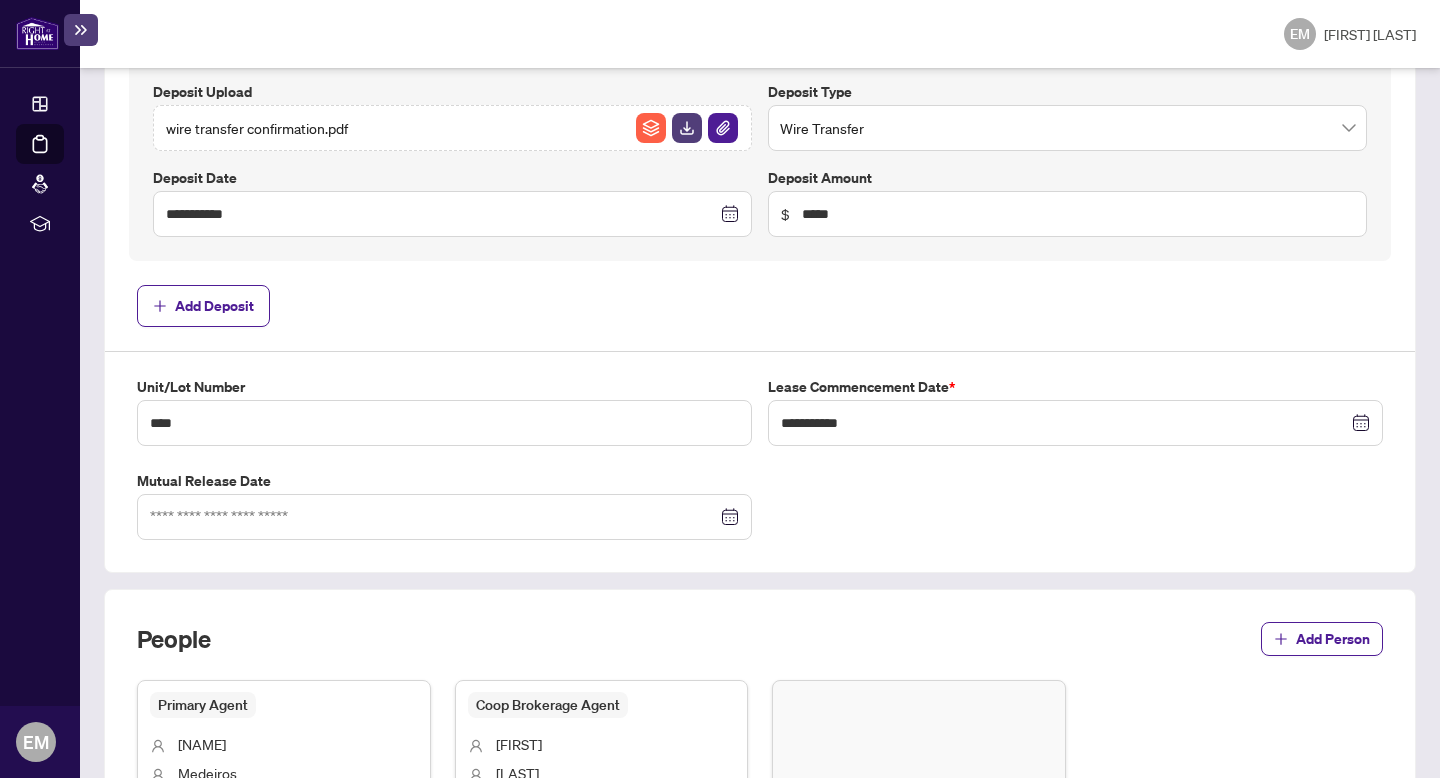 scroll, scrollTop: 1079, scrollLeft: 0, axis: vertical 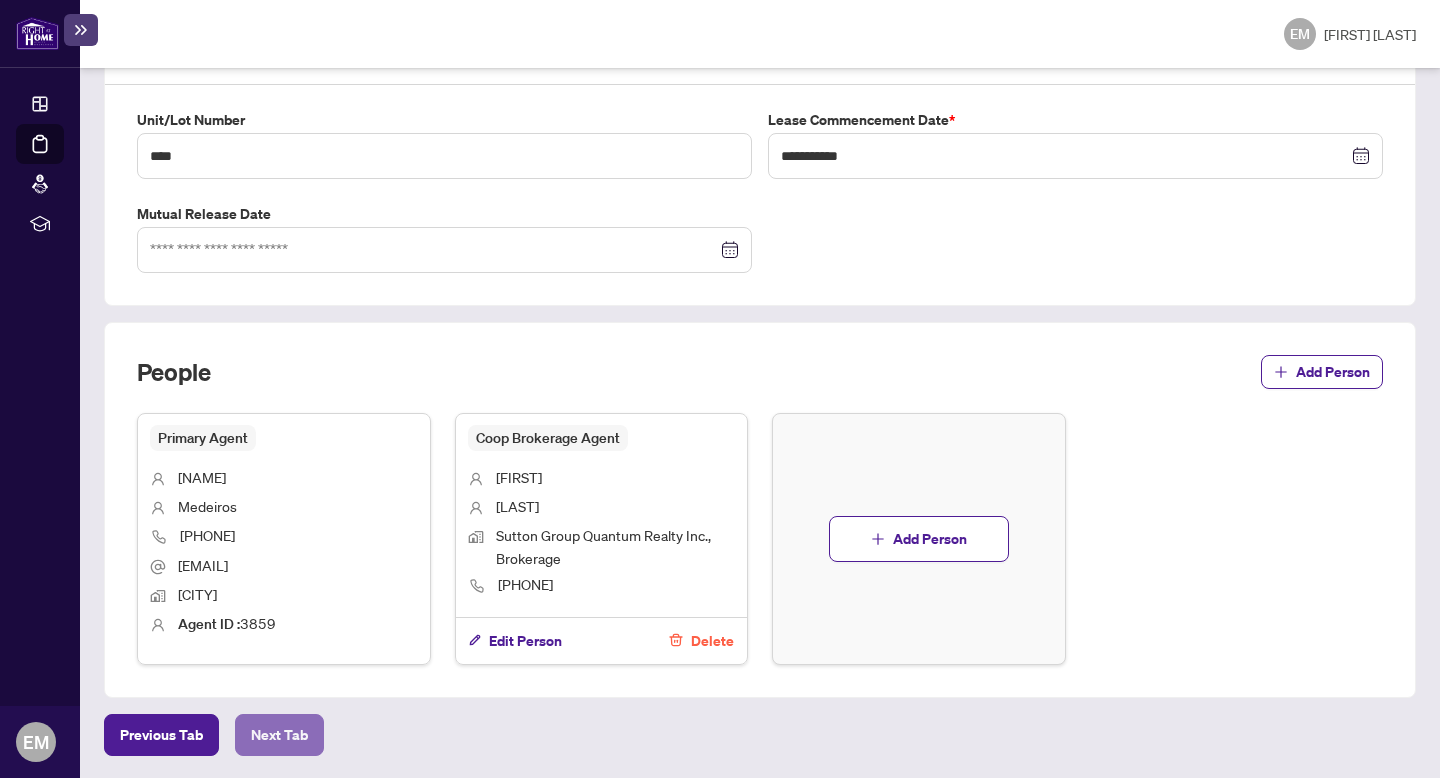 click on "Next Tab" at bounding box center [161, 735] 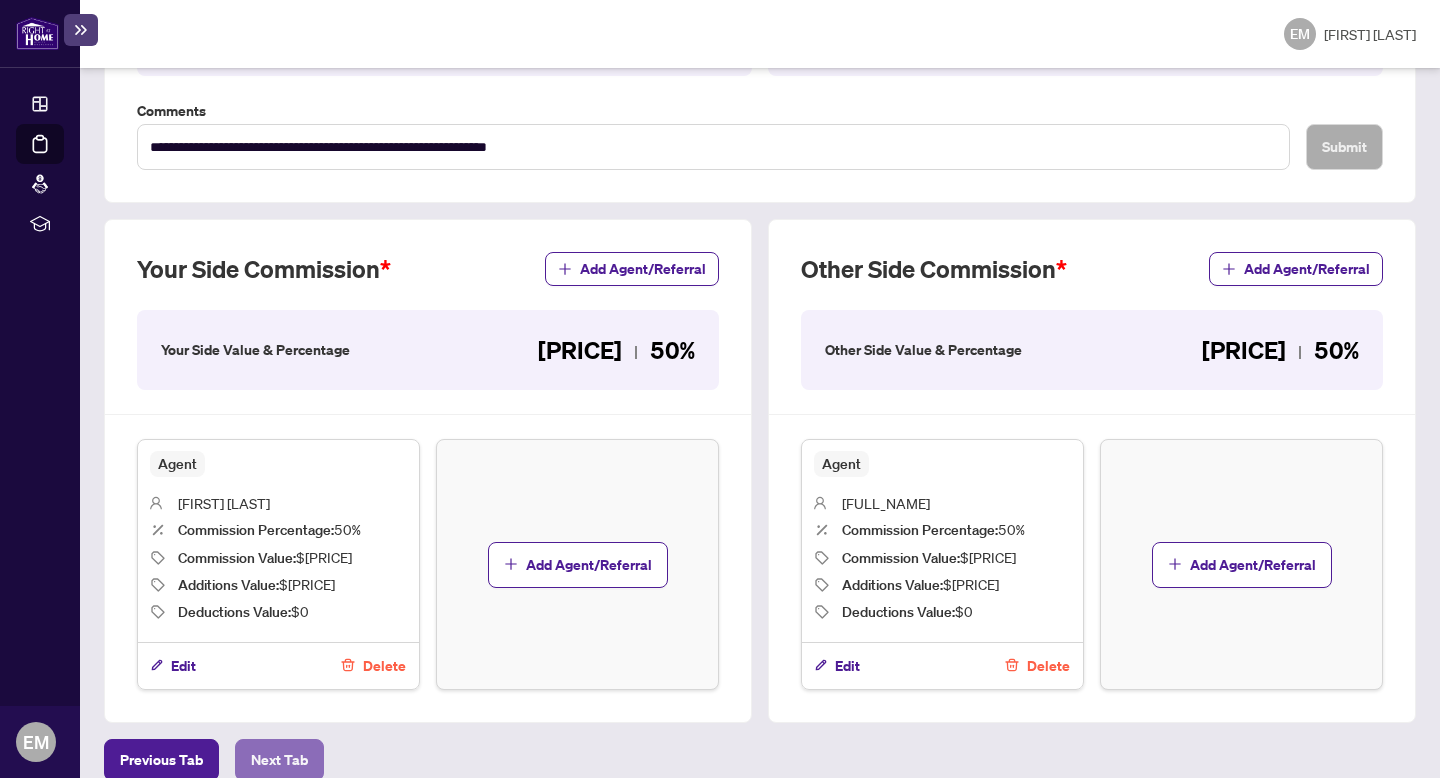scroll, scrollTop: 527, scrollLeft: 0, axis: vertical 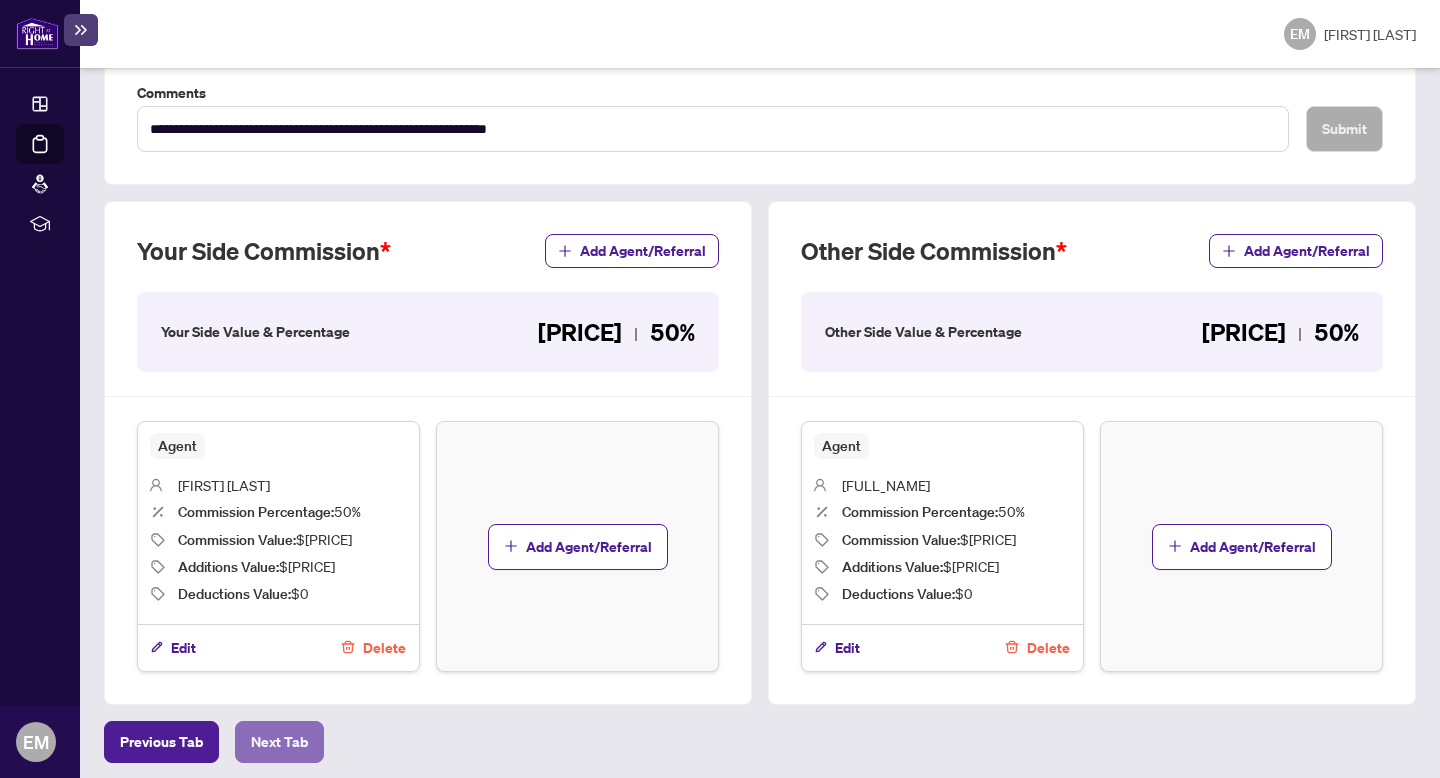 click on "Next Tab" at bounding box center (161, 742) 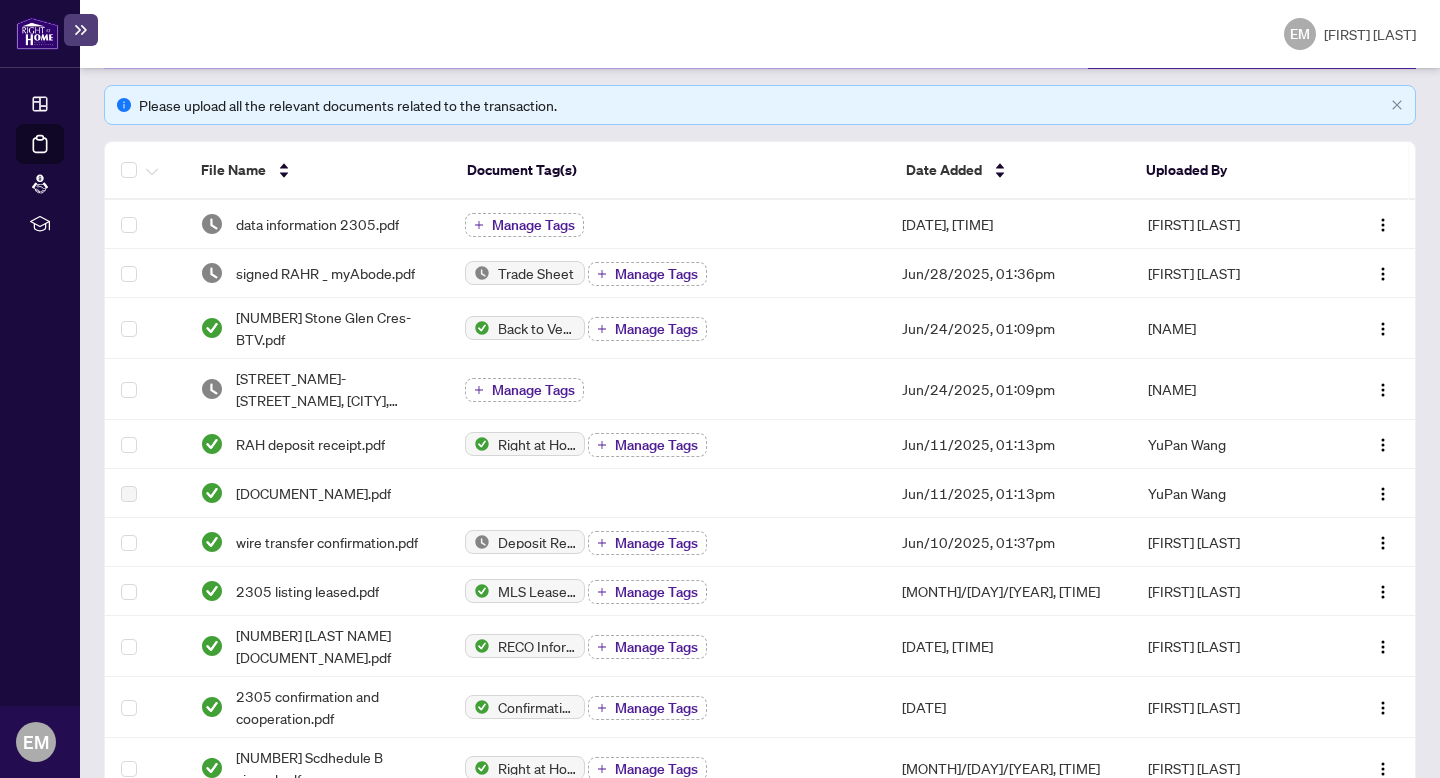 scroll, scrollTop: 0, scrollLeft: 0, axis: both 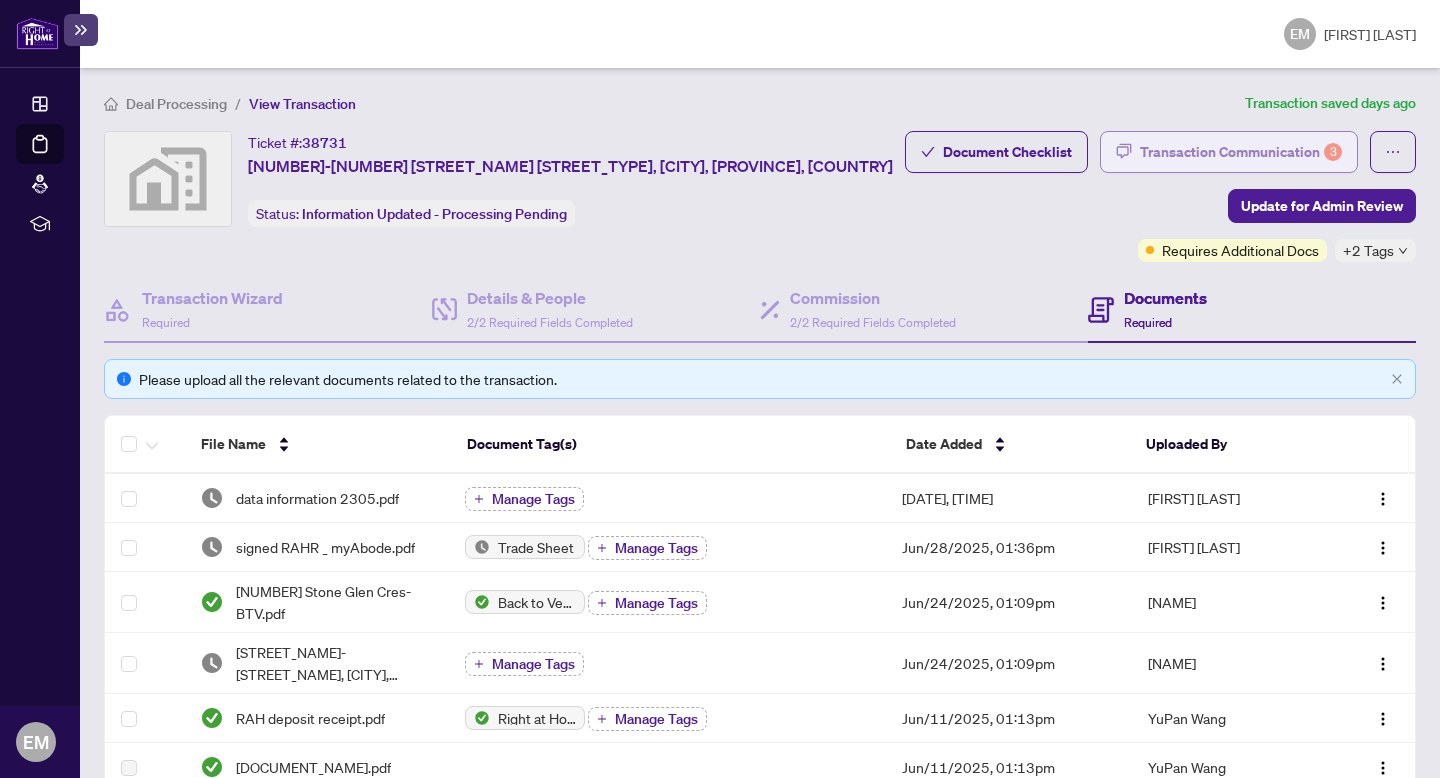 click on "Transaction Communication [NUMBER]" at bounding box center [1241, 152] 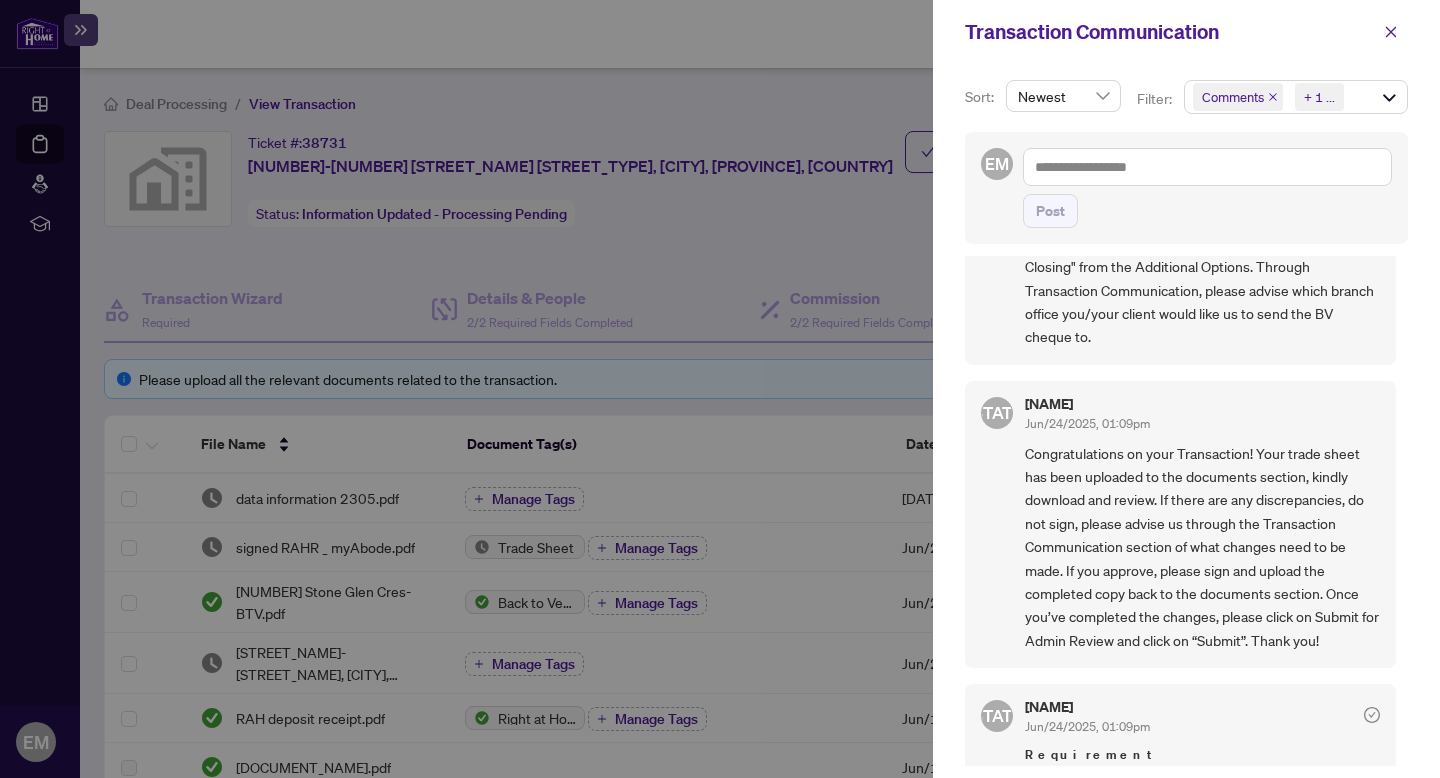 scroll, scrollTop: 618, scrollLeft: 0, axis: vertical 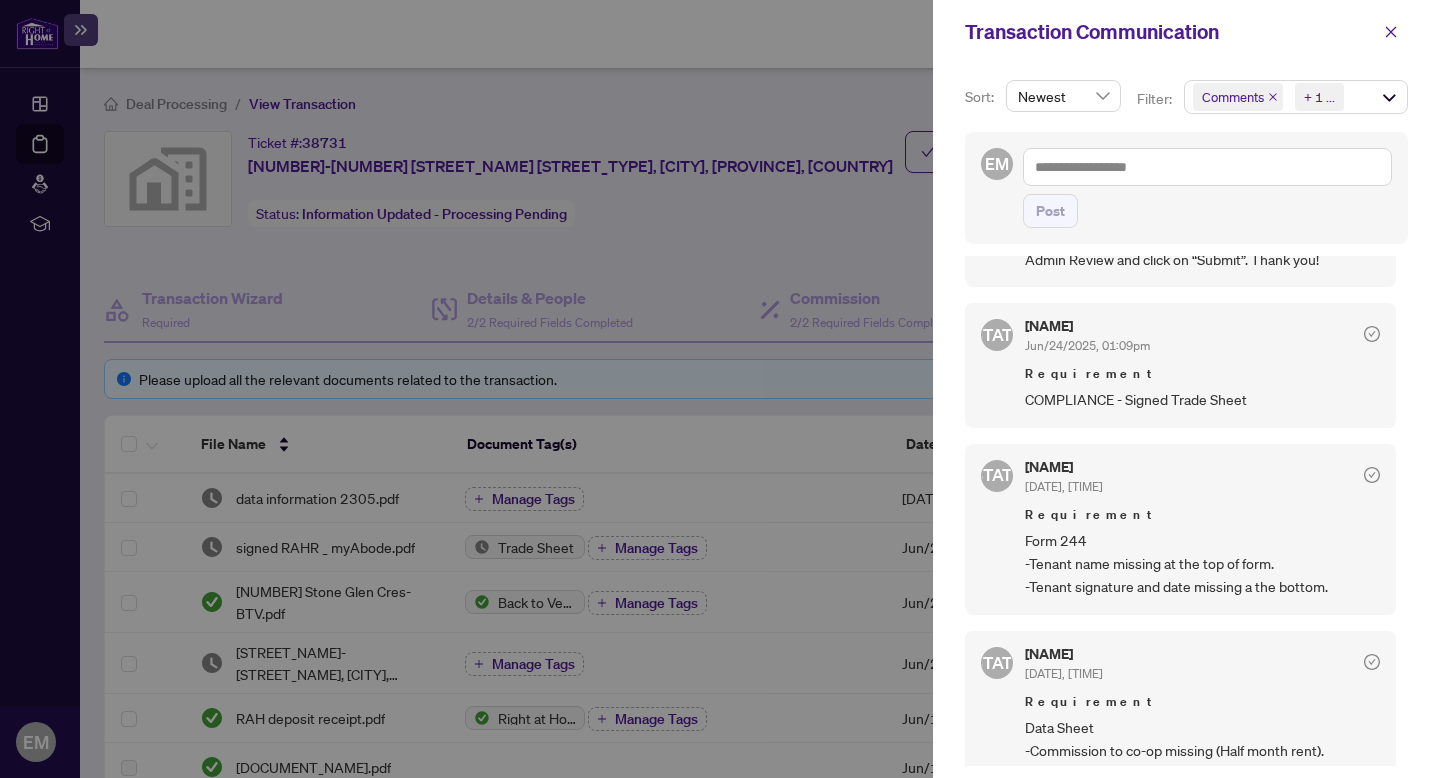 click at bounding box center [720, 389] 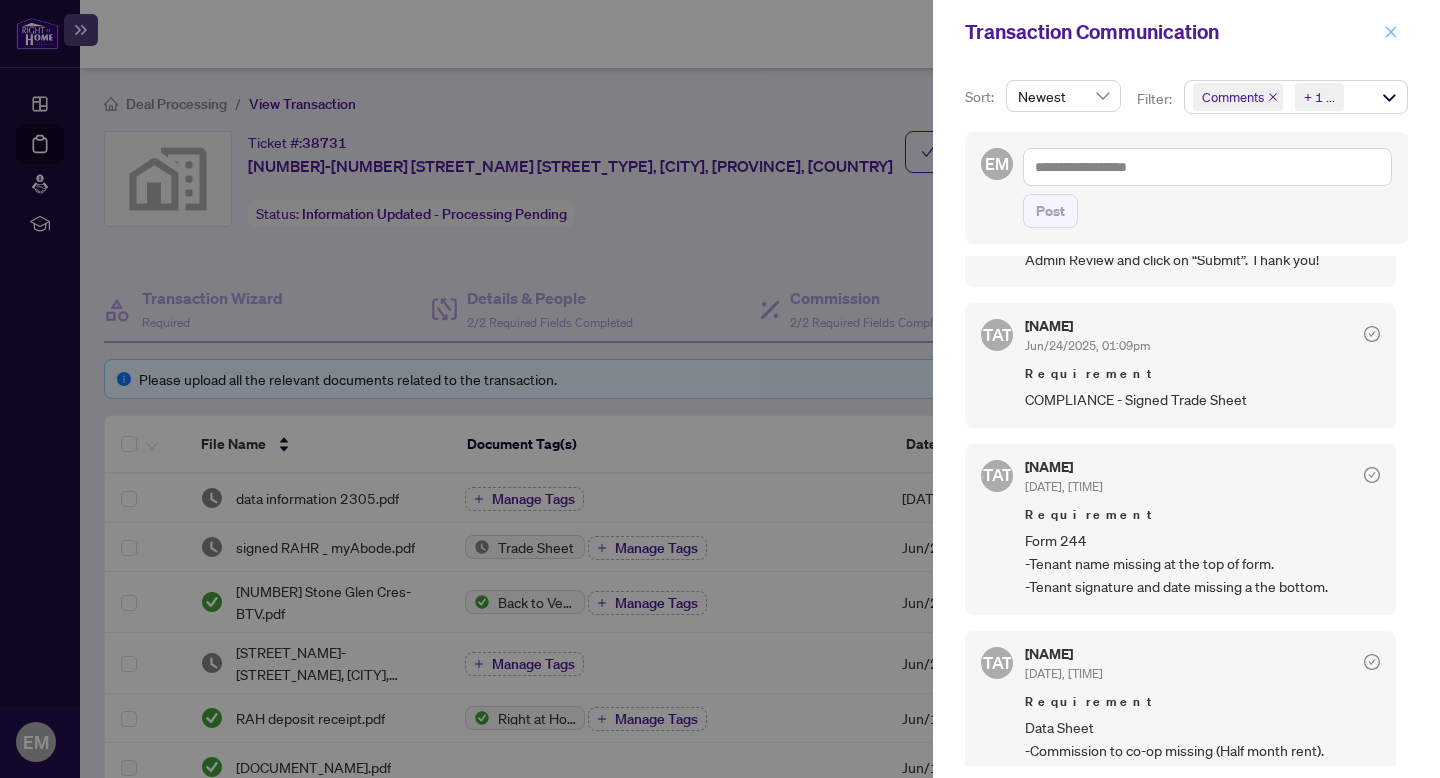 click at bounding box center (1391, 32) 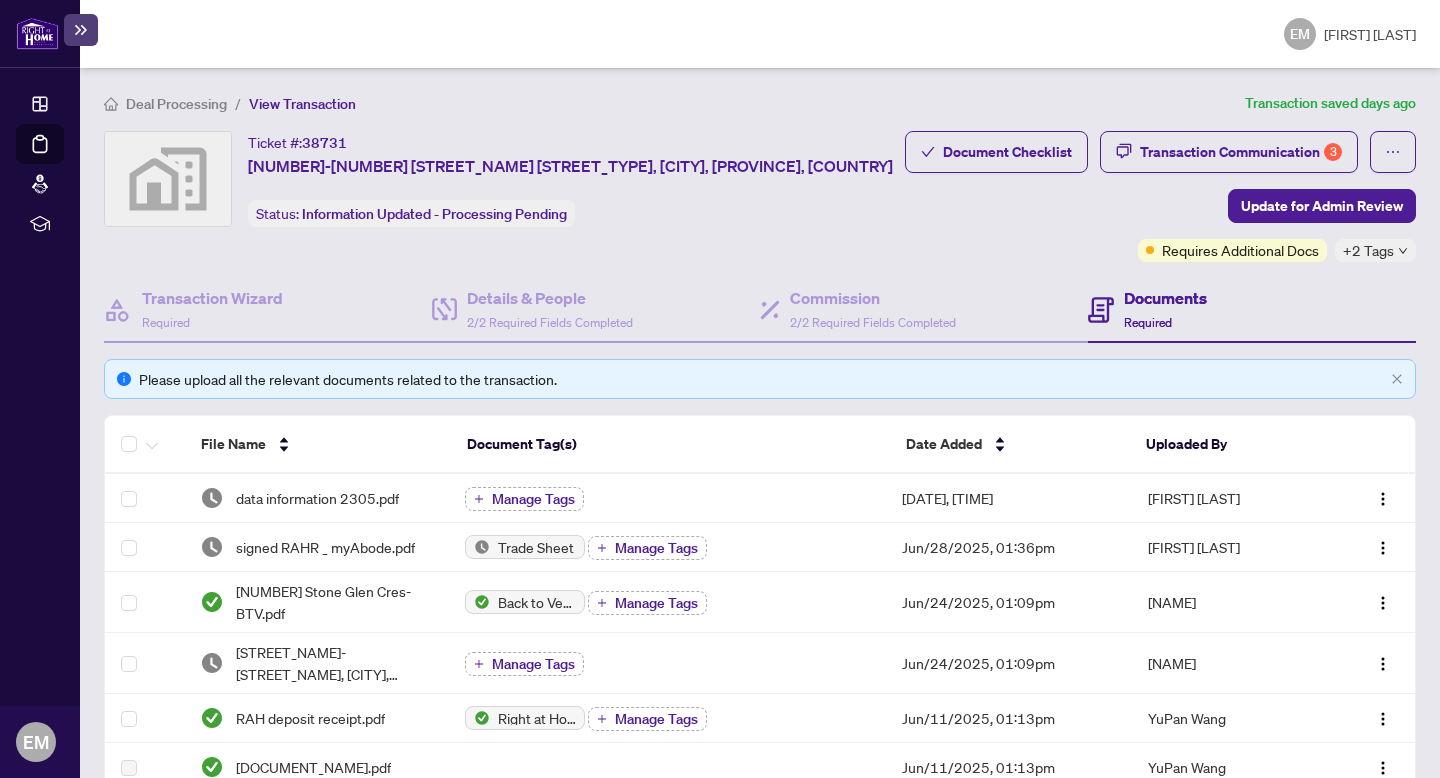 click on "Deal Processing" at bounding box center (176, 104) 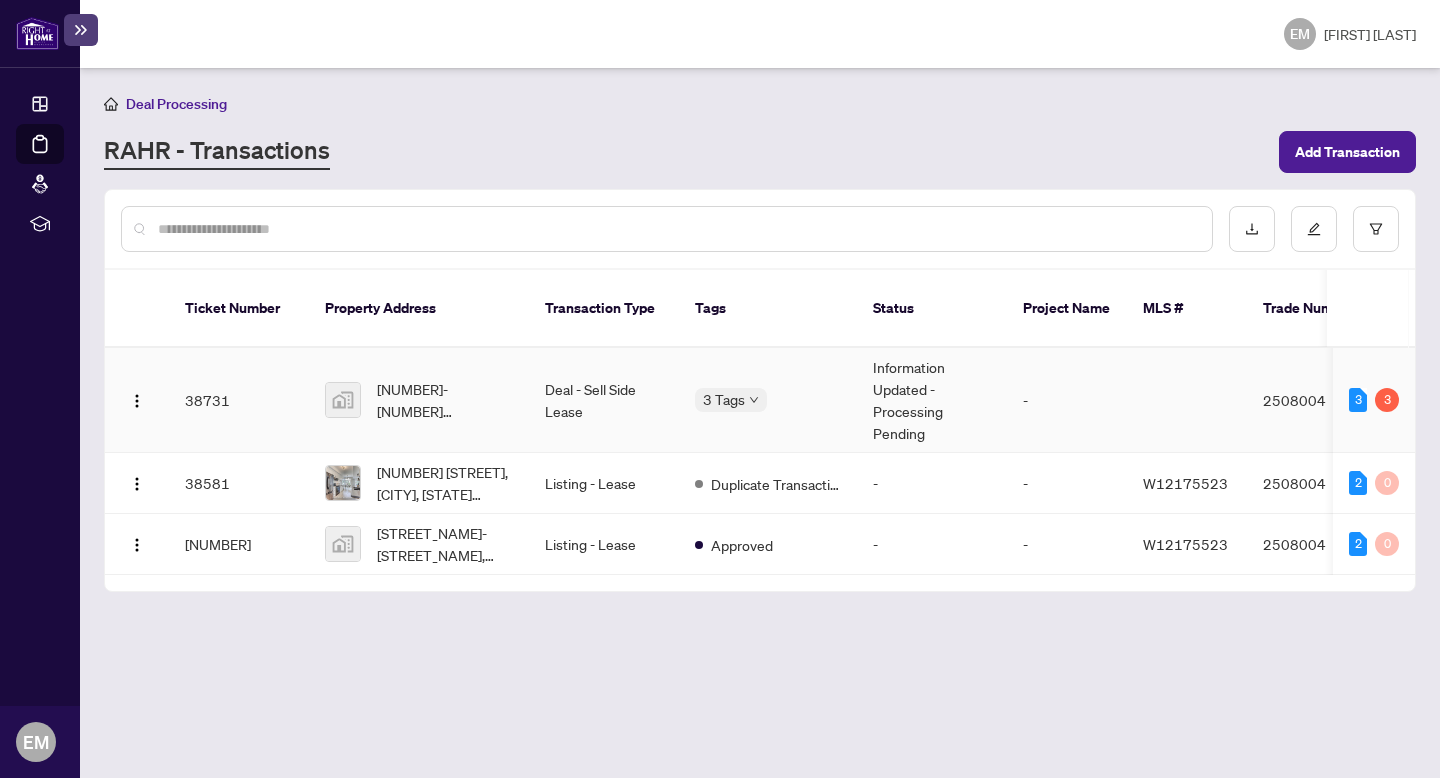 click on "Information Updated - Processing Pending" at bounding box center (932, 400) 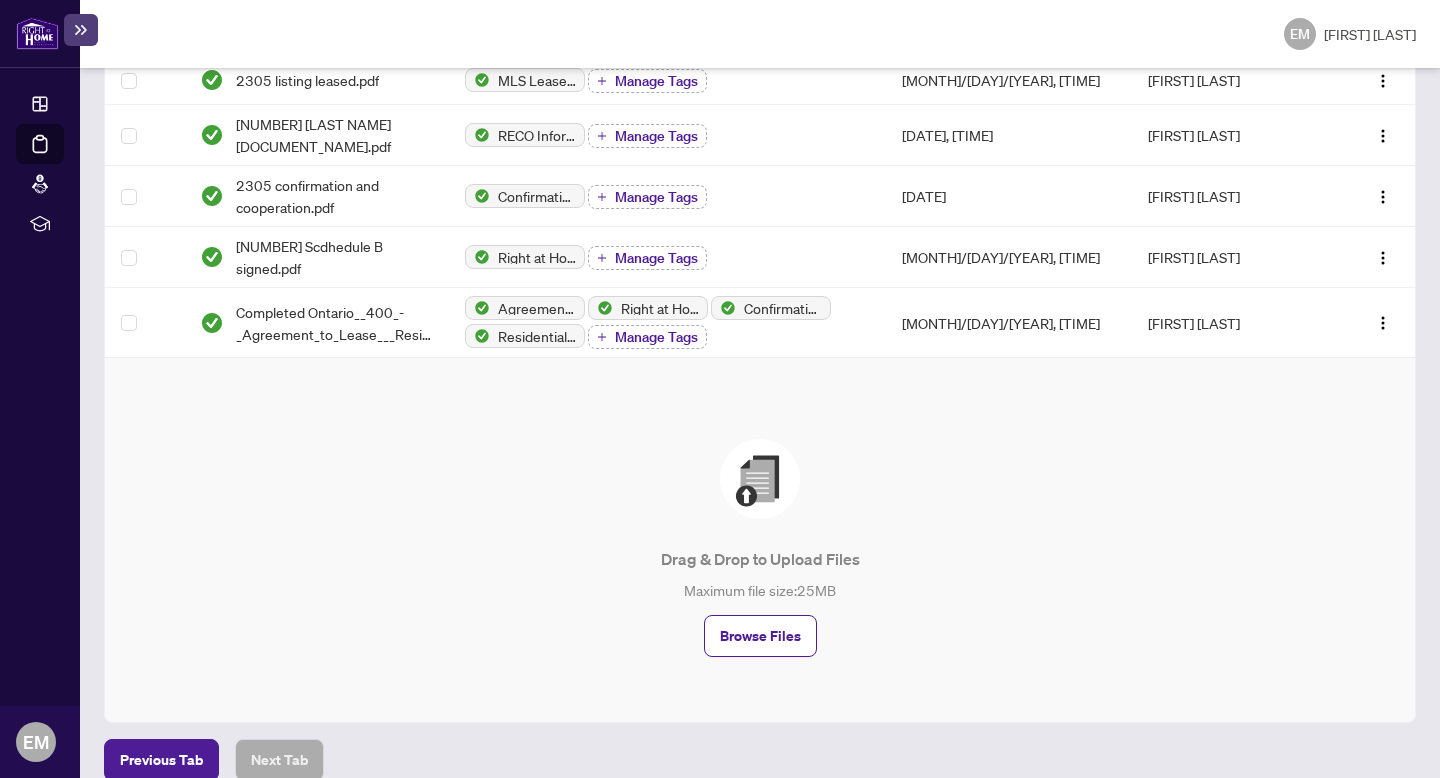 scroll, scrollTop: 0, scrollLeft: 0, axis: both 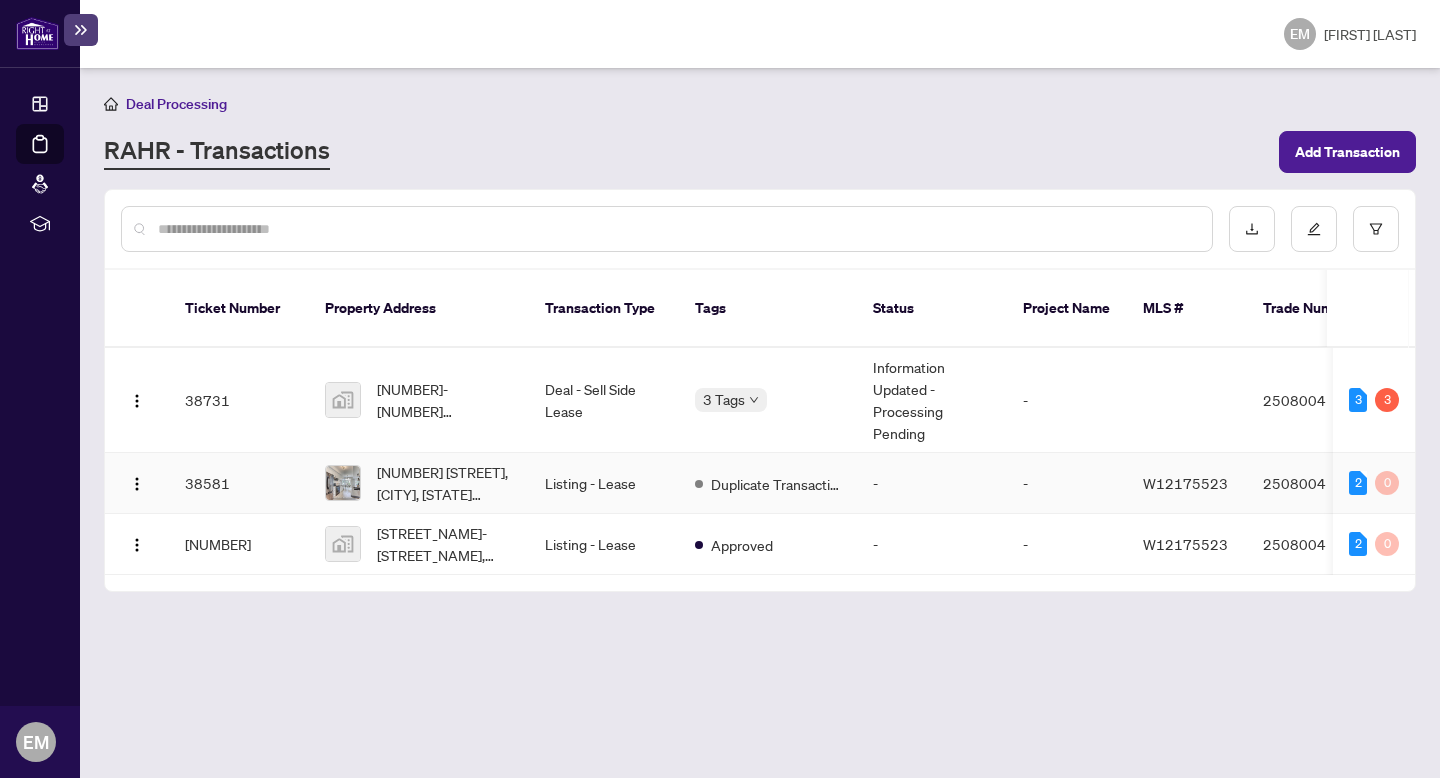 click on "Listing - Lease" at bounding box center (604, 483) 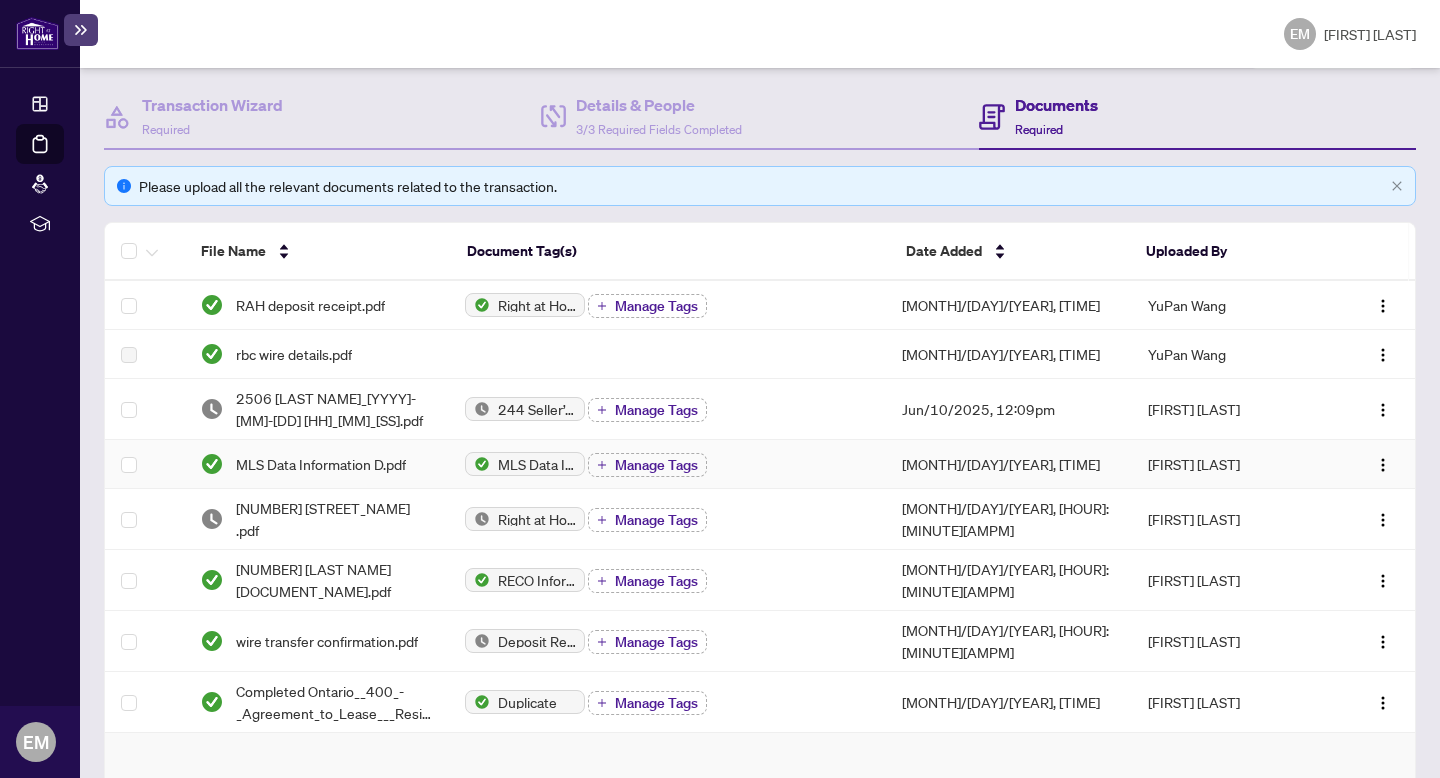 scroll, scrollTop: 175, scrollLeft: 0, axis: vertical 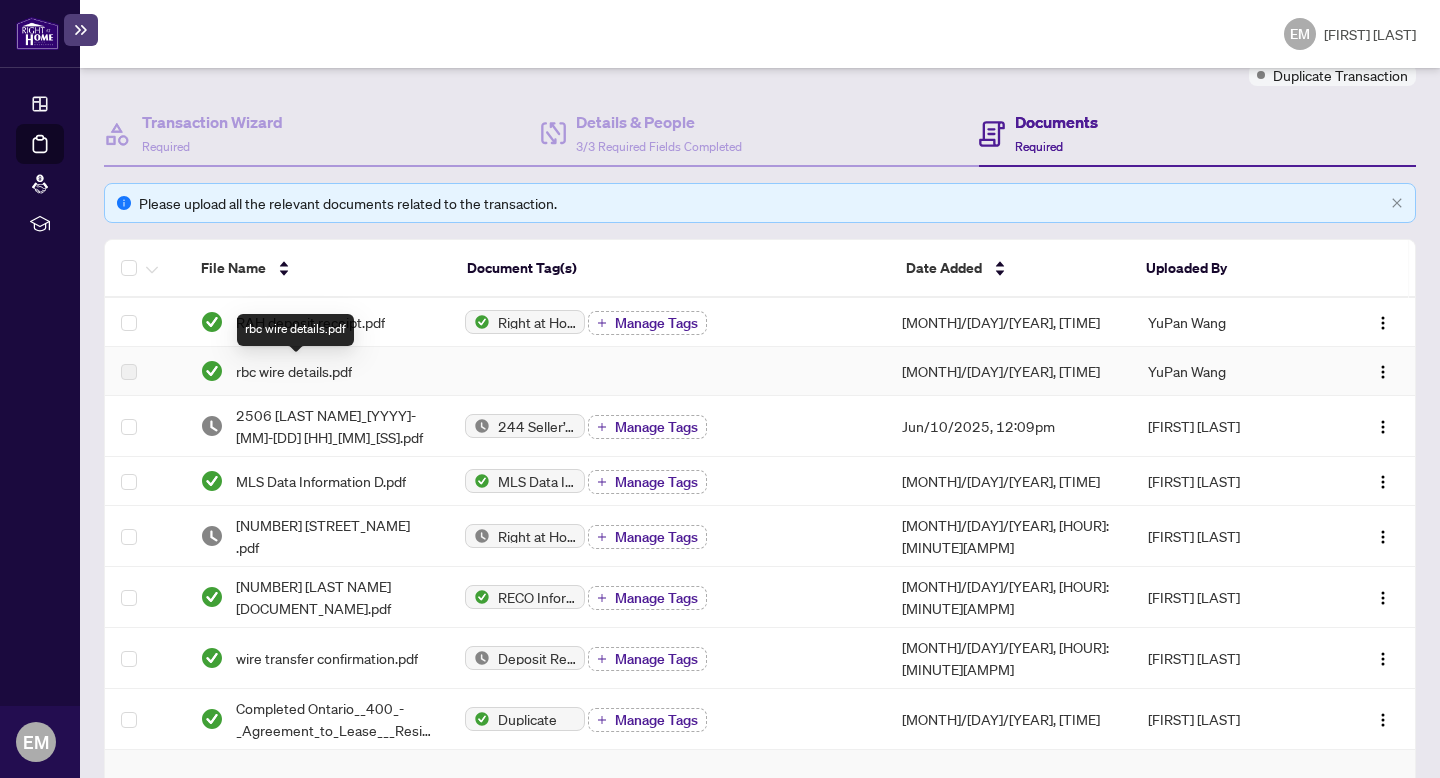 click on "rbc wire details.pdf" at bounding box center (294, 371) 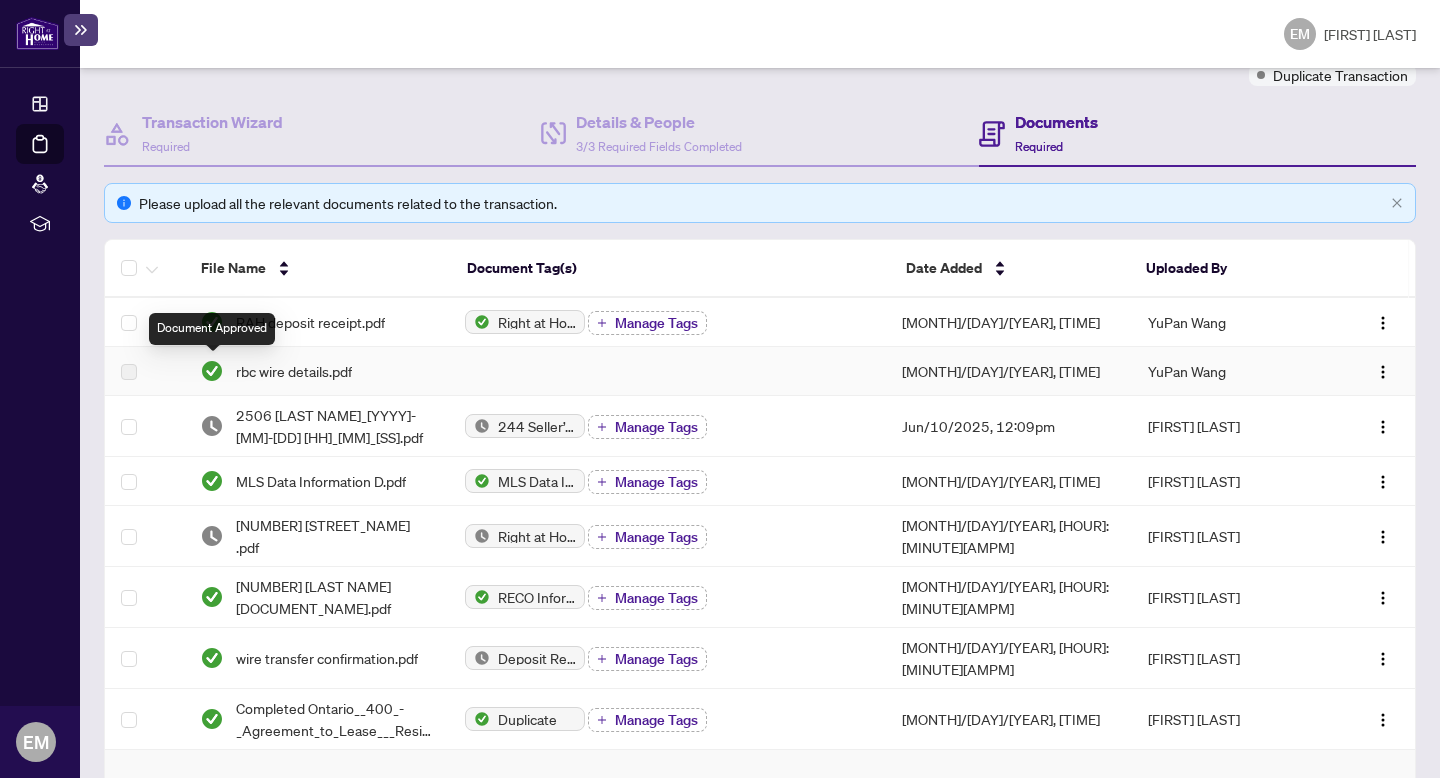 click at bounding box center (212, 371) 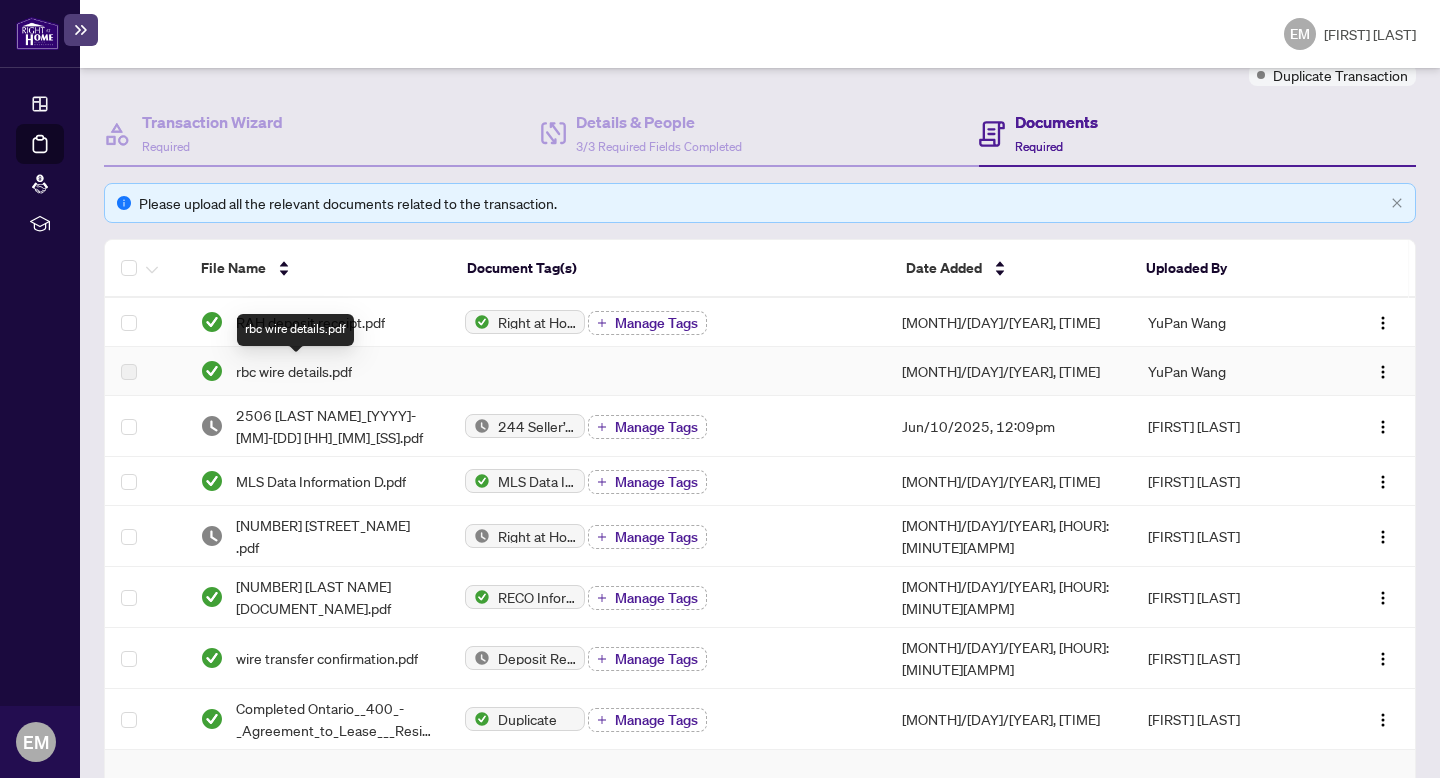 click on "rbc wire details.pdf" at bounding box center [294, 371] 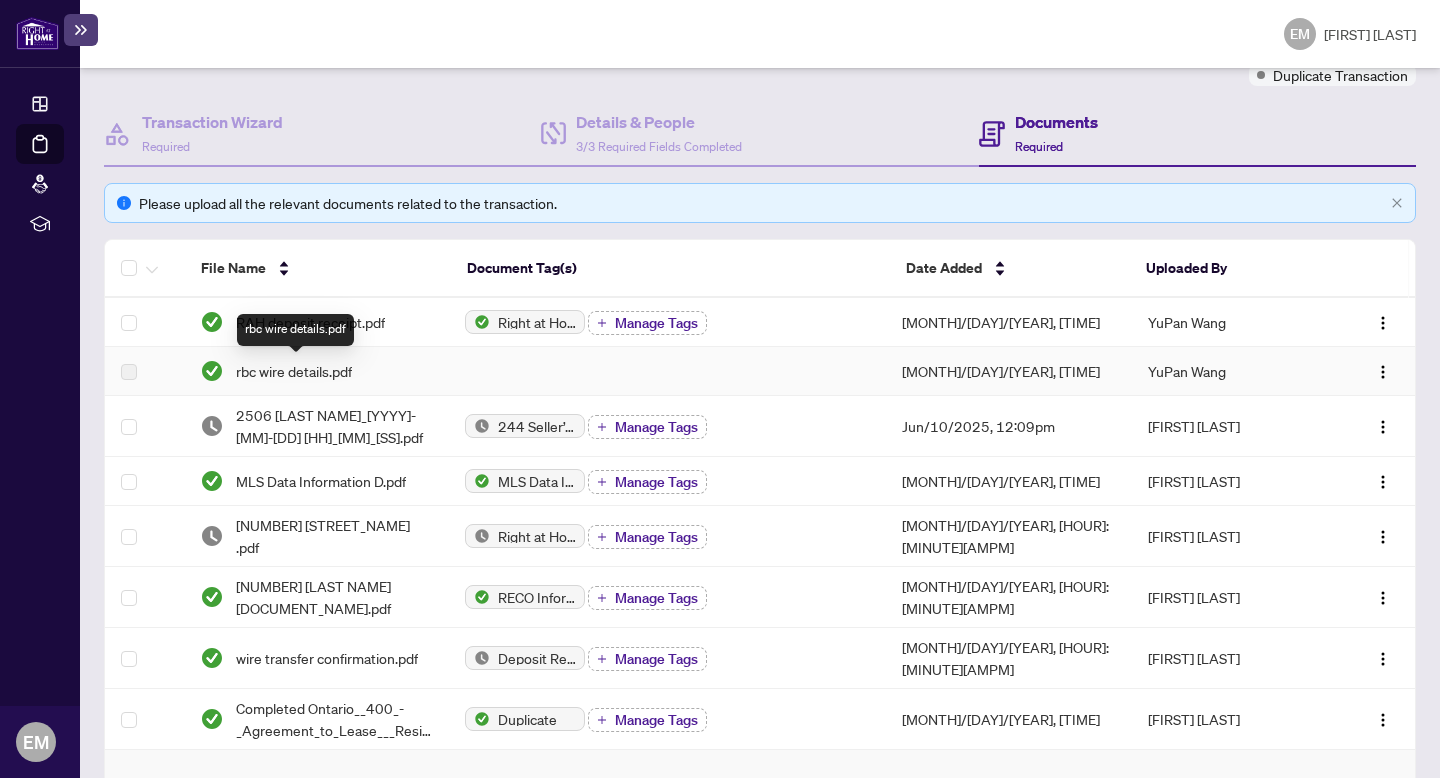 click on "rbc wire details.pdf" at bounding box center (316, 371) 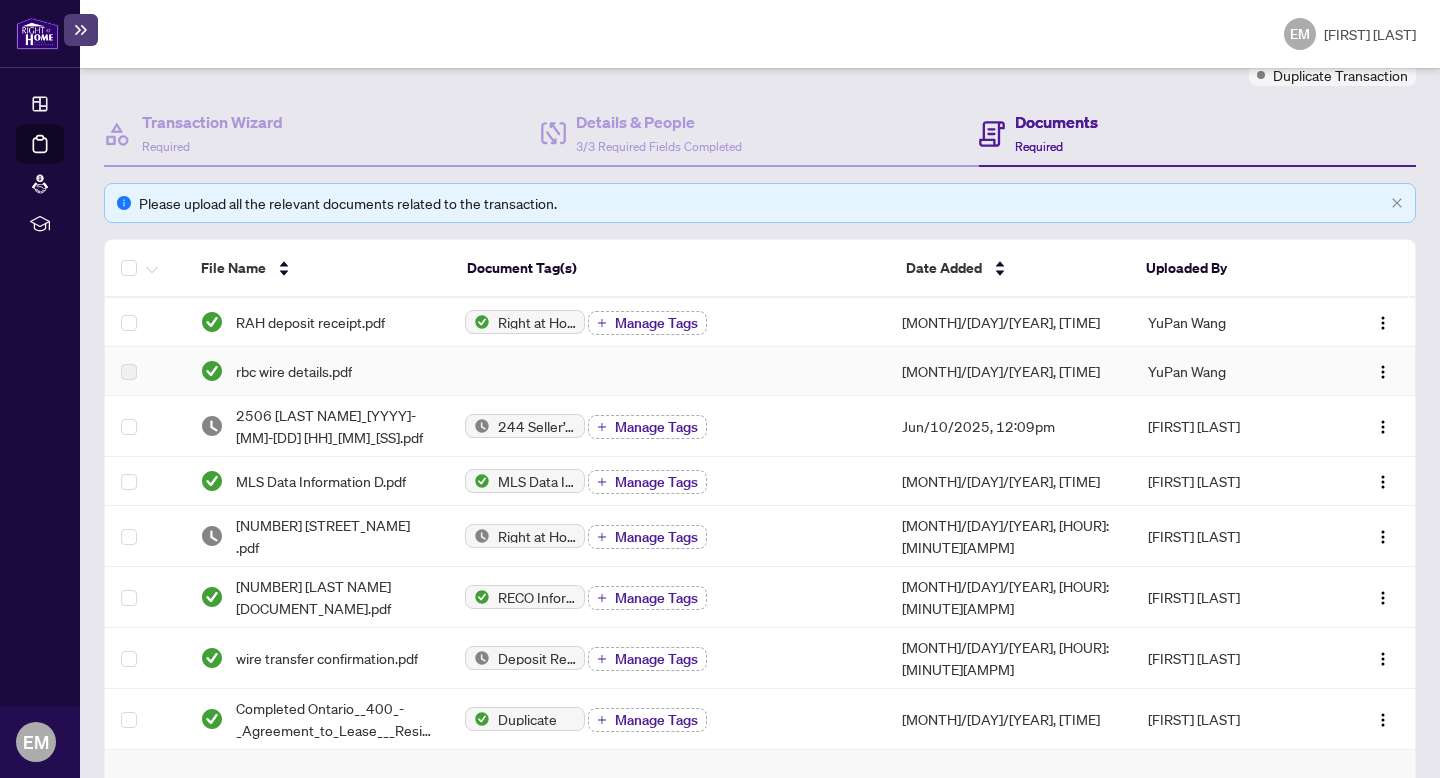 click on "rbc wire details.pdf" at bounding box center (294, 371) 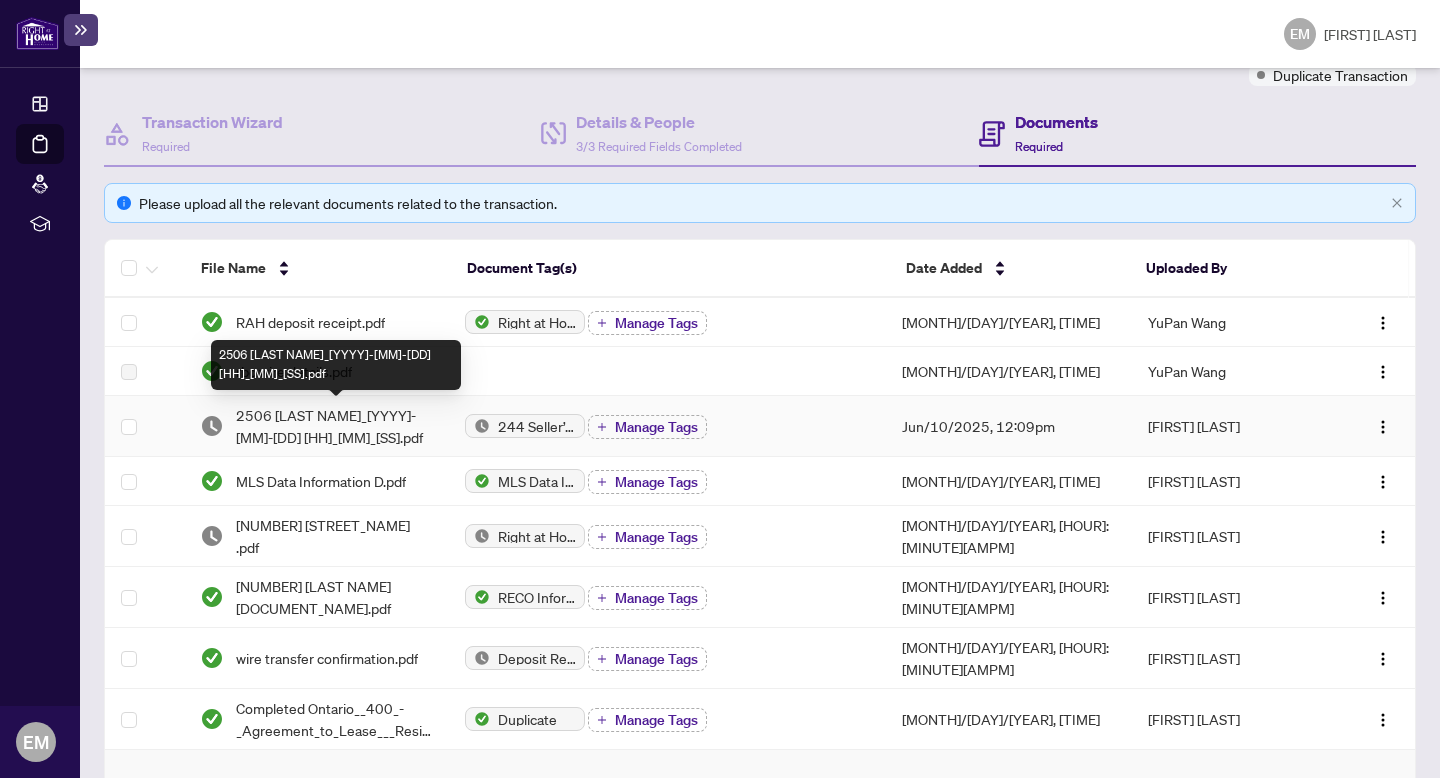 click on "2506 [LAST NAME]_[YYYY]-[MM]-[DD] [HH]_[MM]_[SS].pdf" at bounding box center [334, 426] 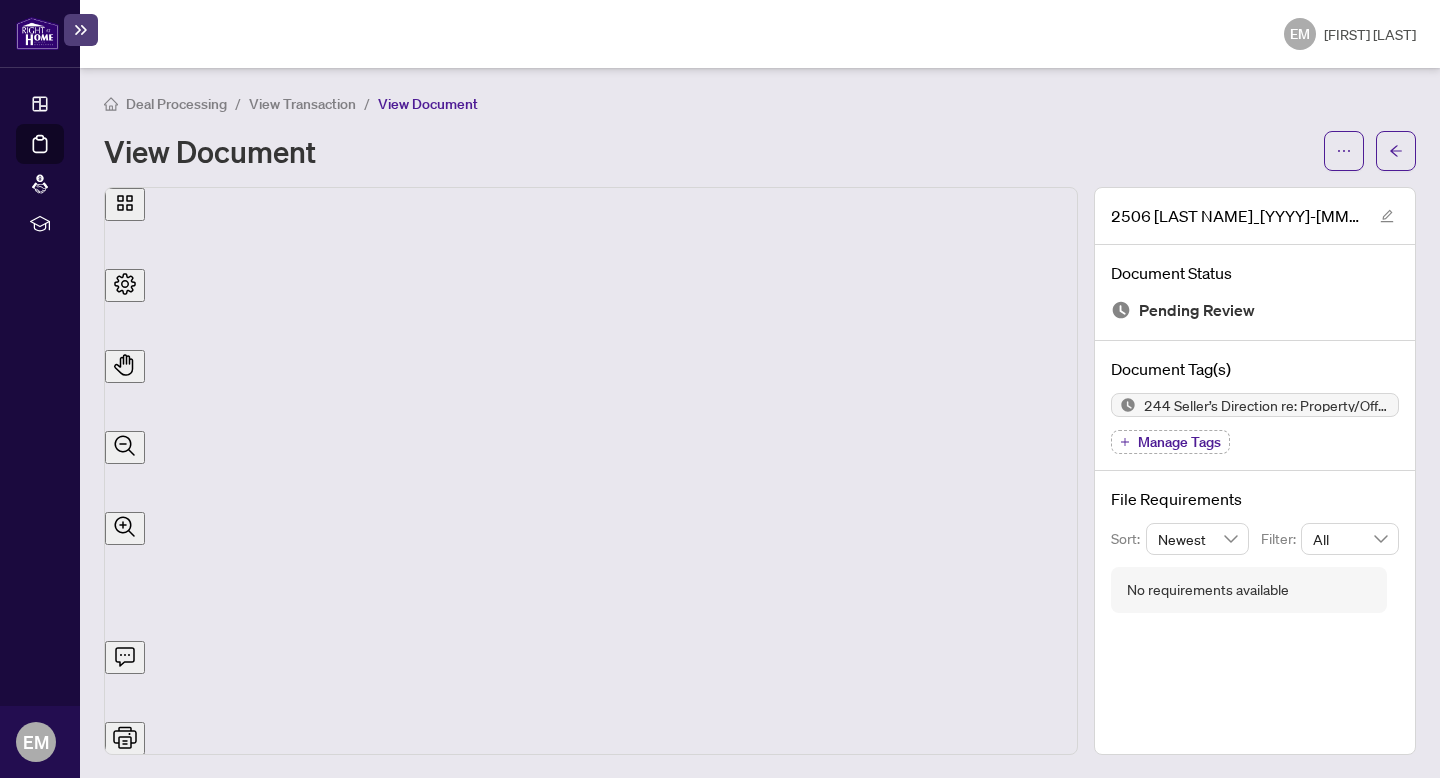 scroll, scrollTop: 0, scrollLeft: 0, axis: both 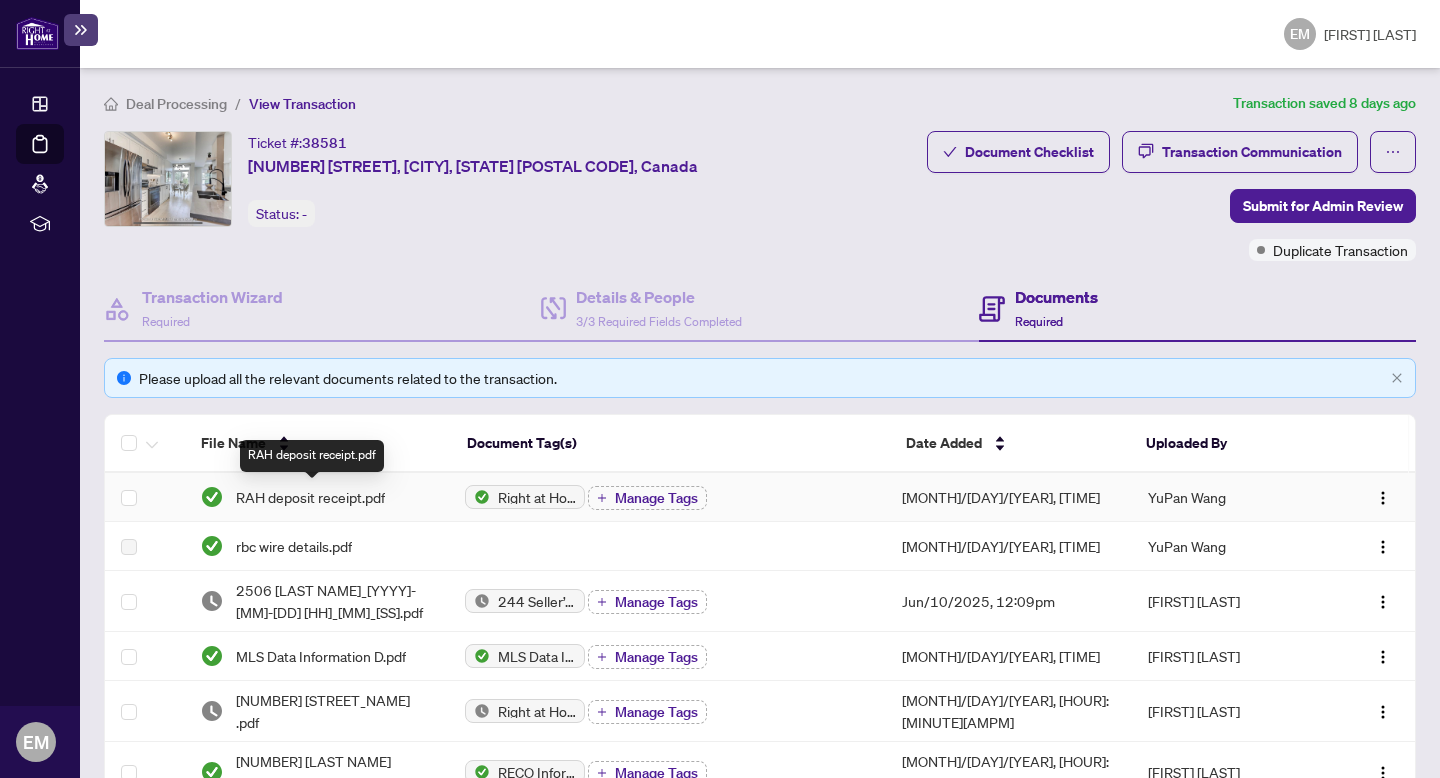 click on "RAH deposit receipt.pdf" at bounding box center (310, 497) 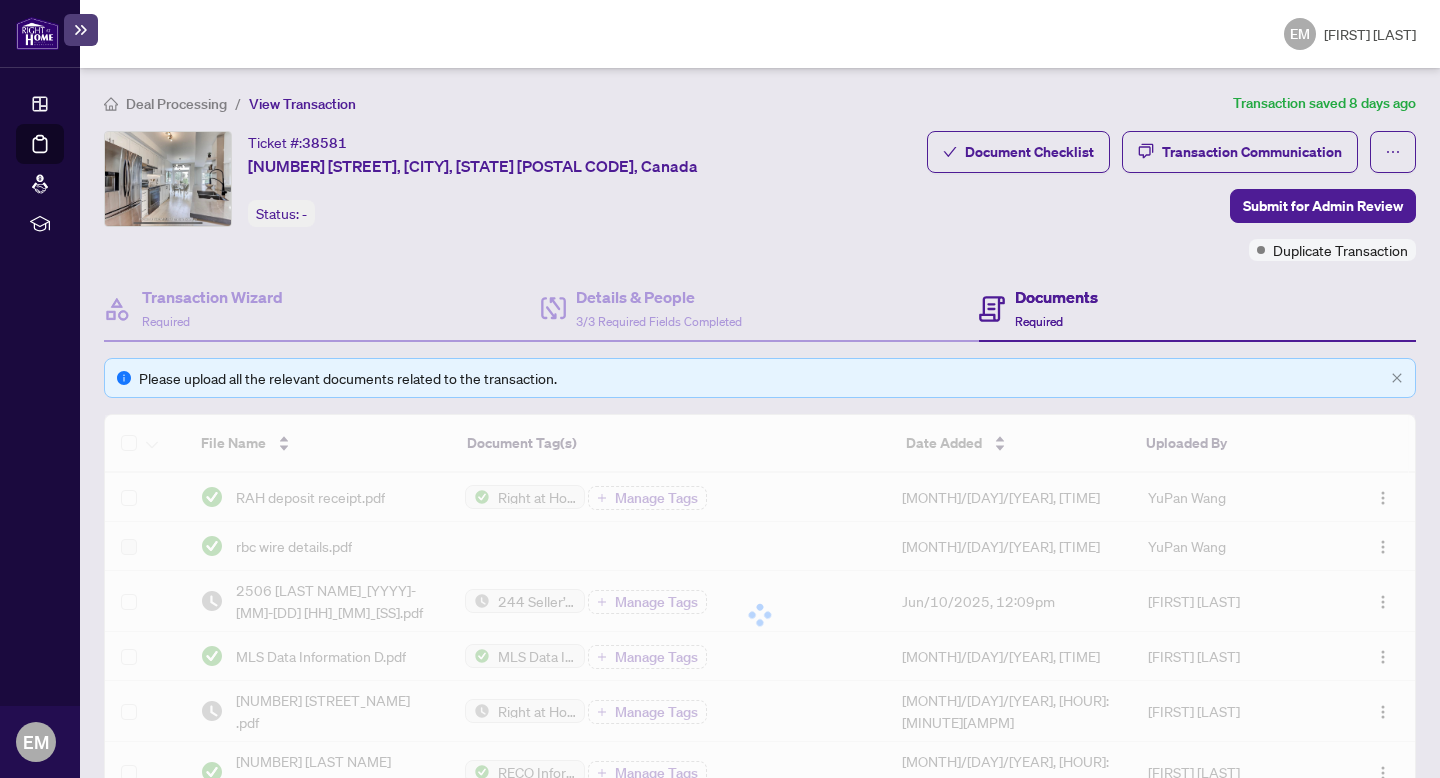 scroll, scrollTop: 115, scrollLeft: 0, axis: vertical 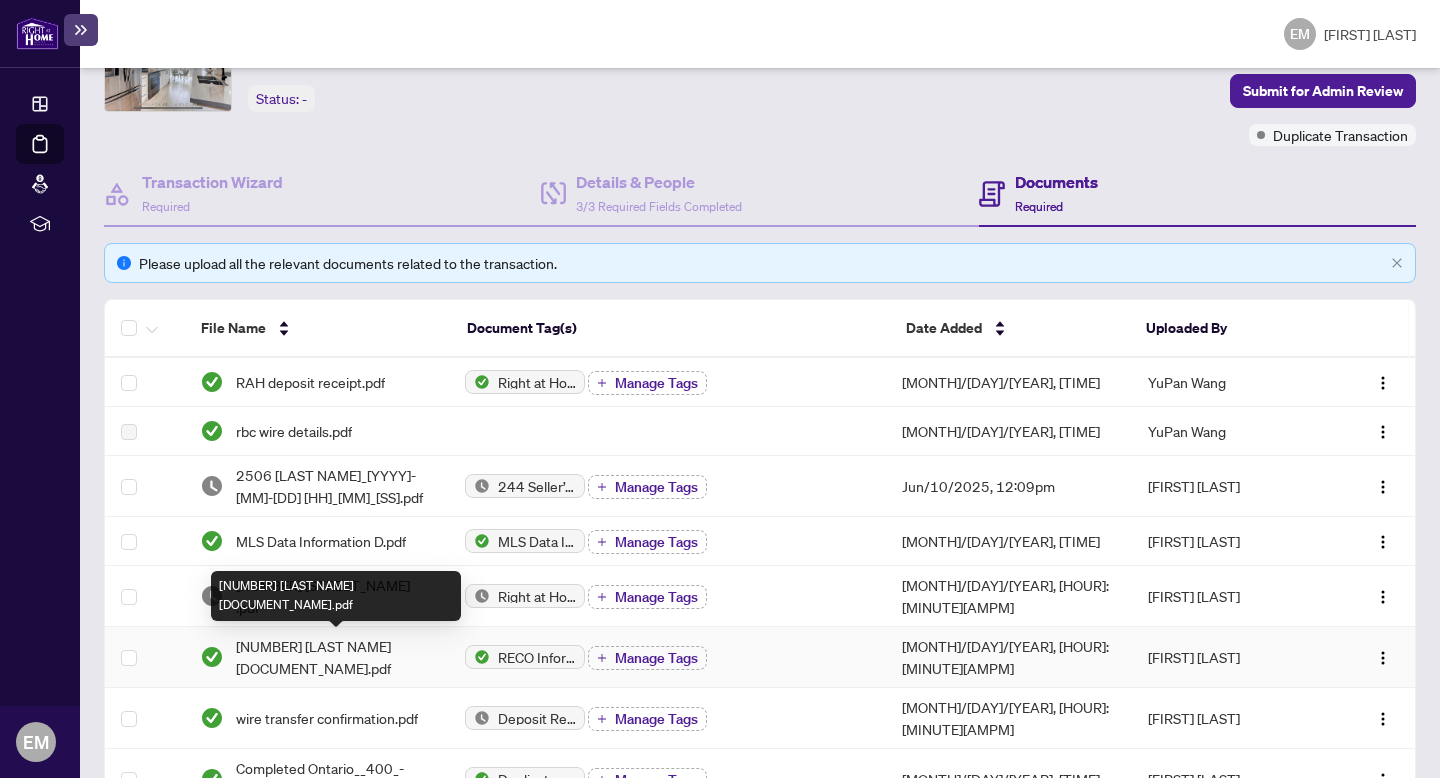 click on "[NUMBER] [LAST NAME] [DOCUMENT_NAME].pdf" at bounding box center [334, 657] 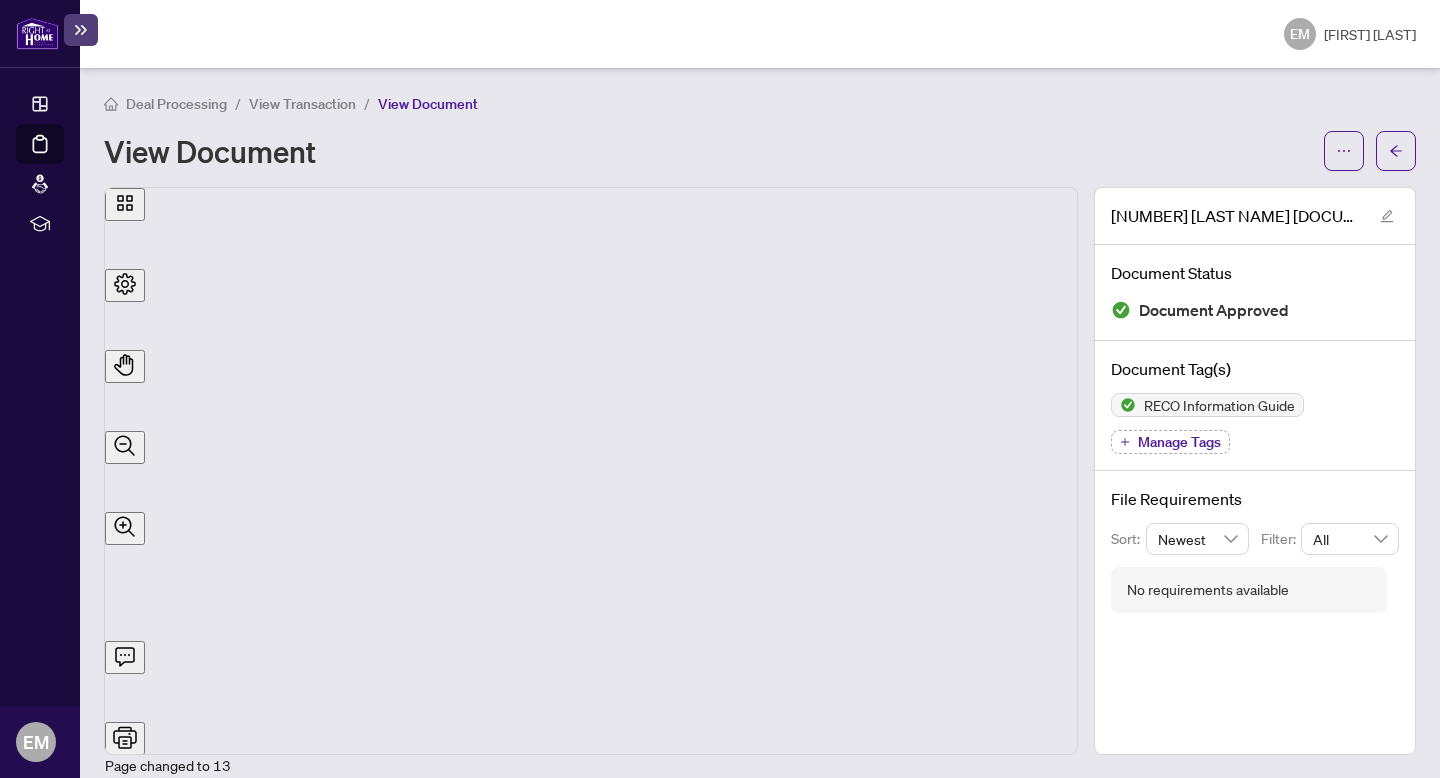 scroll, scrollTop: 12280, scrollLeft: 0, axis: vertical 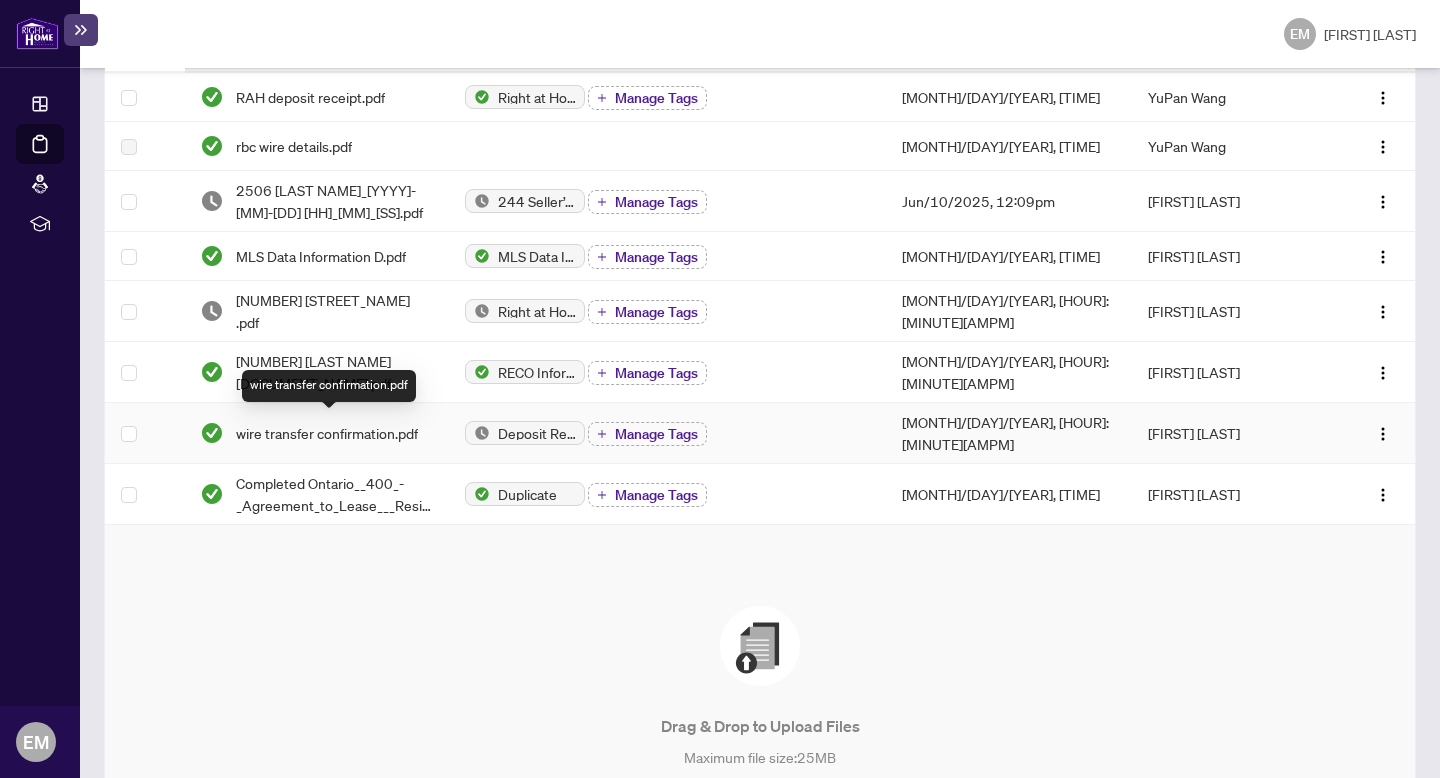 click on "wire transfer confirmation.pdf" at bounding box center [327, 433] 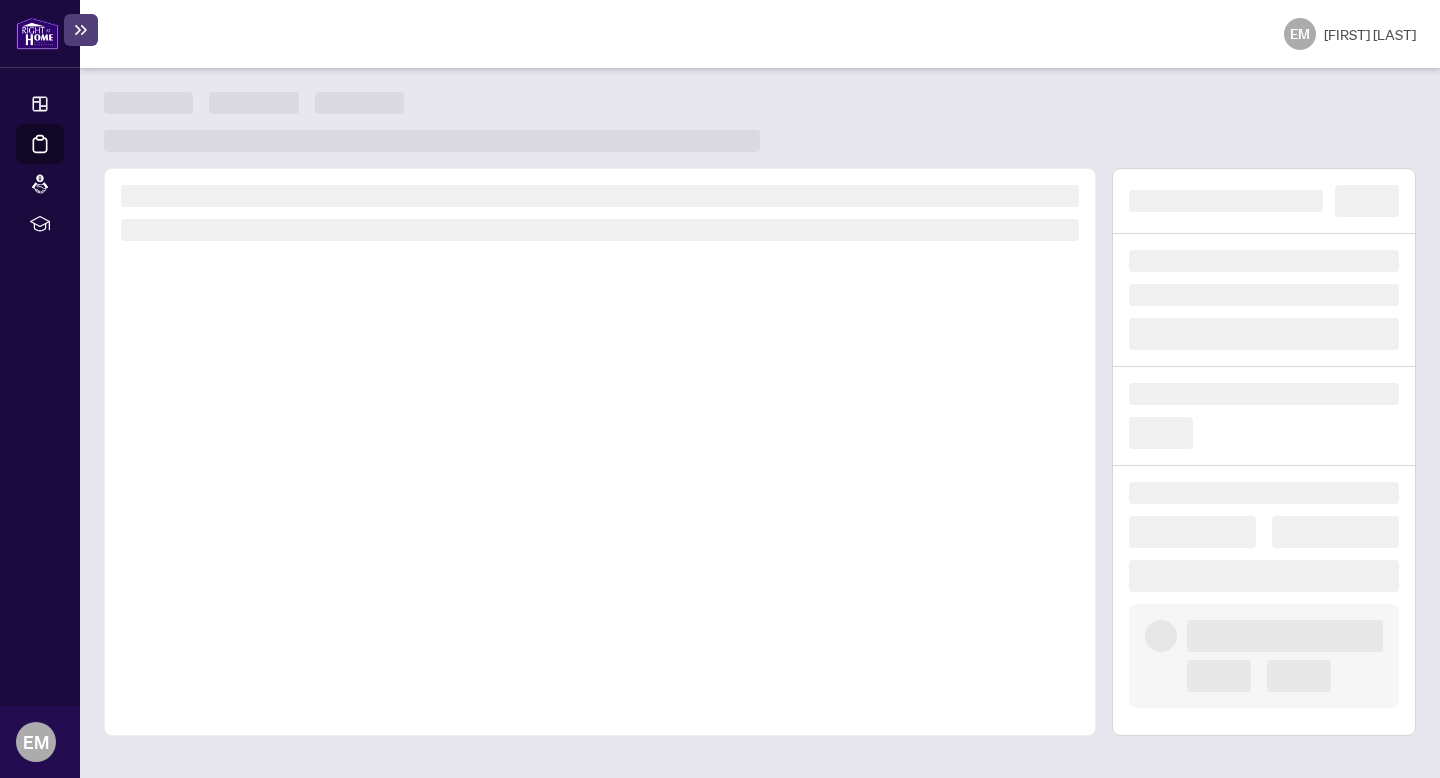 scroll, scrollTop: 0, scrollLeft: 0, axis: both 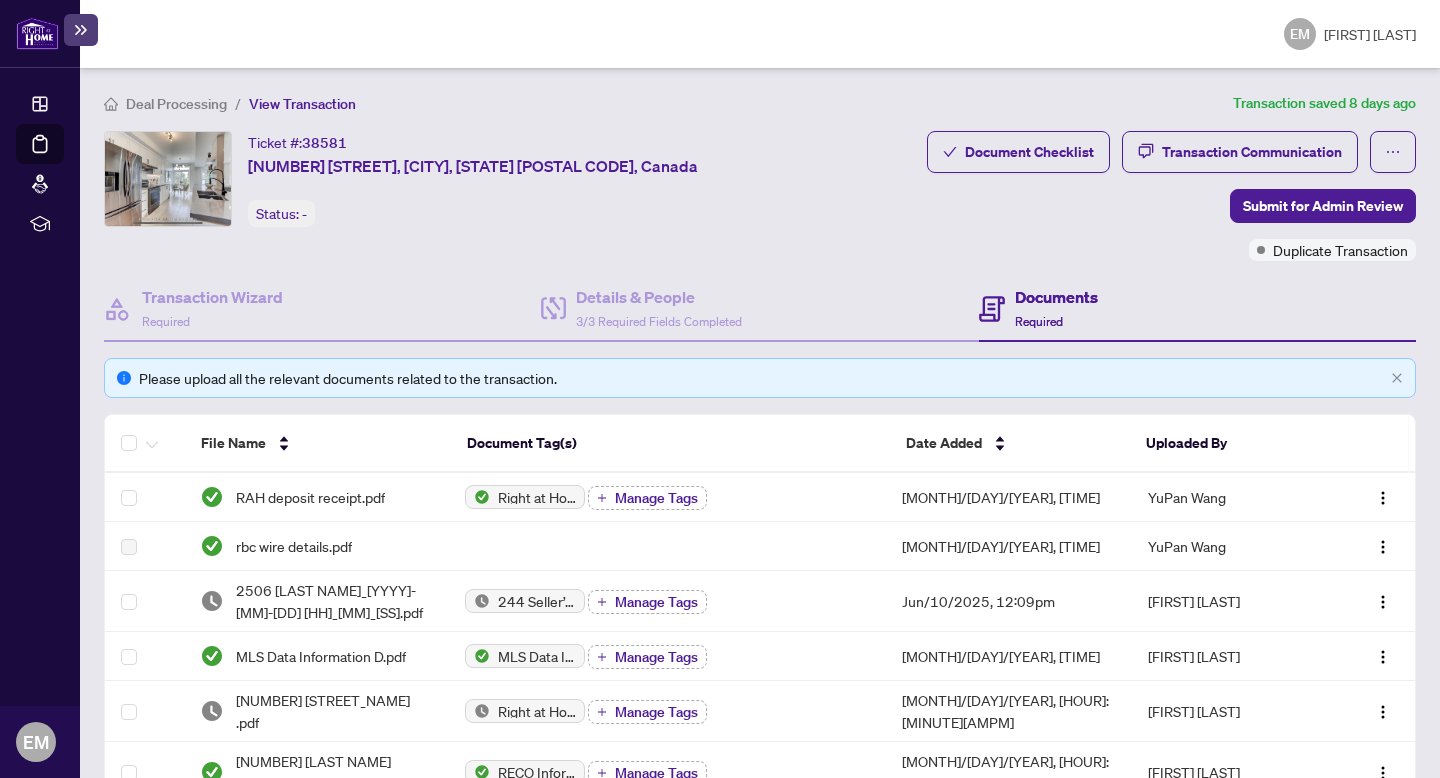click on "Deal Processing" at bounding box center (176, 104) 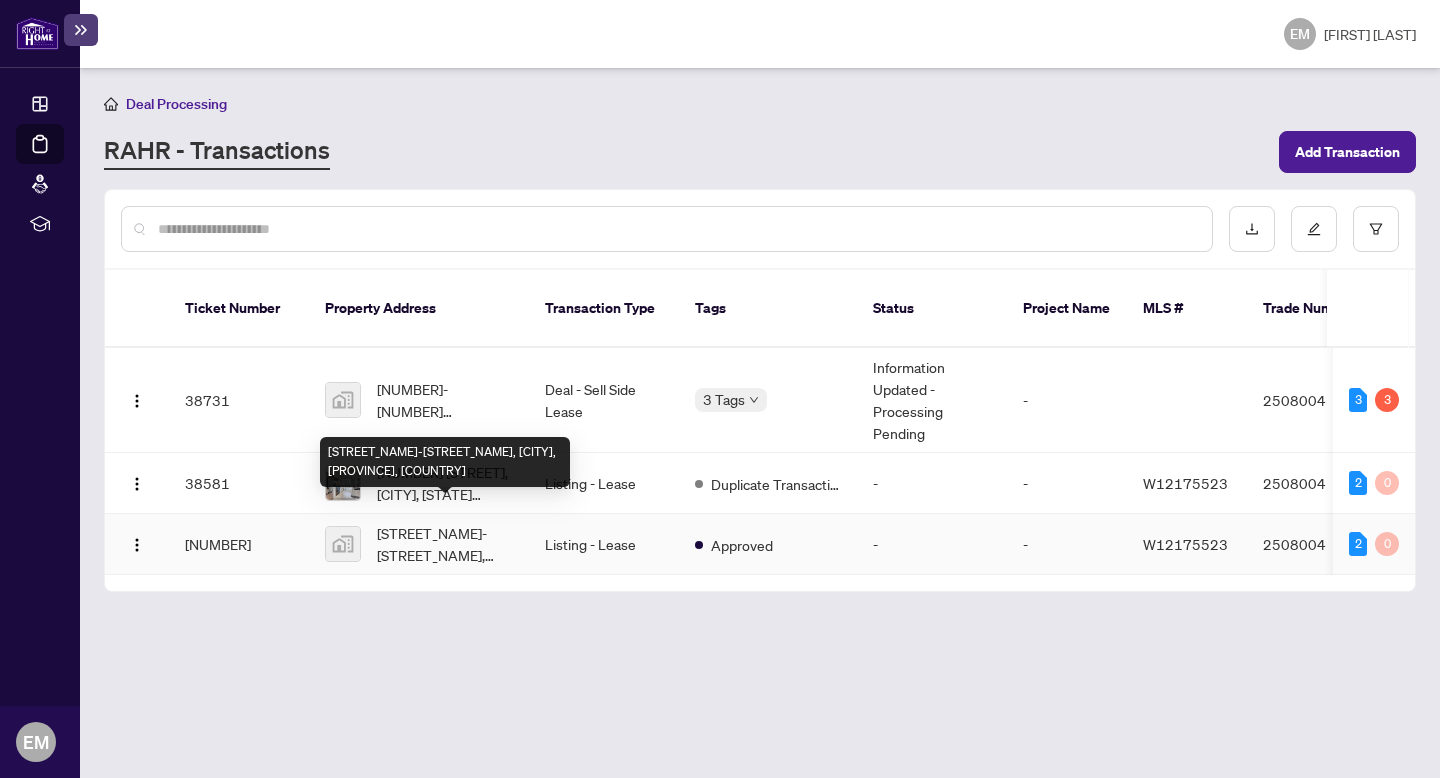 click on "[STREET_NAME]-[STREET_NAME], [CITY], [PROVINCE], [COUNTRY]" at bounding box center [445, 544] 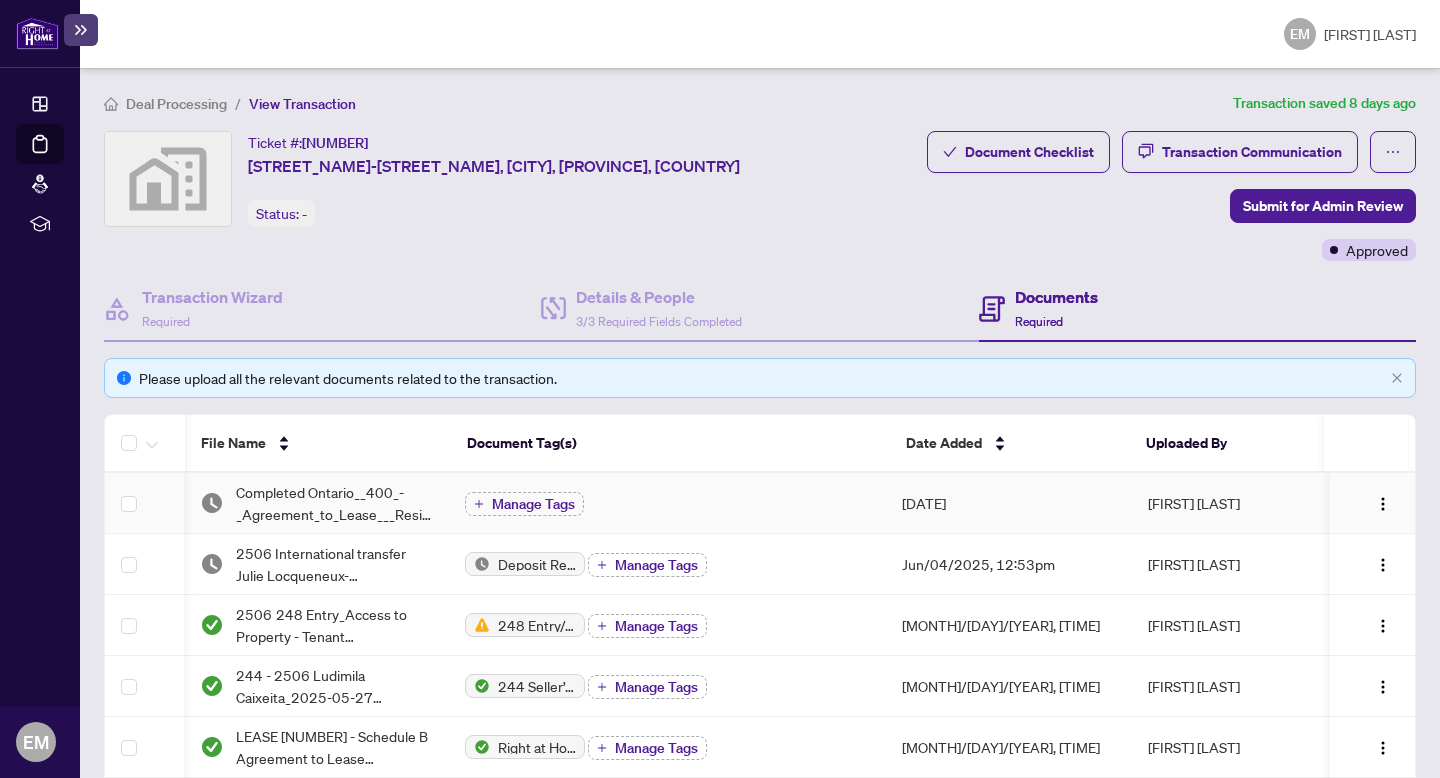 scroll, scrollTop: 109, scrollLeft: 0, axis: vertical 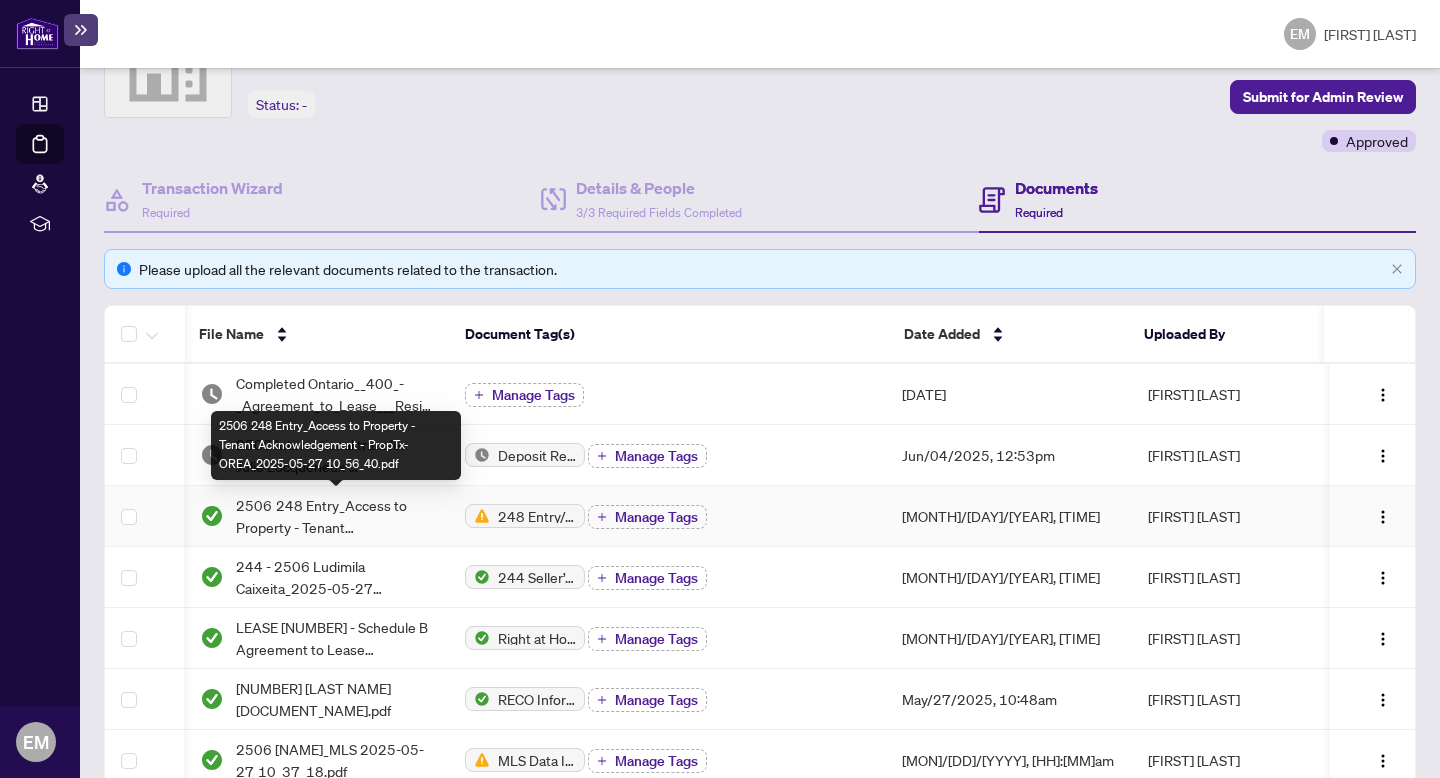 click on "2506 248 Entry_Access to Property - Tenant Acknowledgement - PropTx-OREA_2025-05-27 10_56_40.pdf" at bounding box center [334, 516] 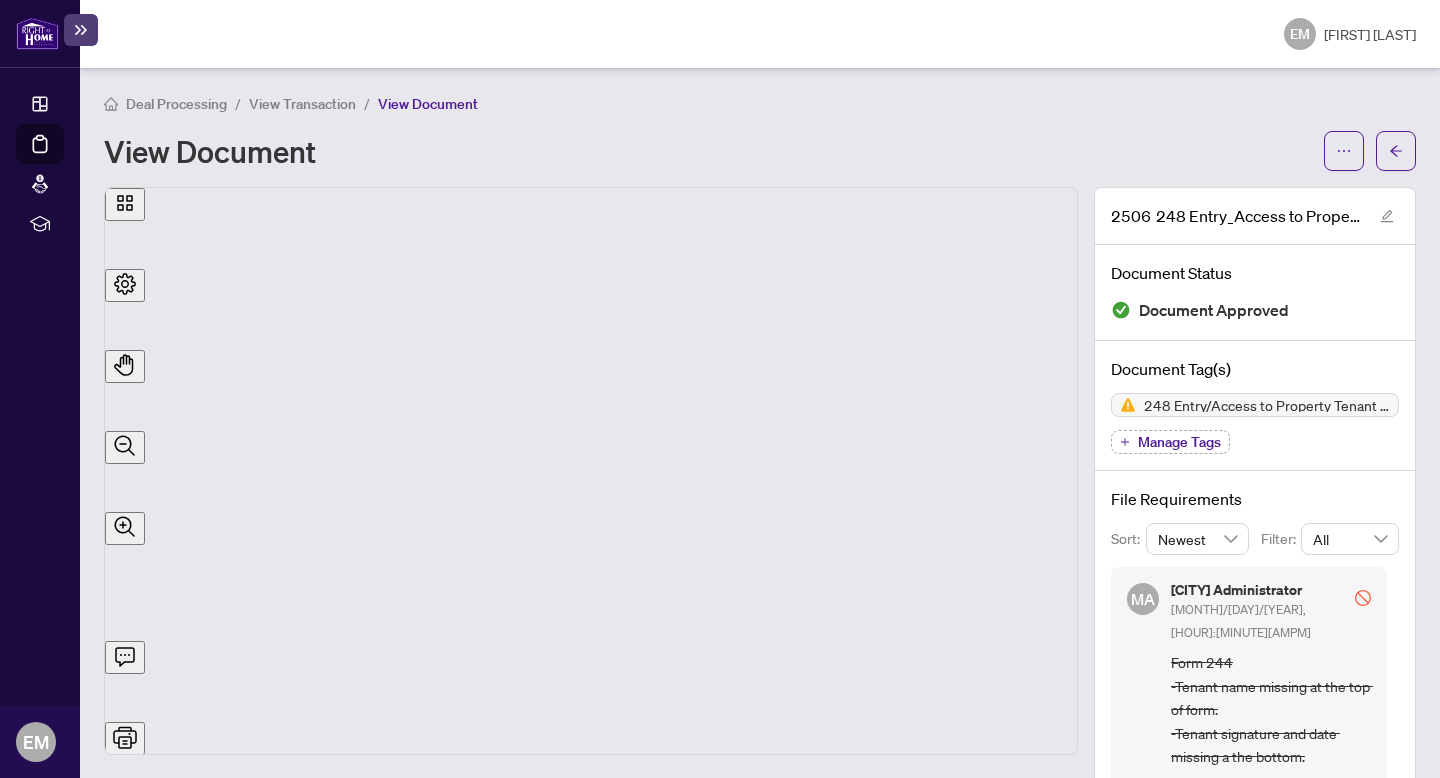 scroll, scrollTop: 512, scrollLeft: 0, axis: vertical 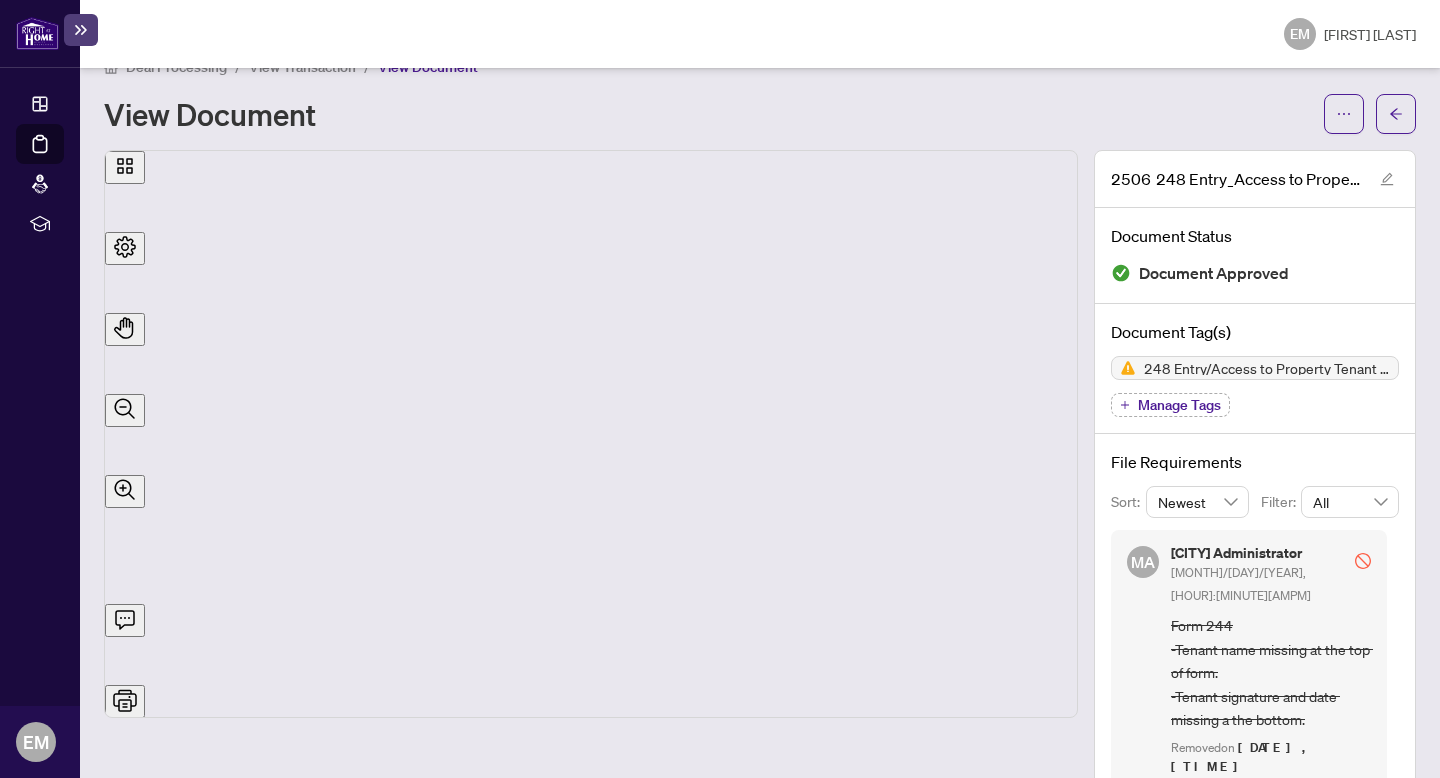 click on "Manage Tags" at bounding box center [1179, 405] 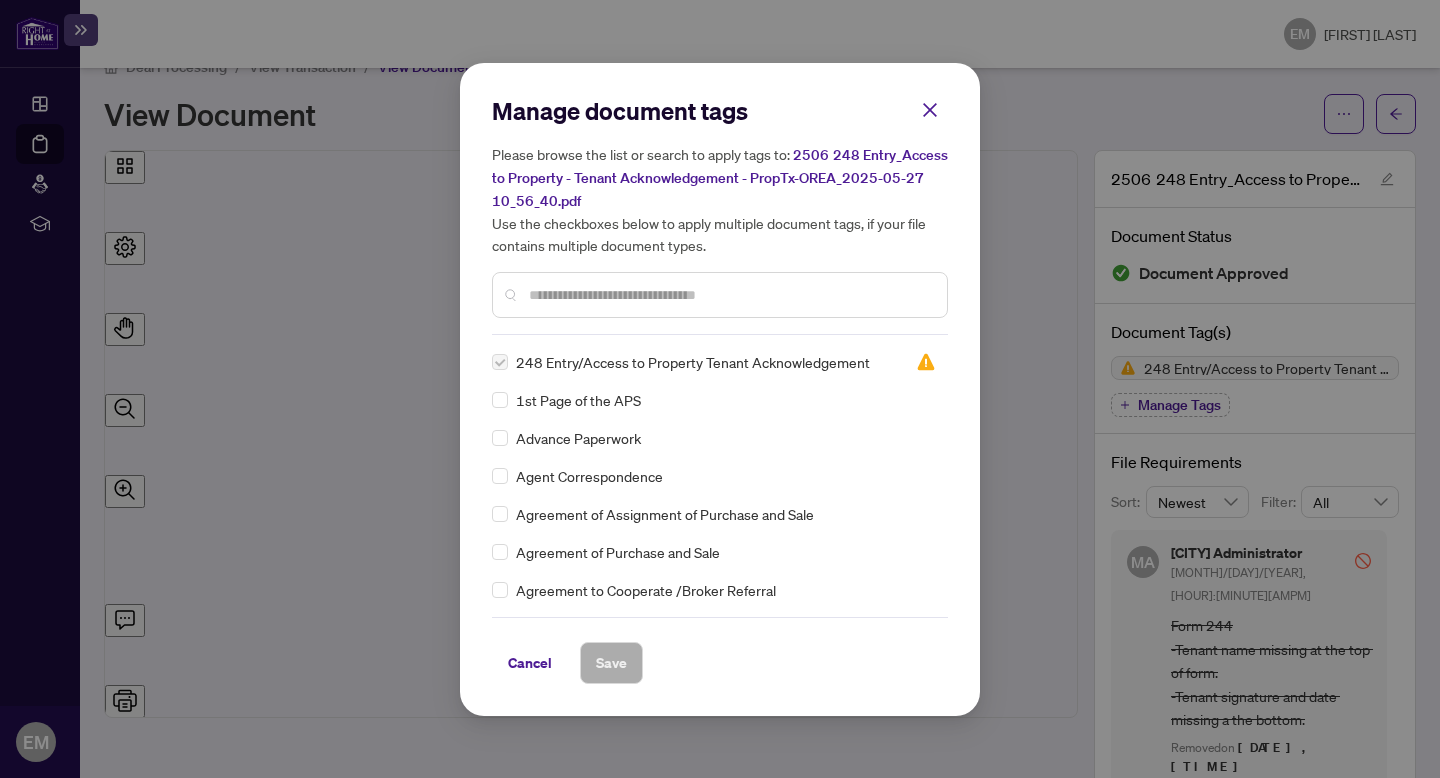 click at bounding box center (500, 362) 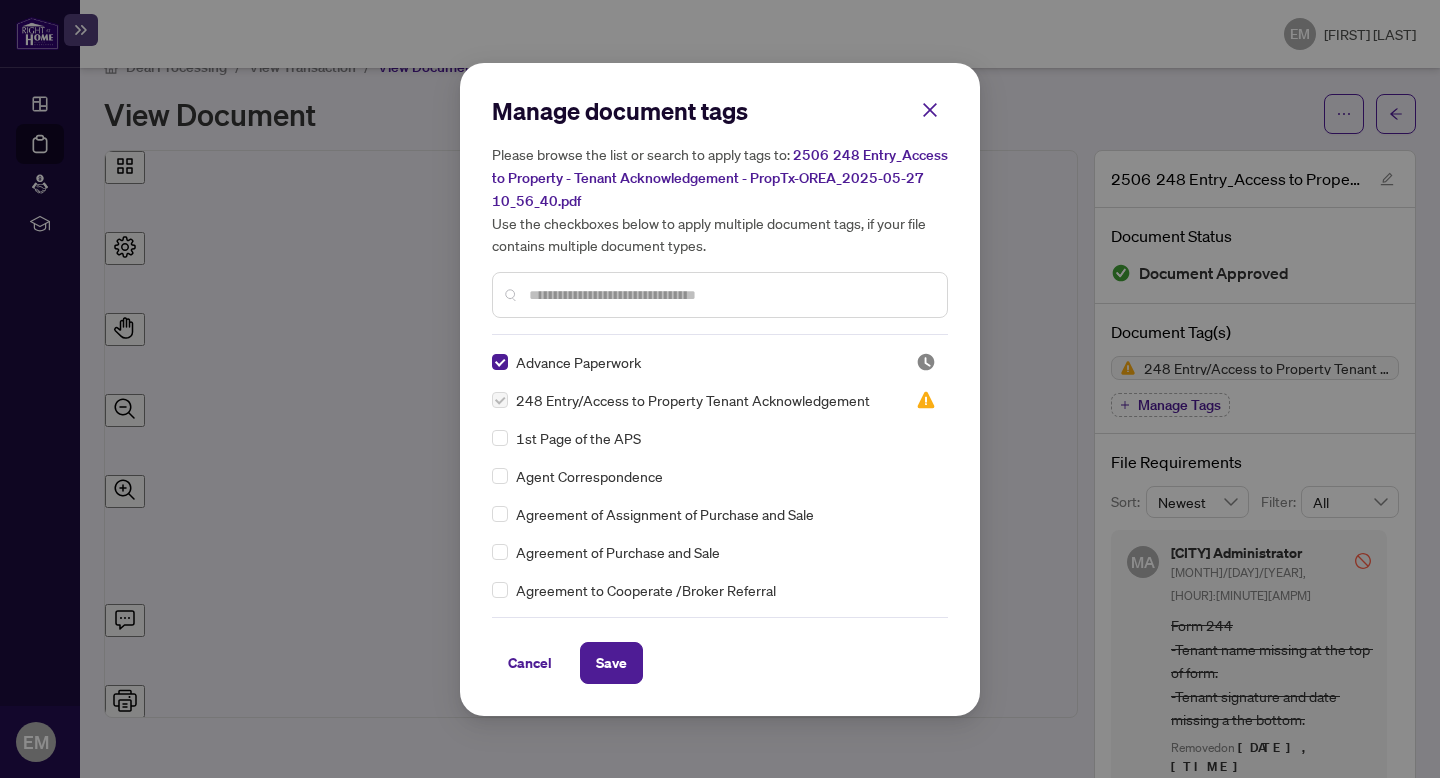click at bounding box center [500, 400] 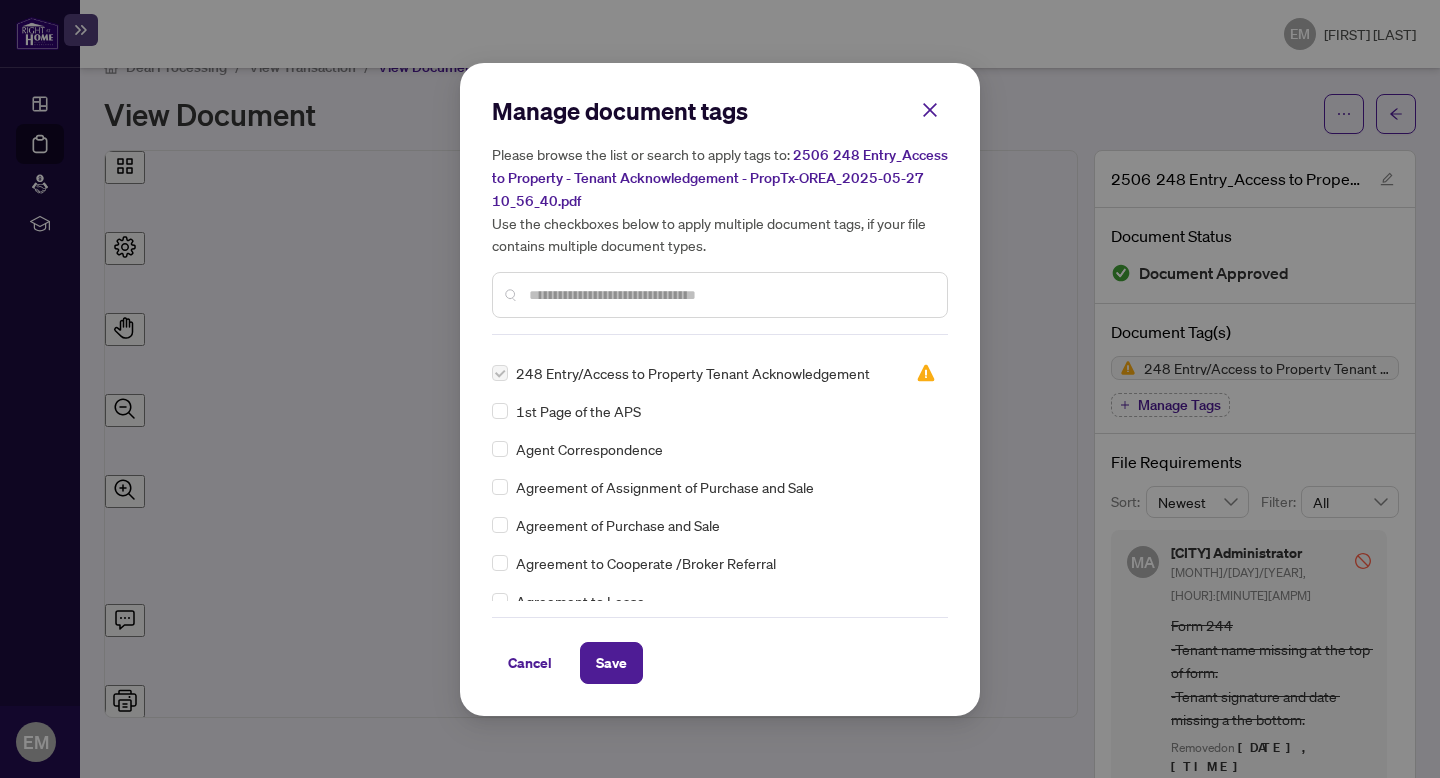 scroll, scrollTop: 0, scrollLeft: 0, axis: both 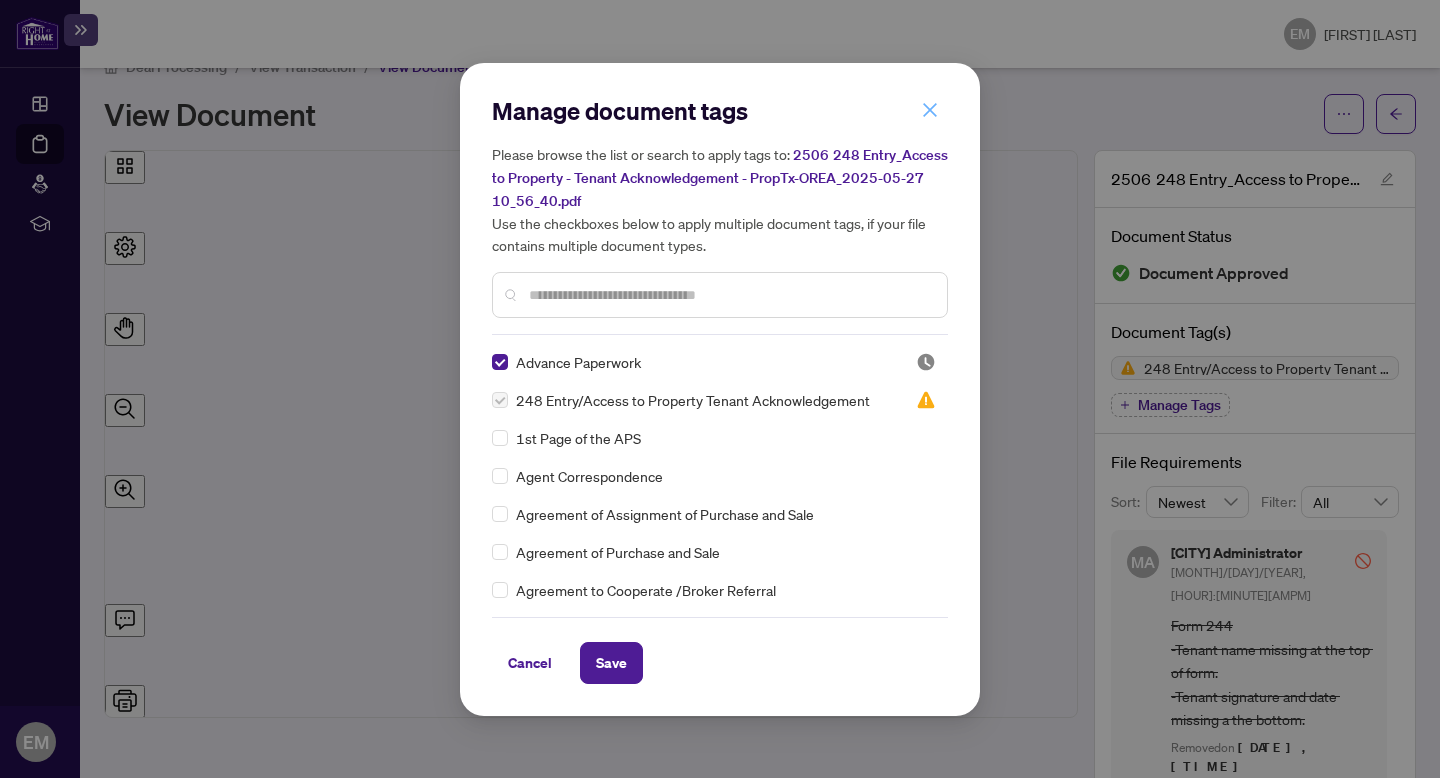 click at bounding box center (930, 110) 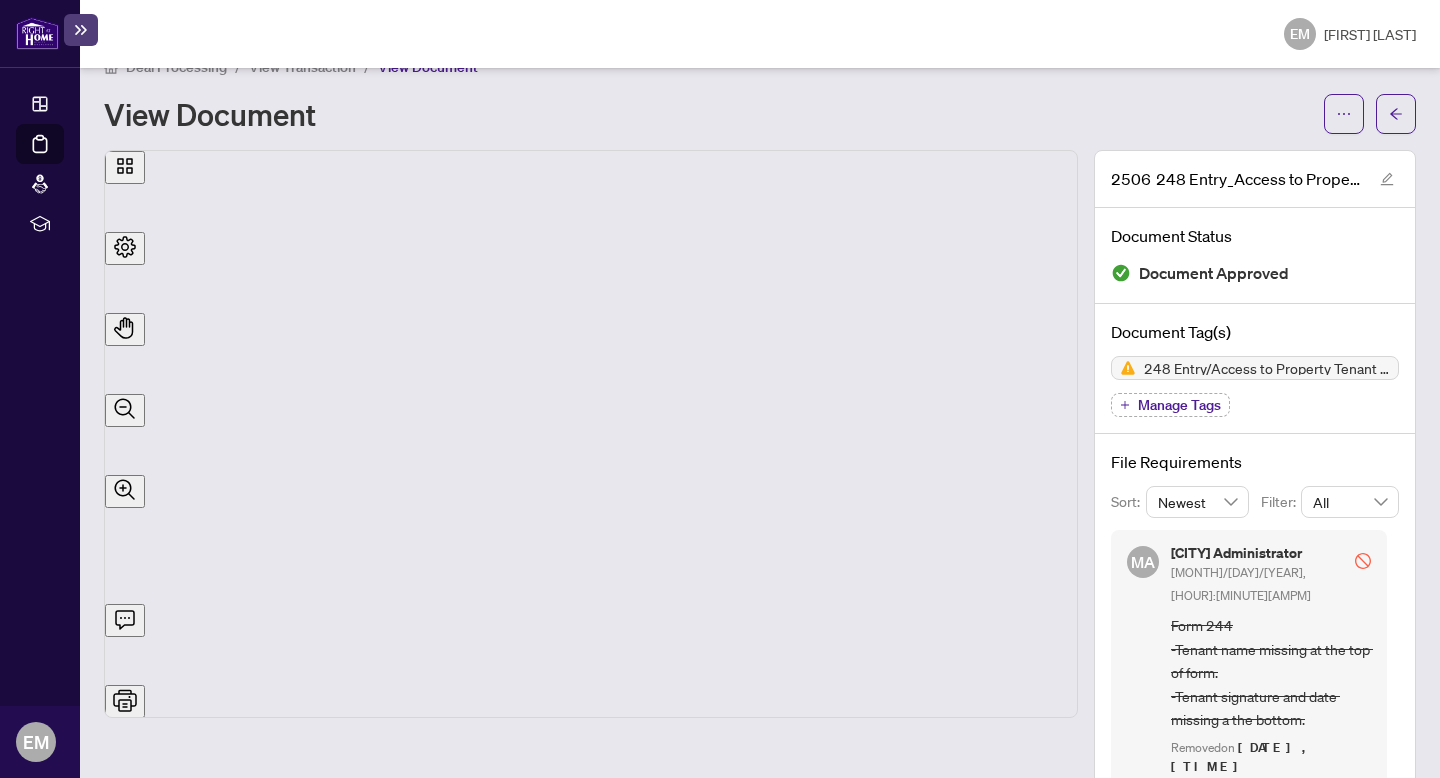 scroll, scrollTop: 0, scrollLeft: 0, axis: both 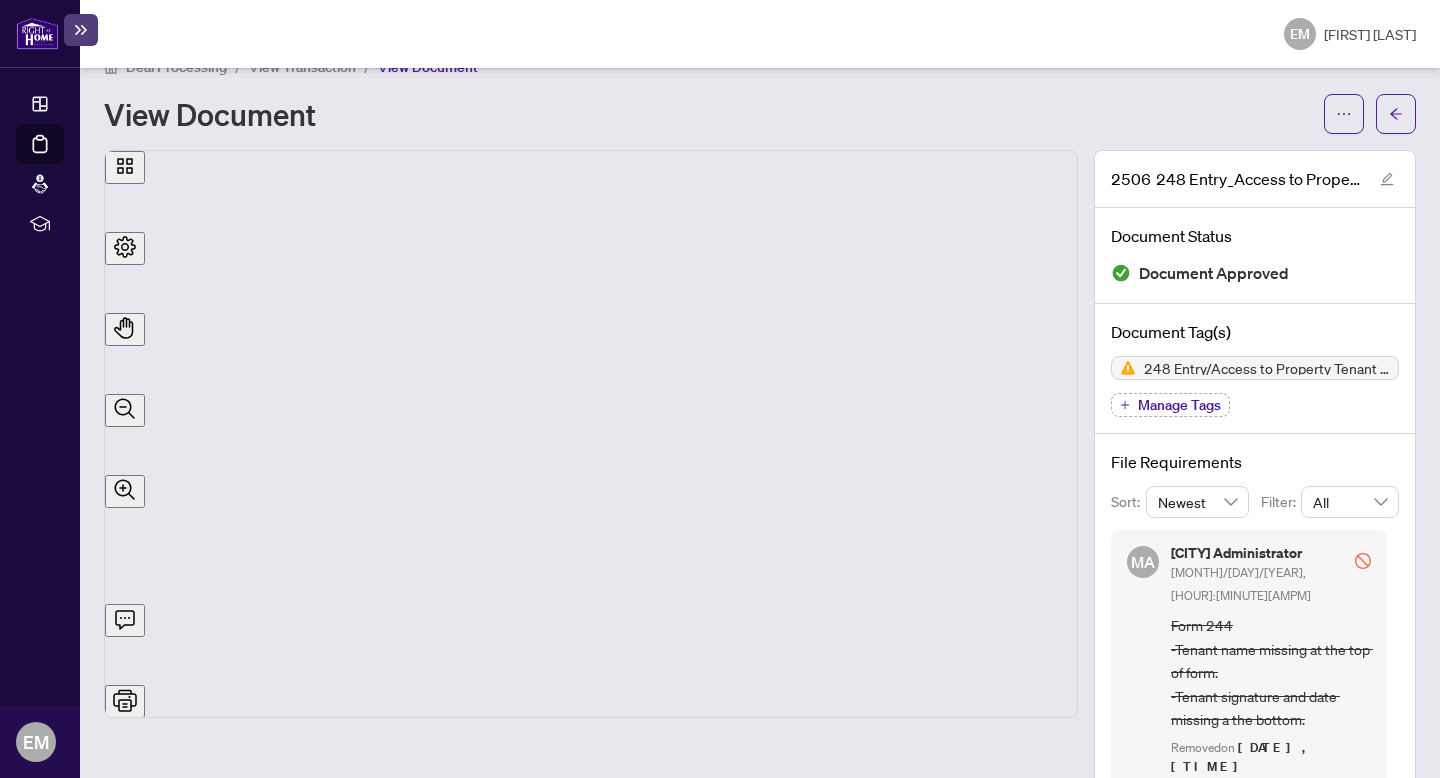 click on "Manage Tags" at bounding box center [1179, 405] 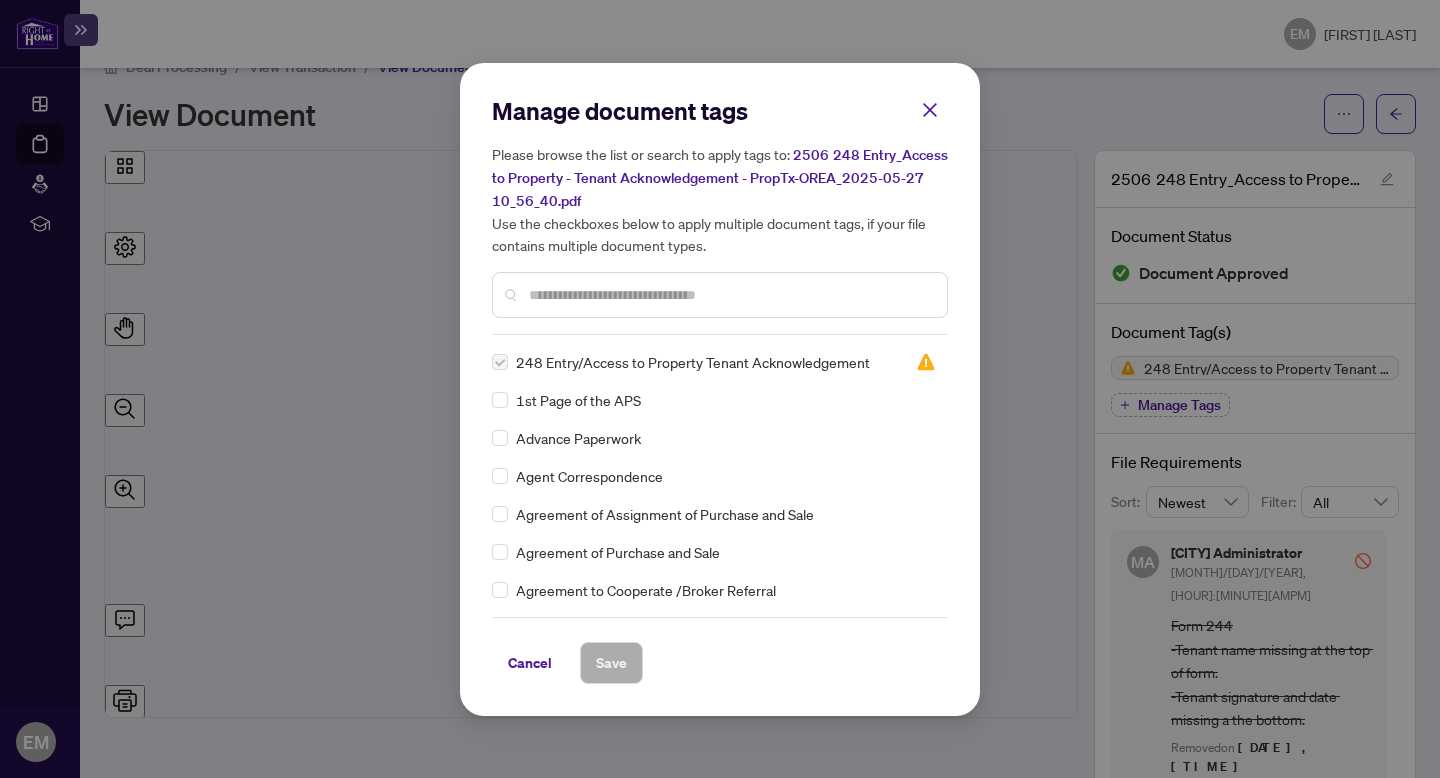 click at bounding box center [720, 295] 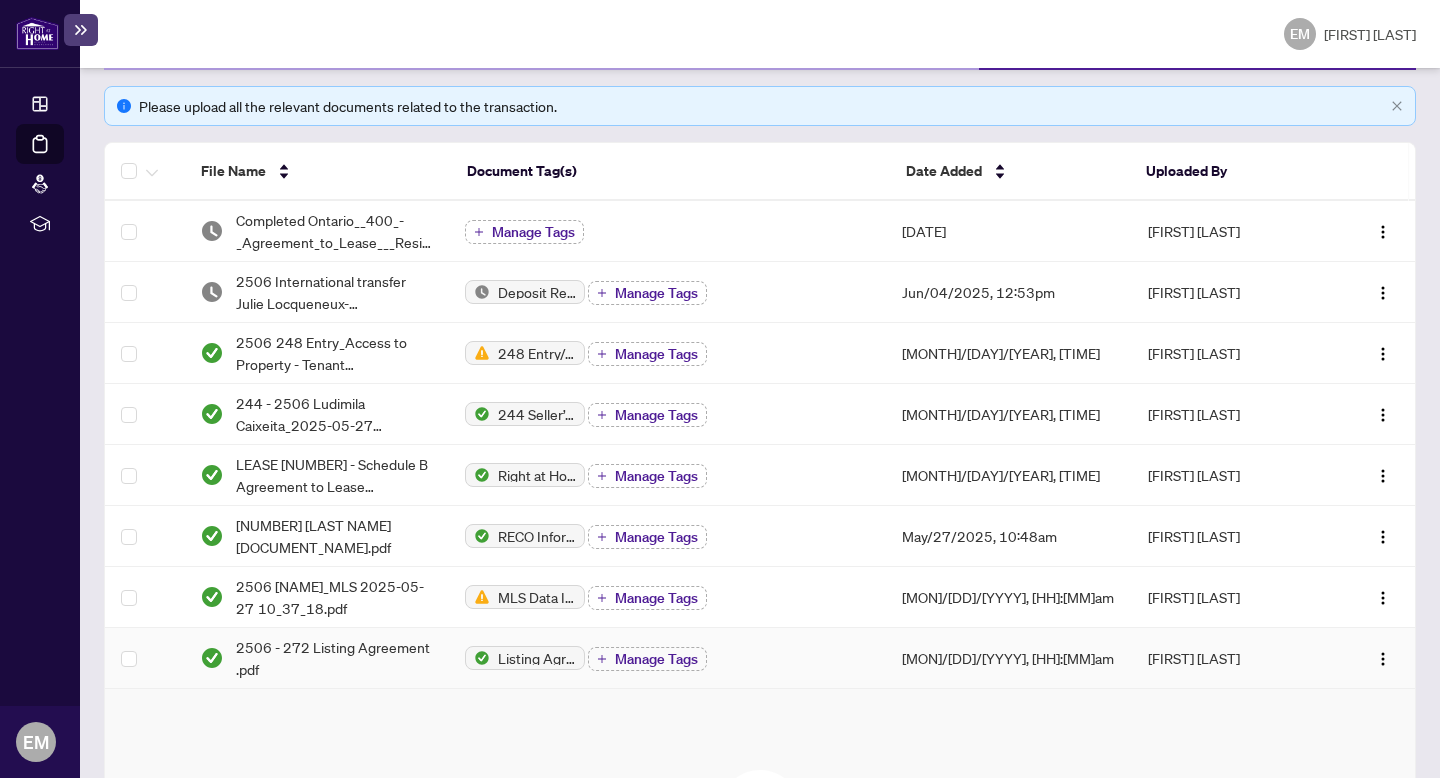 scroll, scrollTop: 273, scrollLeft: 0, axis: vertical 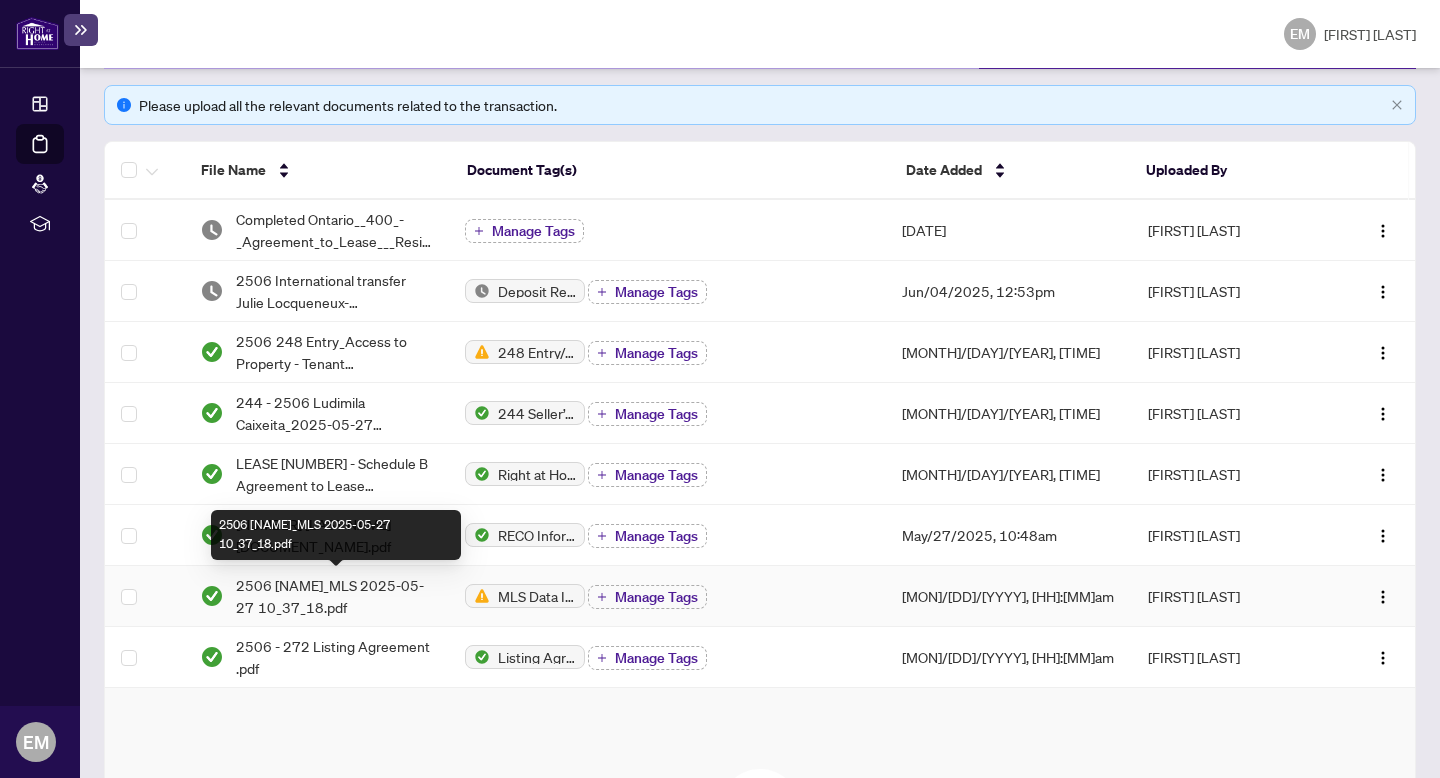 click on "2506 [NAME]_MLS 2025-05-27 10_37_18.pdf" at bounding box center (334, 596) 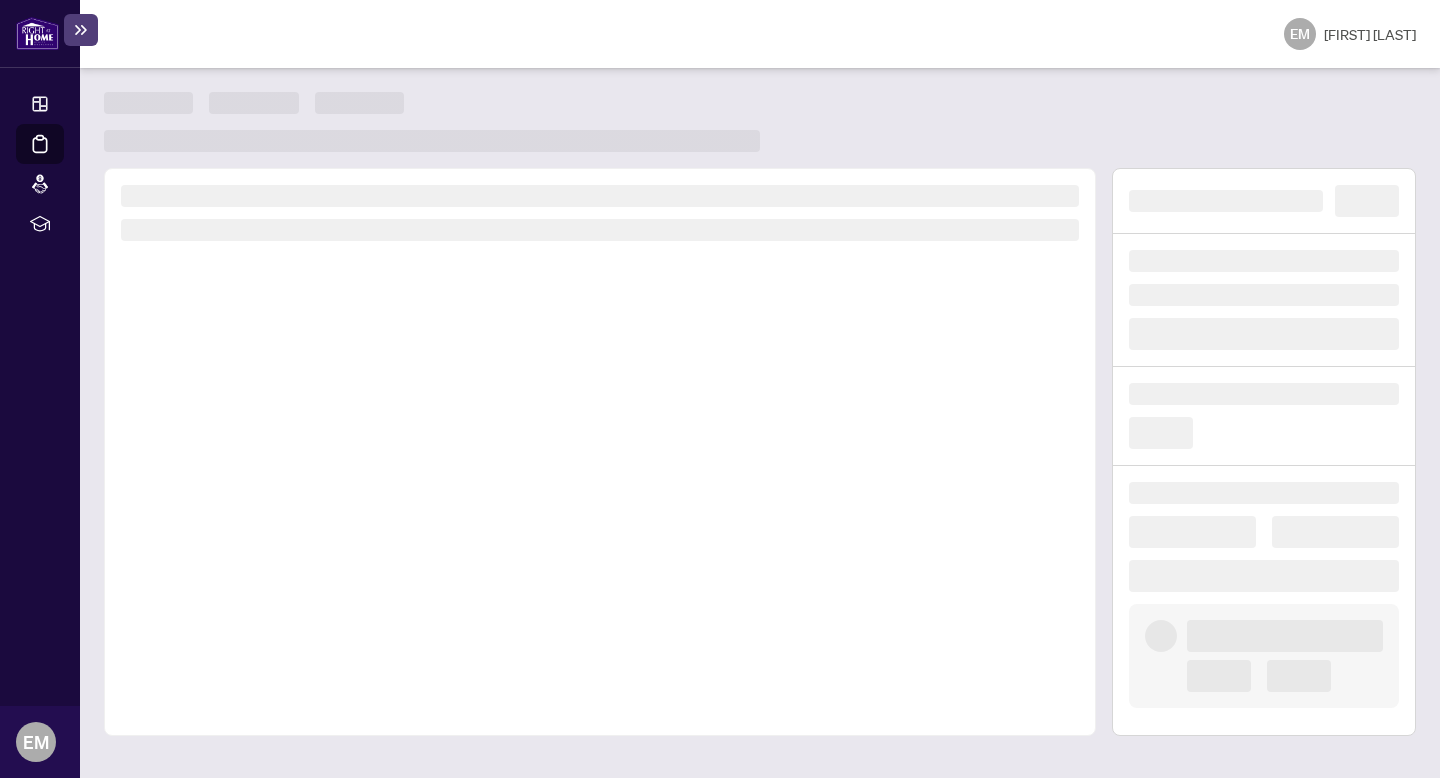 scroll, scrollTop: 0, scrollLeft: 0, axis: both 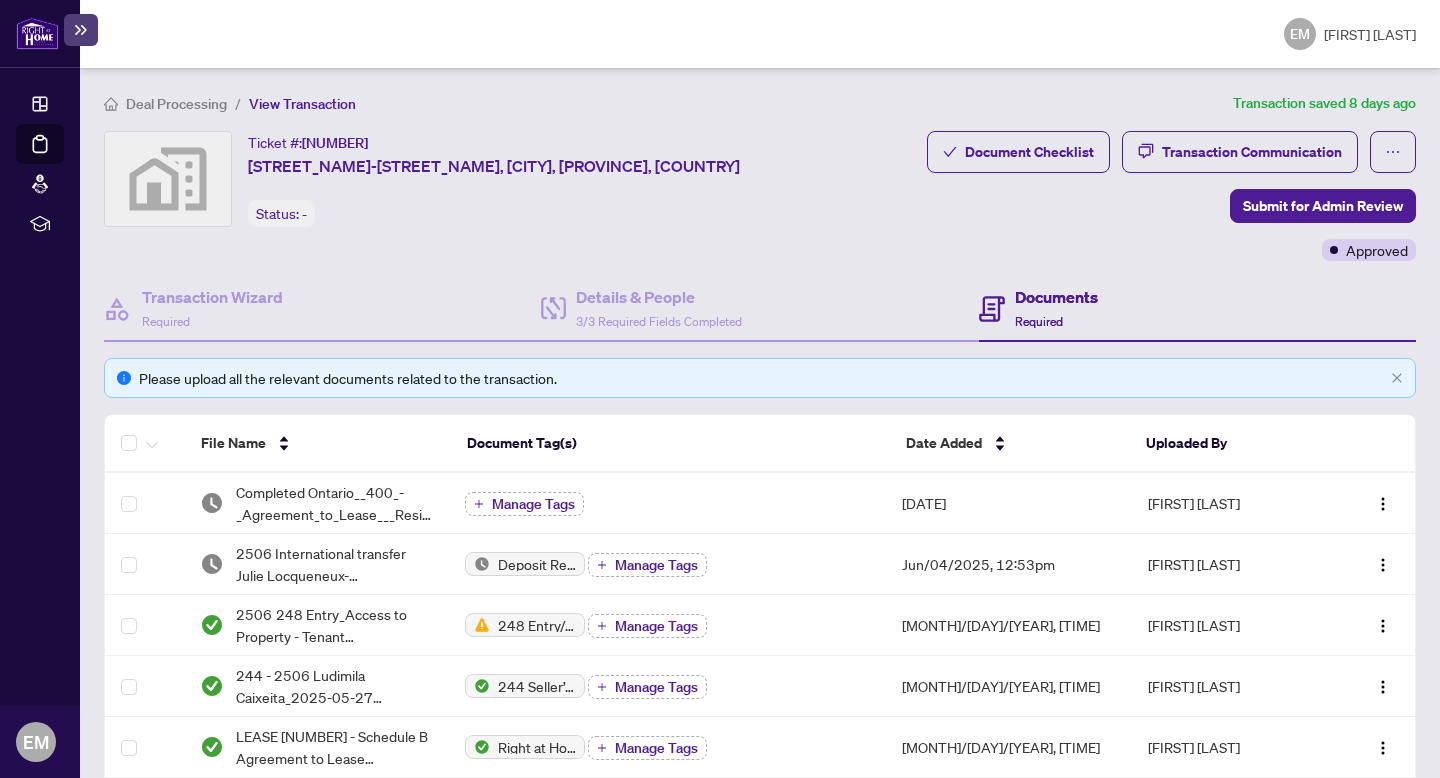 click on "Deal Processing" at bounding box center (176, 104) 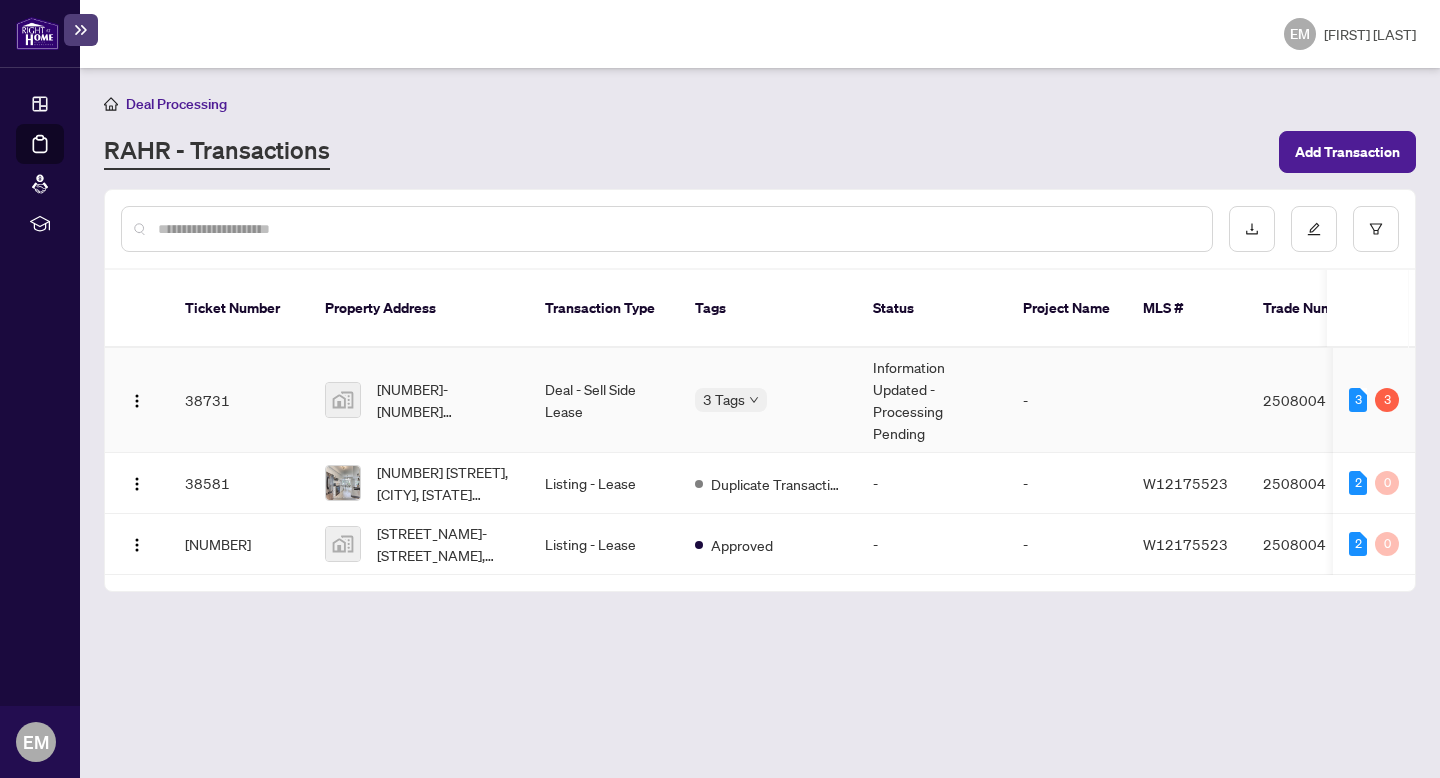 click on "2508004" at bounding box center [1317, 400] 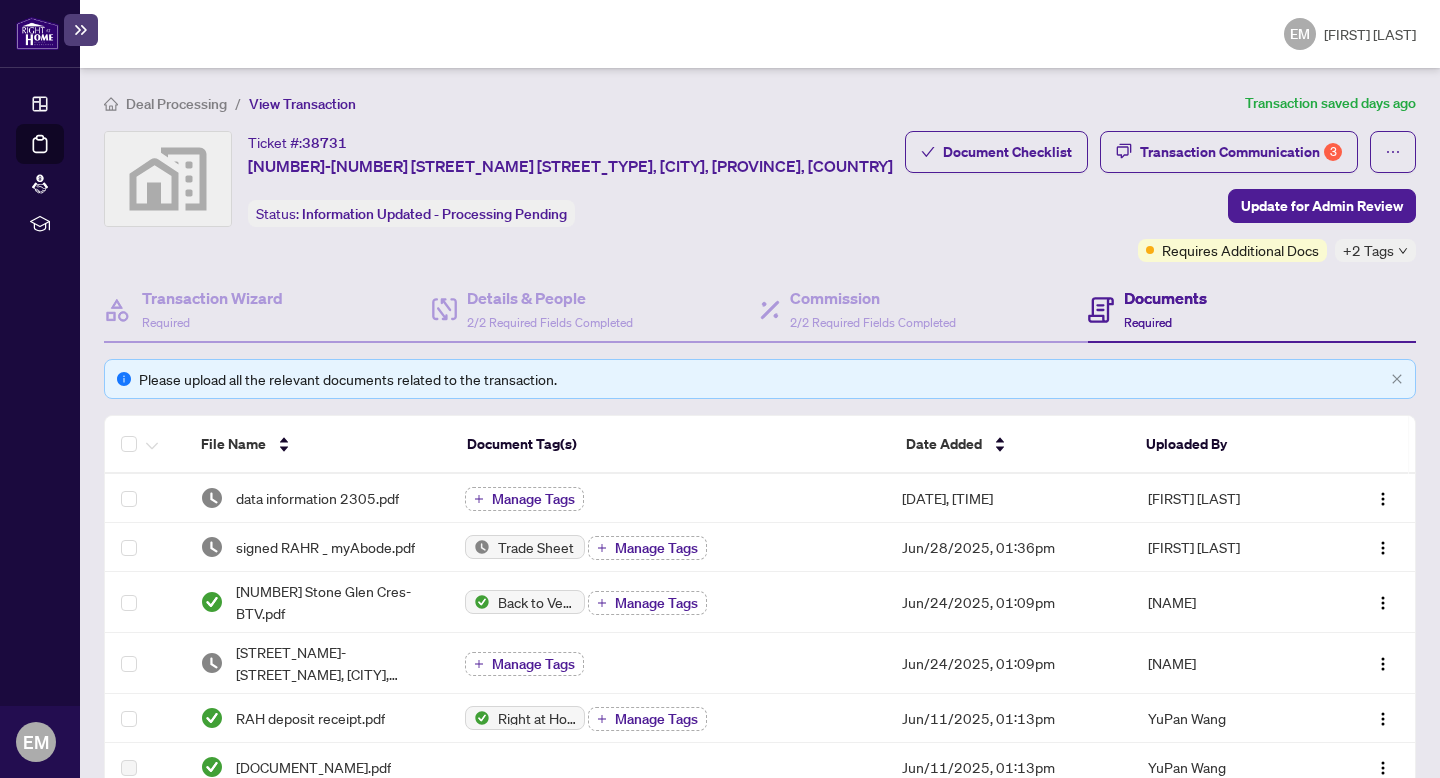 click at bounding box center [1403, 251] 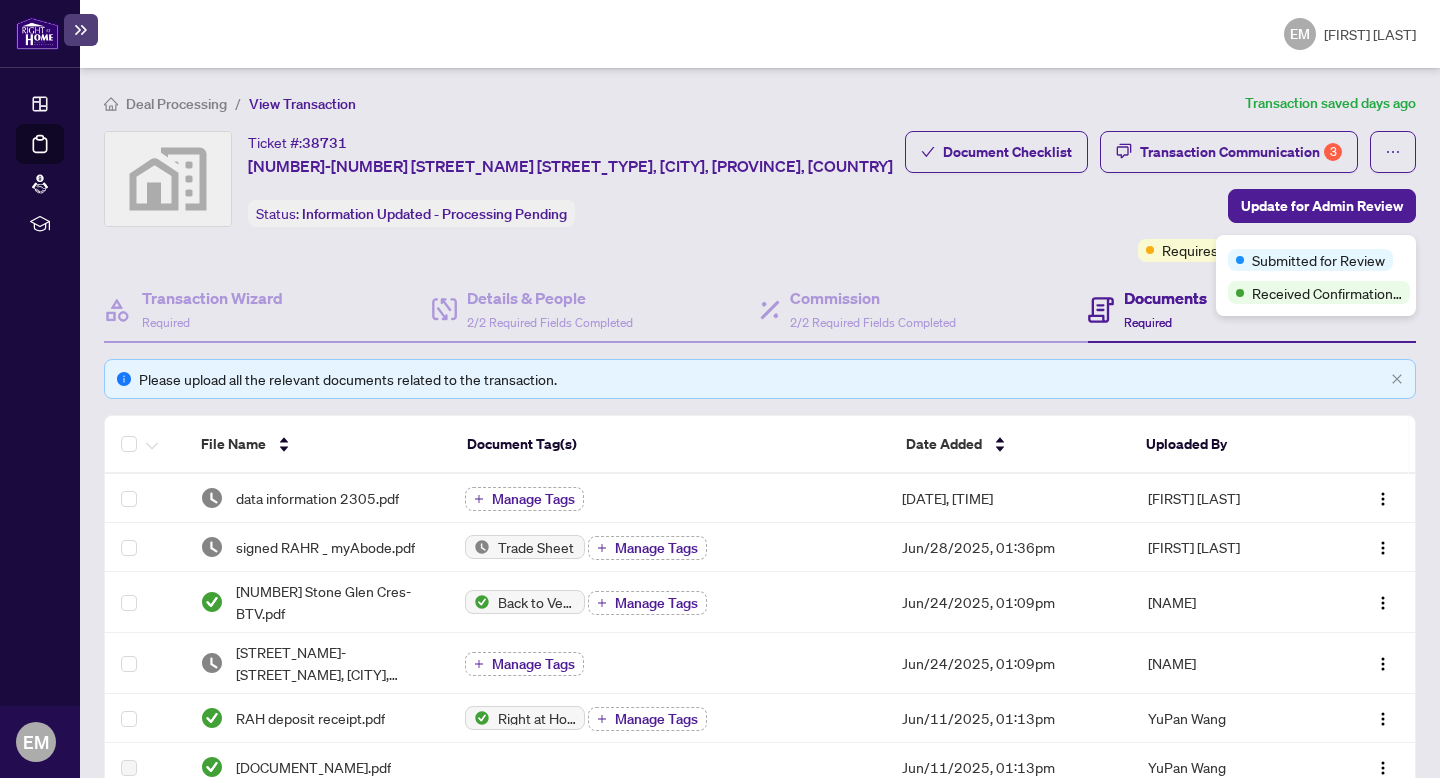click on "Document Checklist Transaction Communication 3 Update for Admin Review Requires Additional Docs +2 Tags" at bounding box center (1160, 196) 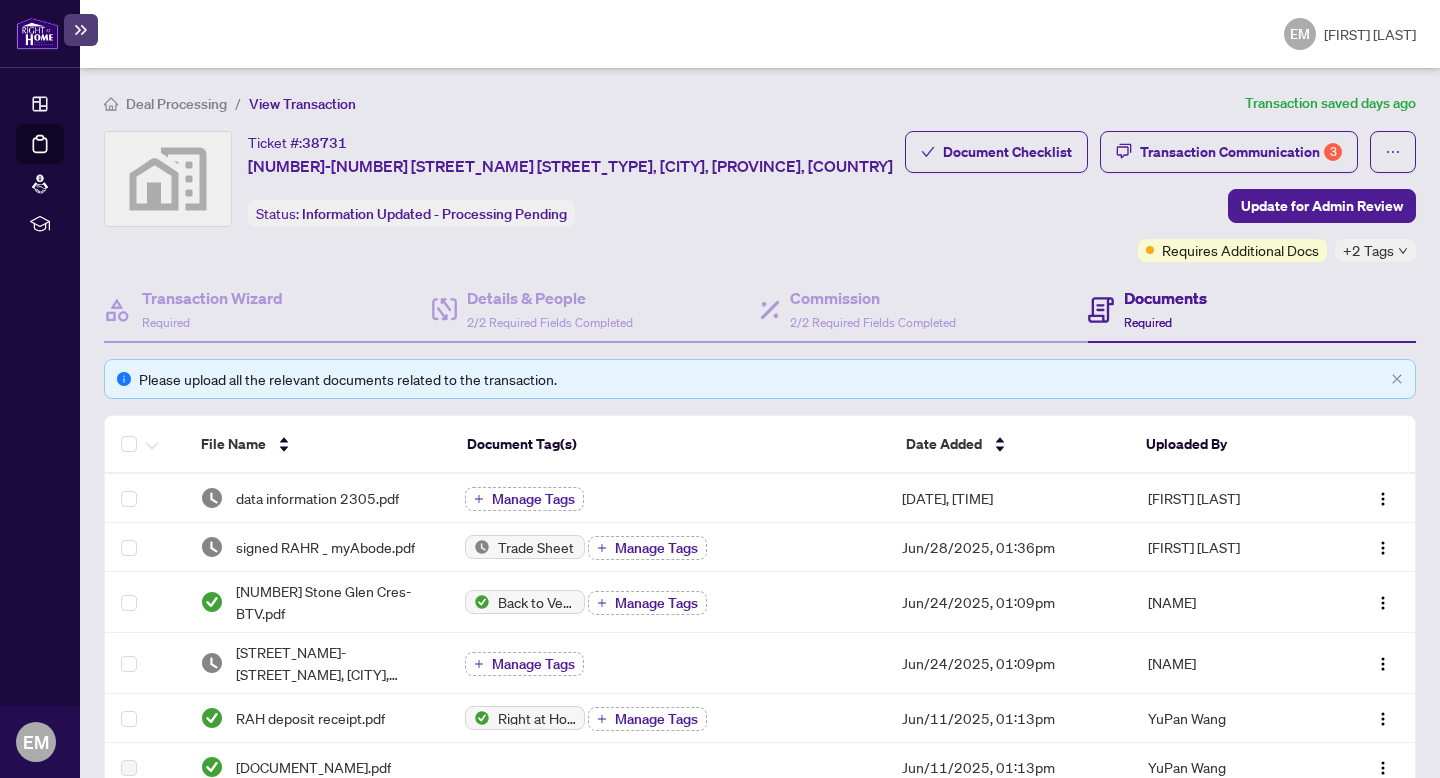 click on "Documents" at bounding box center (1165, 298) 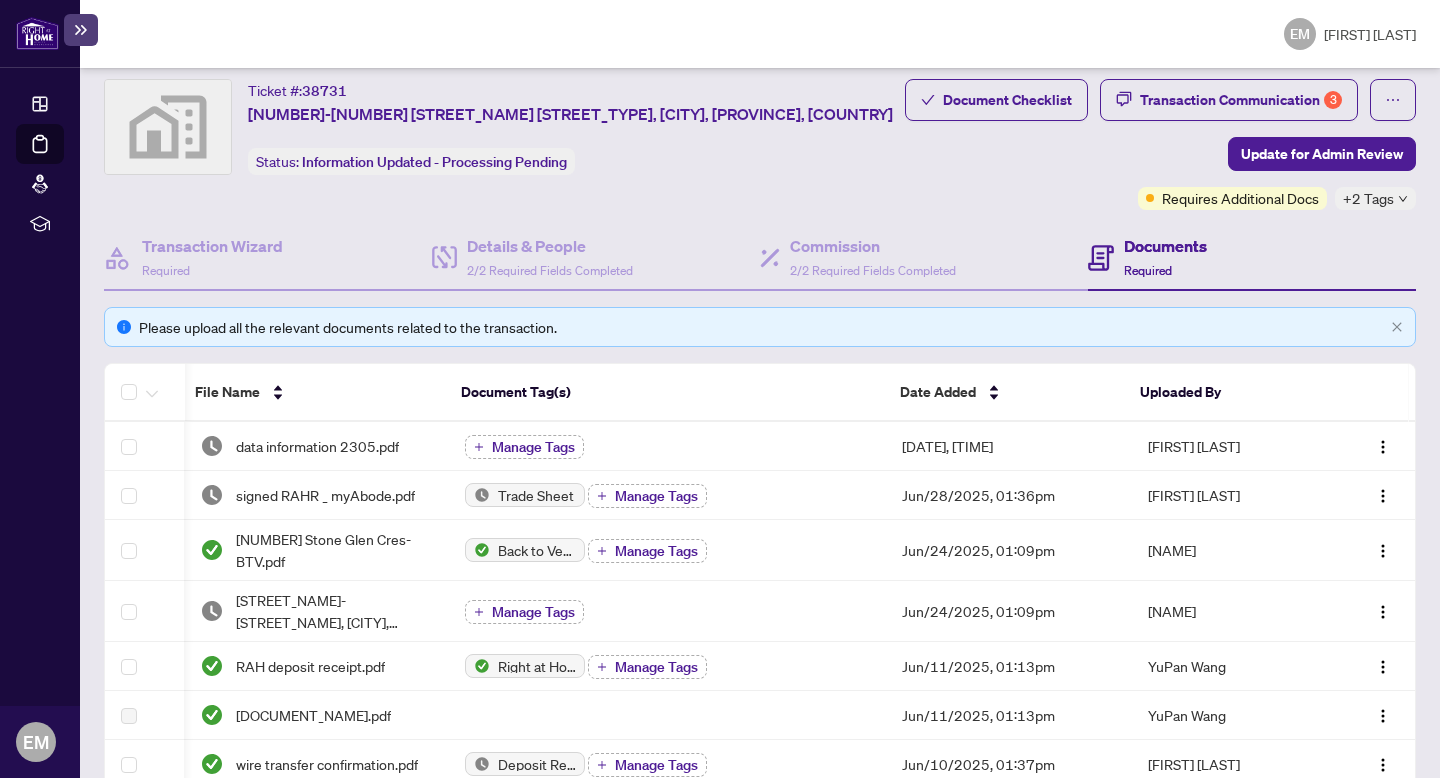 scroll, scrollTop: 0, scrollLeft: 0, axis: both 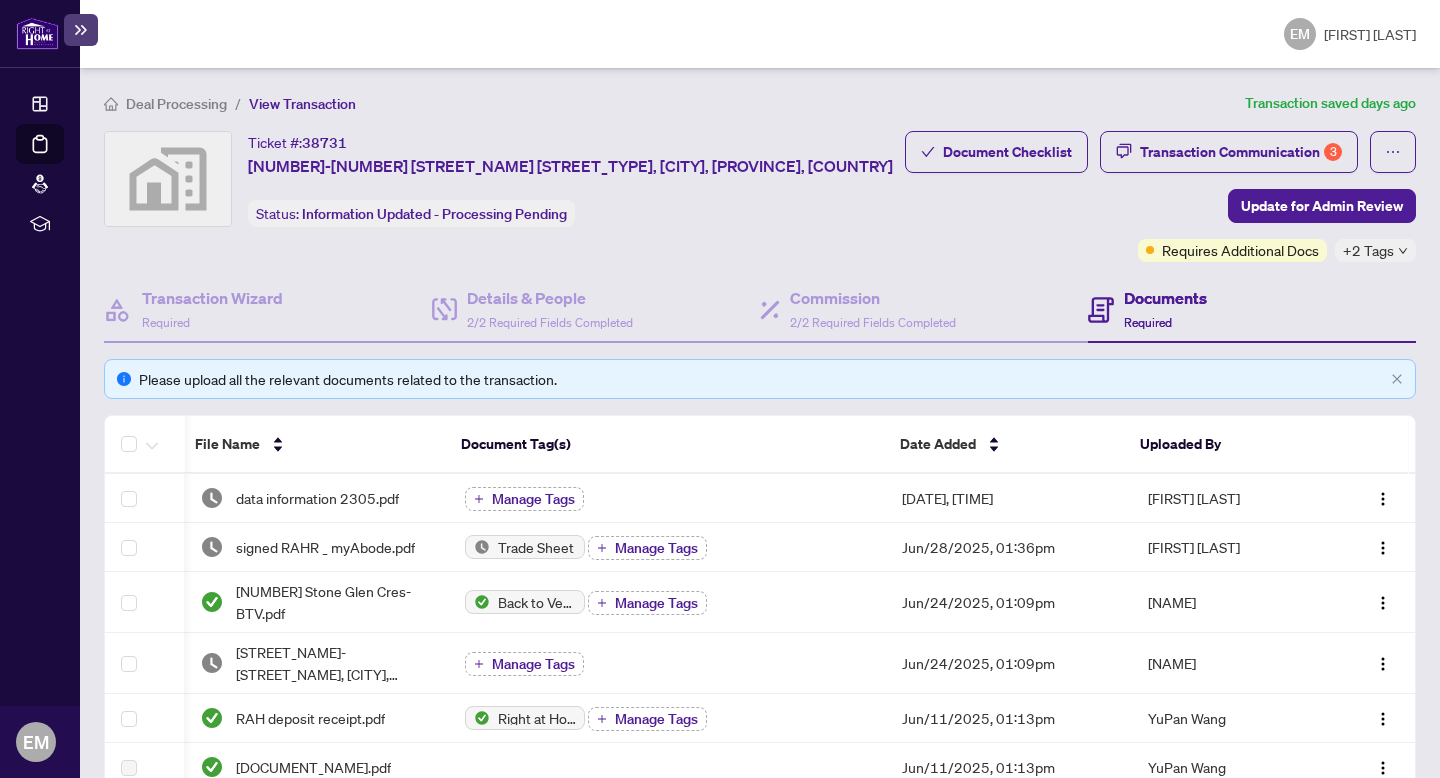 click on "+2 Tags" at bounding box center (1375, 250) 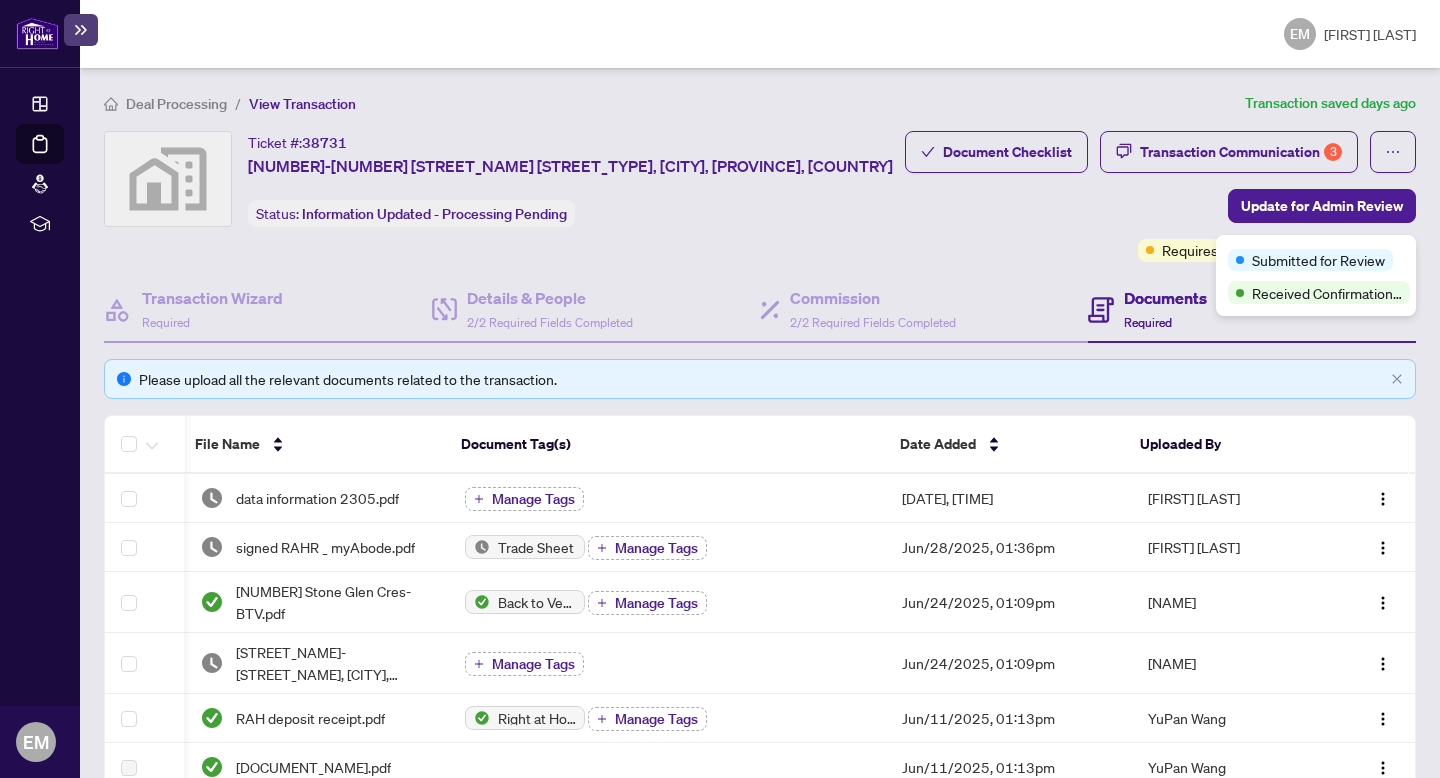 click on "Document Checklist Transaction Communication 3 Update for Admin Review Requires Additional Docs +2 Tags" at bounding box center [1160, 196] 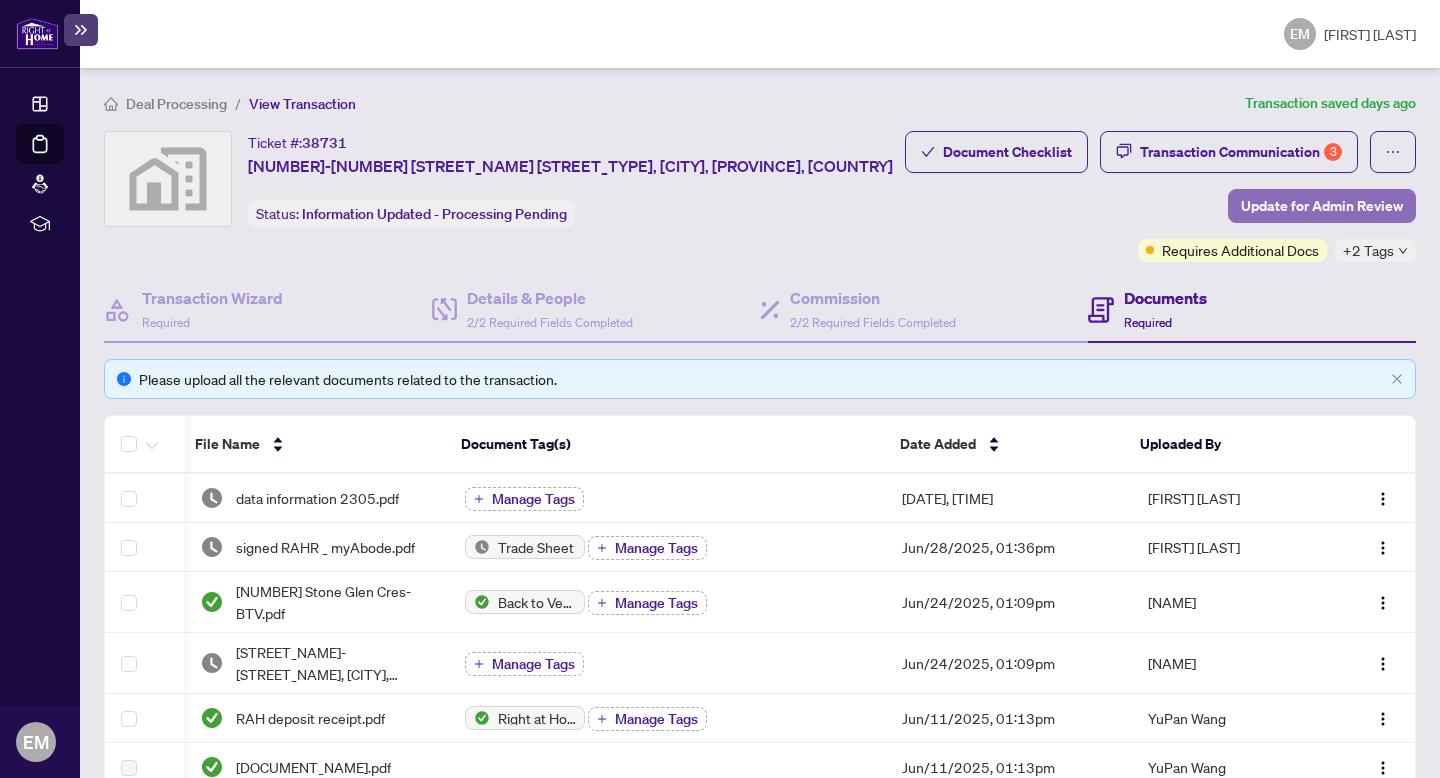 click on "Update for Admin Review" at bounding box center (1322, 206) 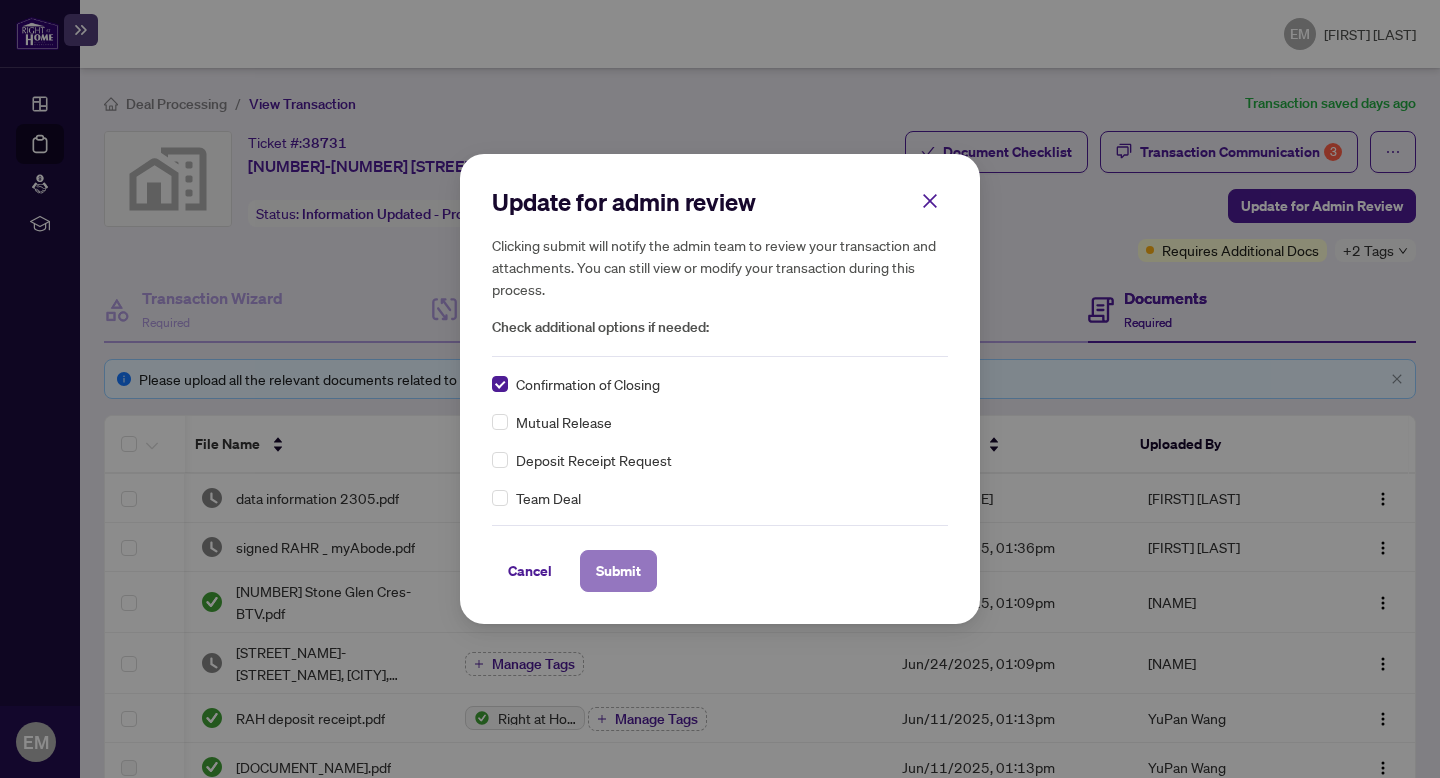 click on "Submit" at bounding box center (618, 571) 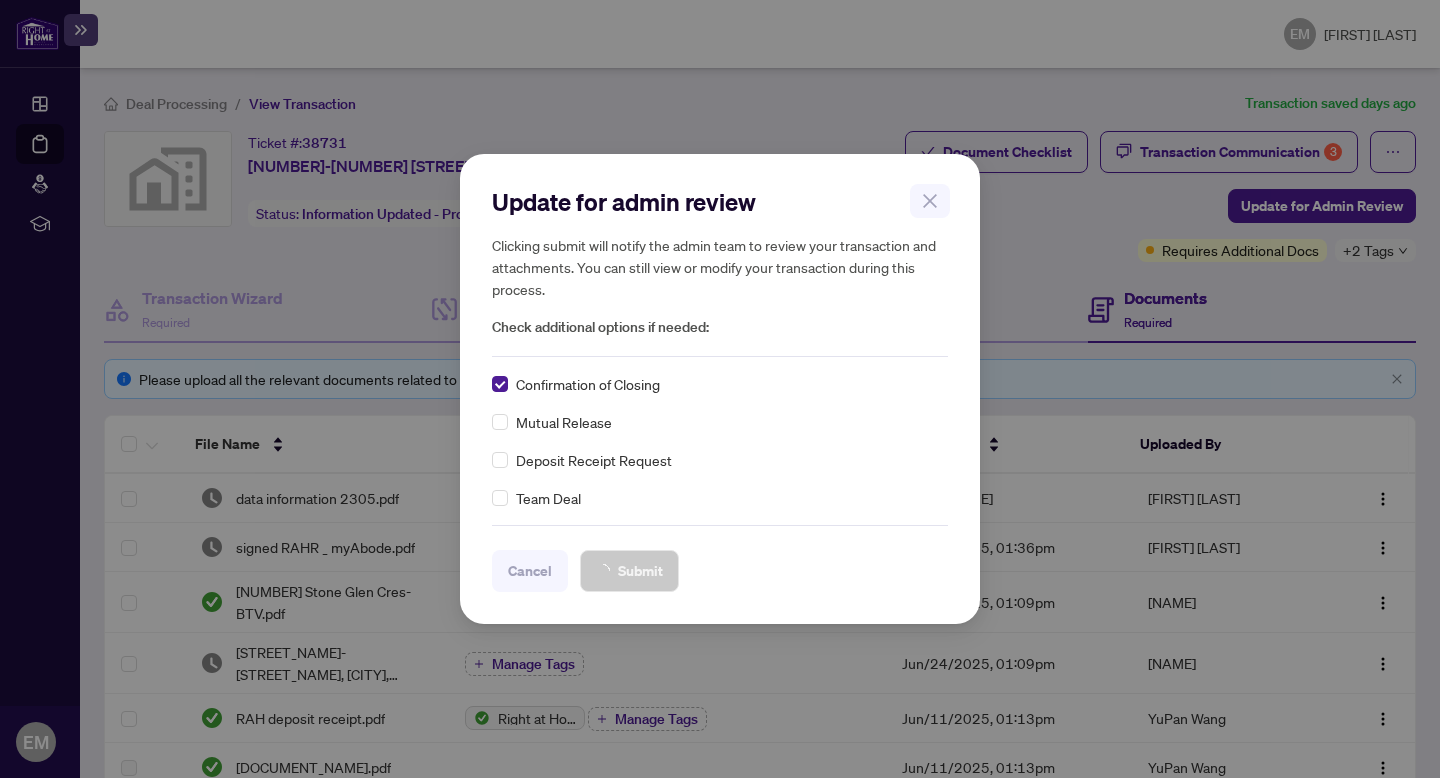 scroll, scrollTop: 0, scrollLeft: 0, axis: both 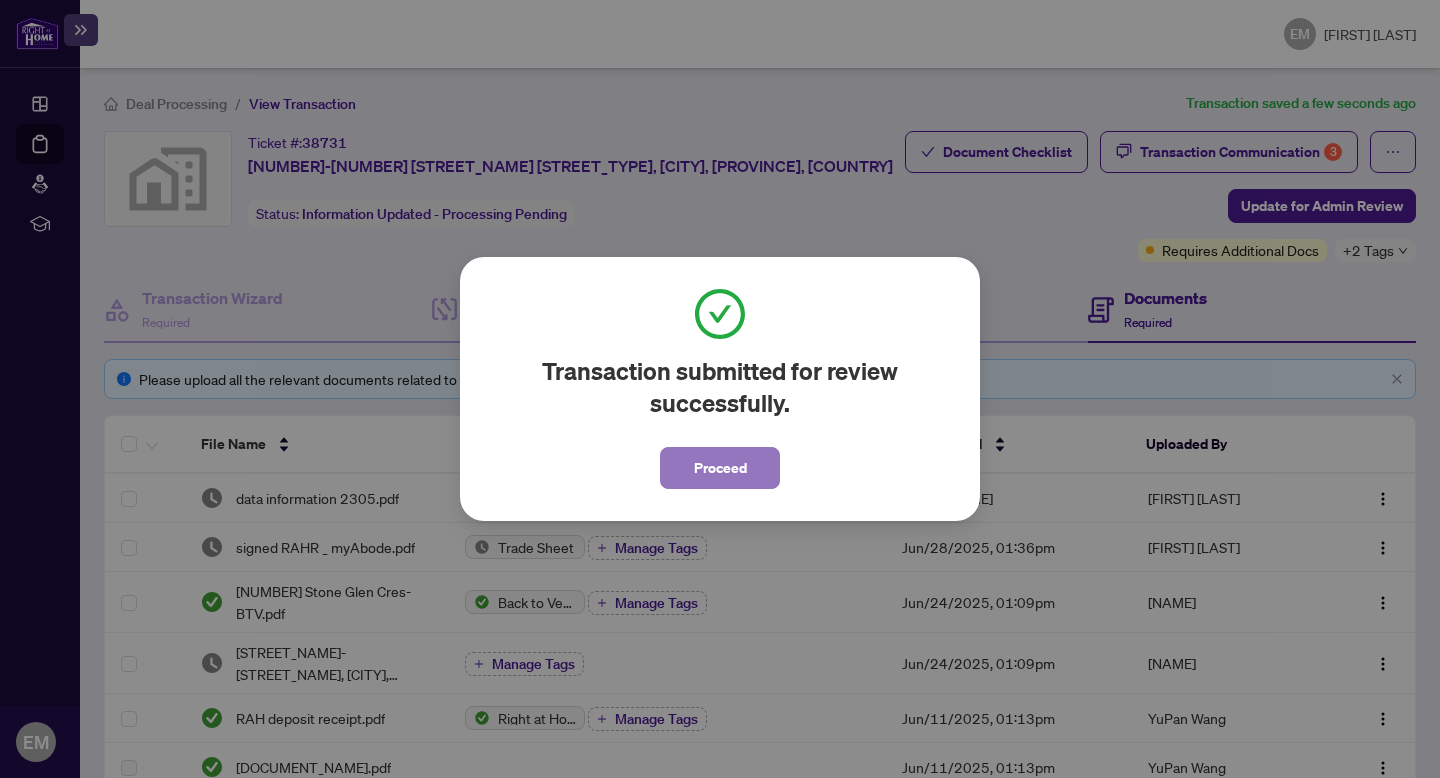 click on "Proceed" at bounding box center [720, 468] 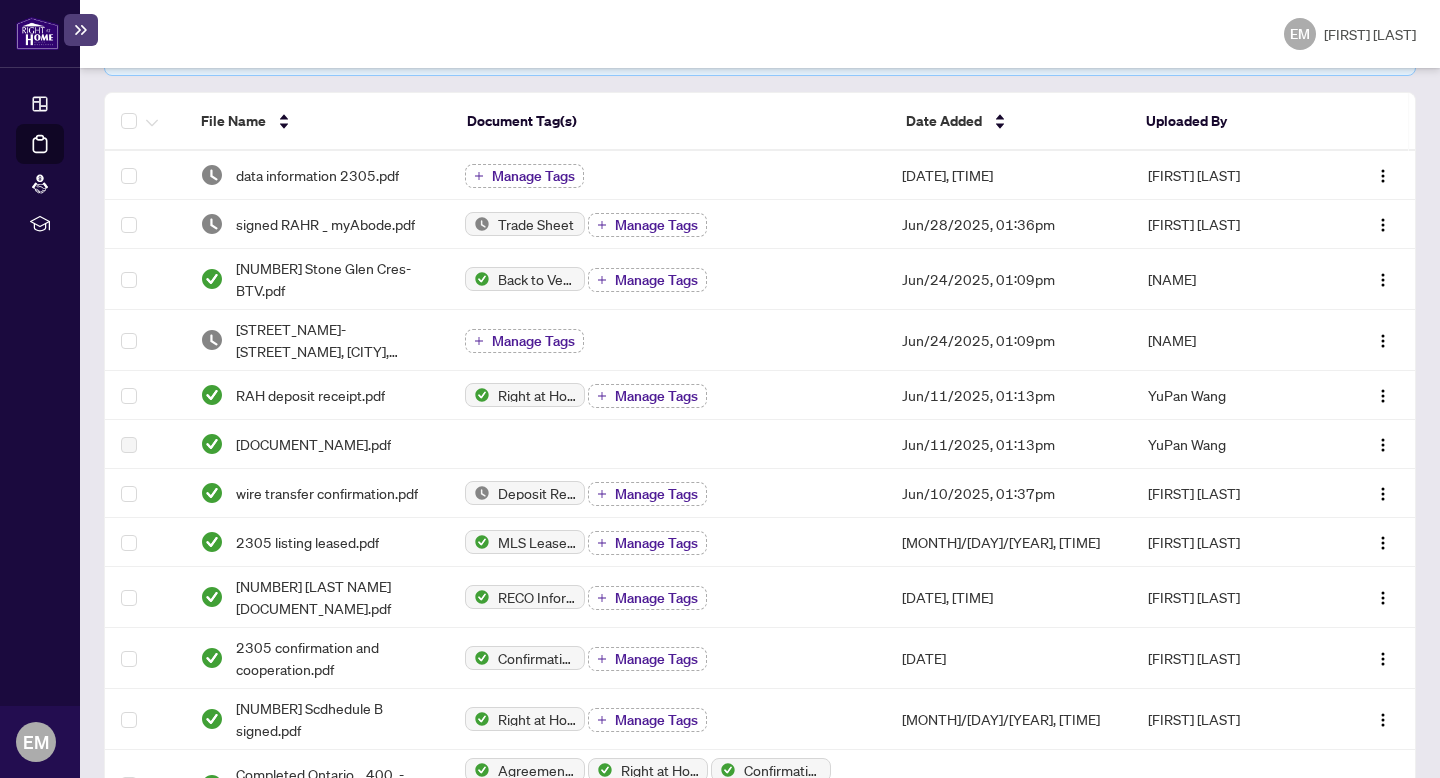 scroll, scrollTop: 0, scrollLeft: 0, axis: both 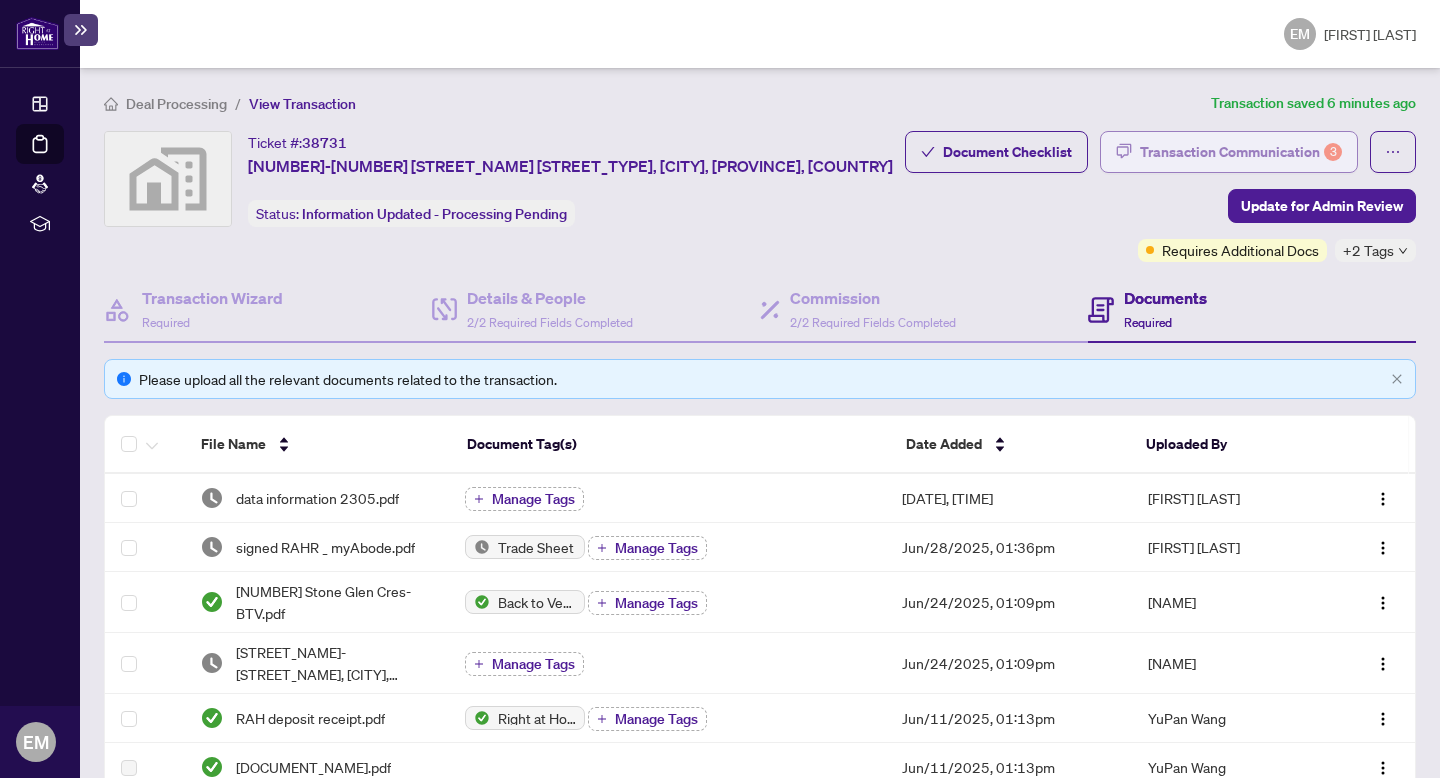 click on "Transaction Communication [NUMBER]" at bounding box center [1241, 152] 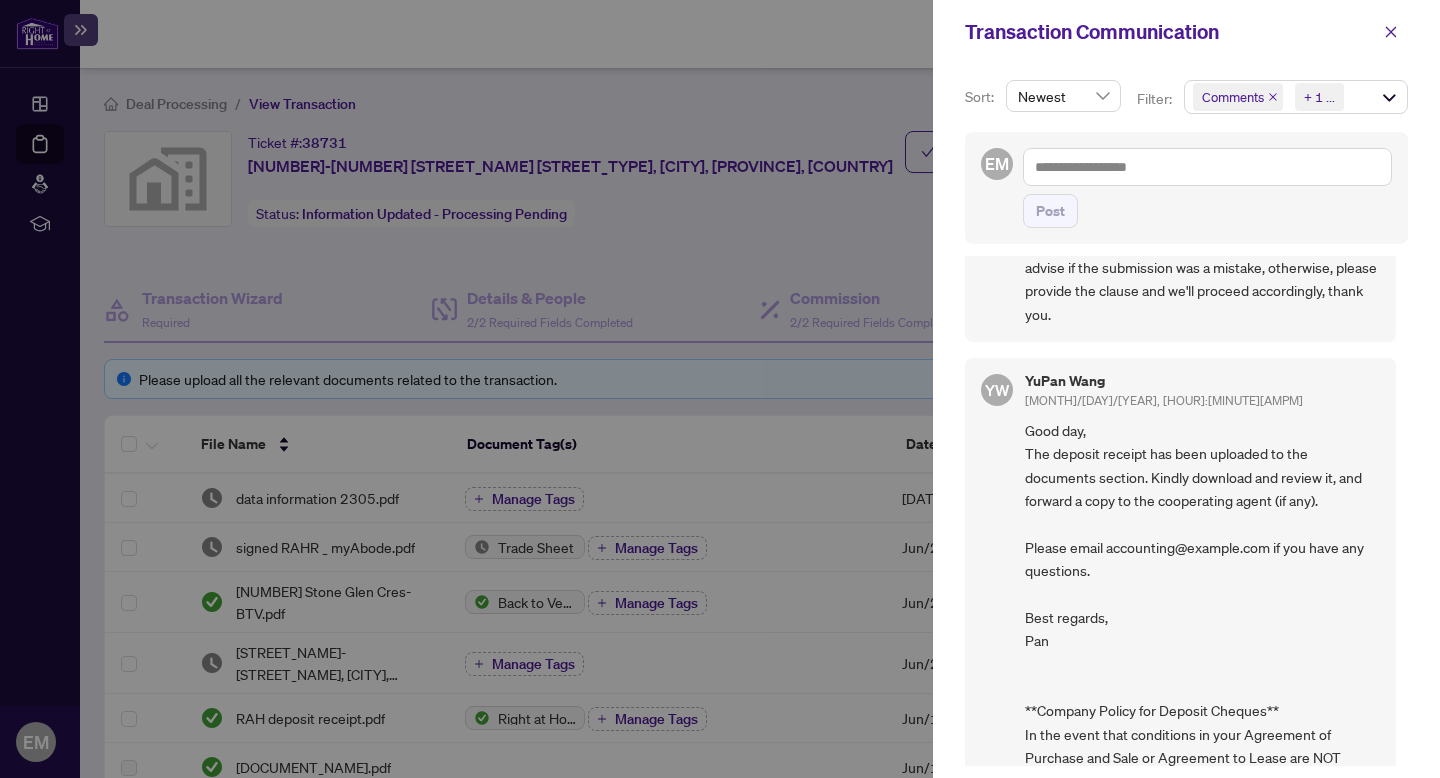 scroll, scrollTop: 1361, scrollLeft: 0, axis: vertical 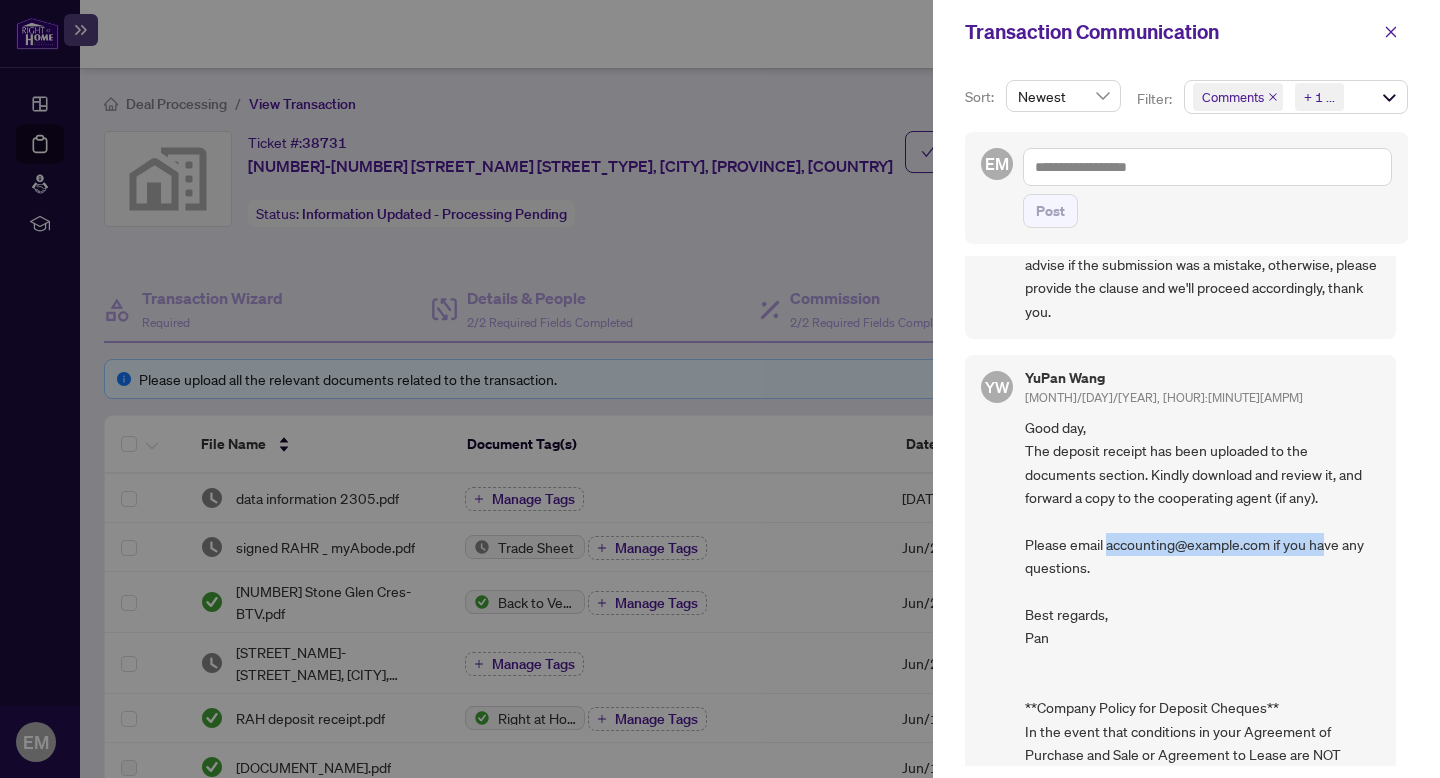 drag, startPoint x: 1107, startPoint y: 541, endPoint x: 1325, endPoint y: 540, distance: 218.00229 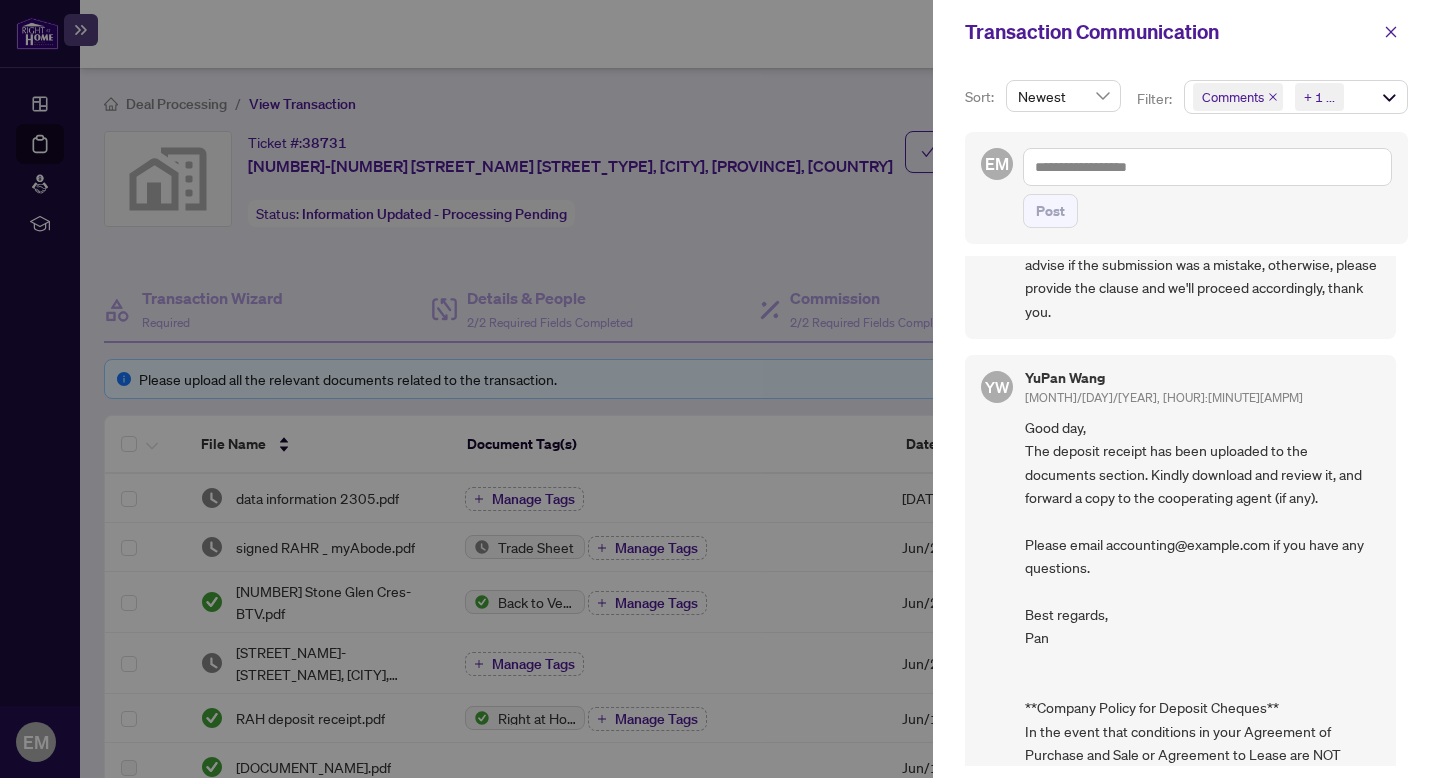 click at bounding box center (720, 389) 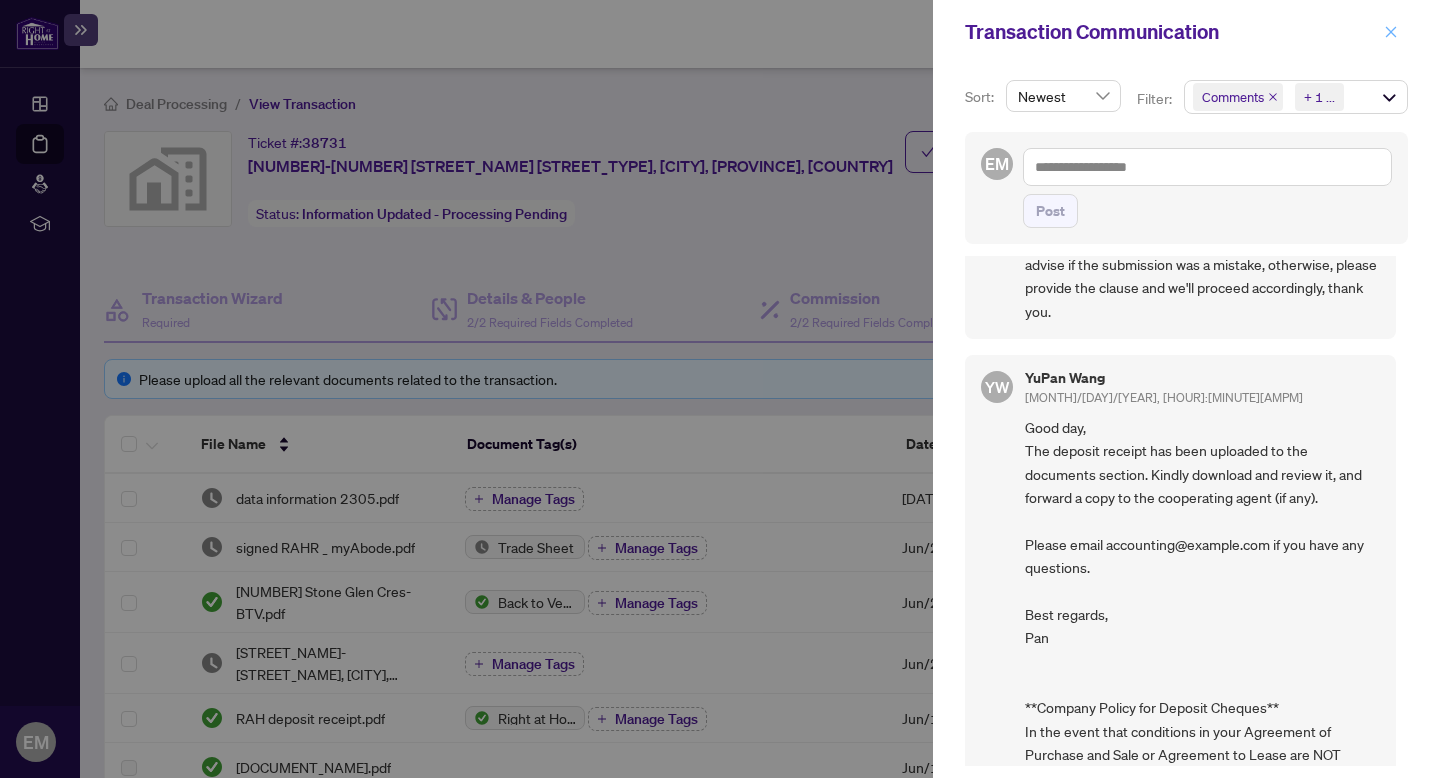 click at bounding box center [1391, 32] 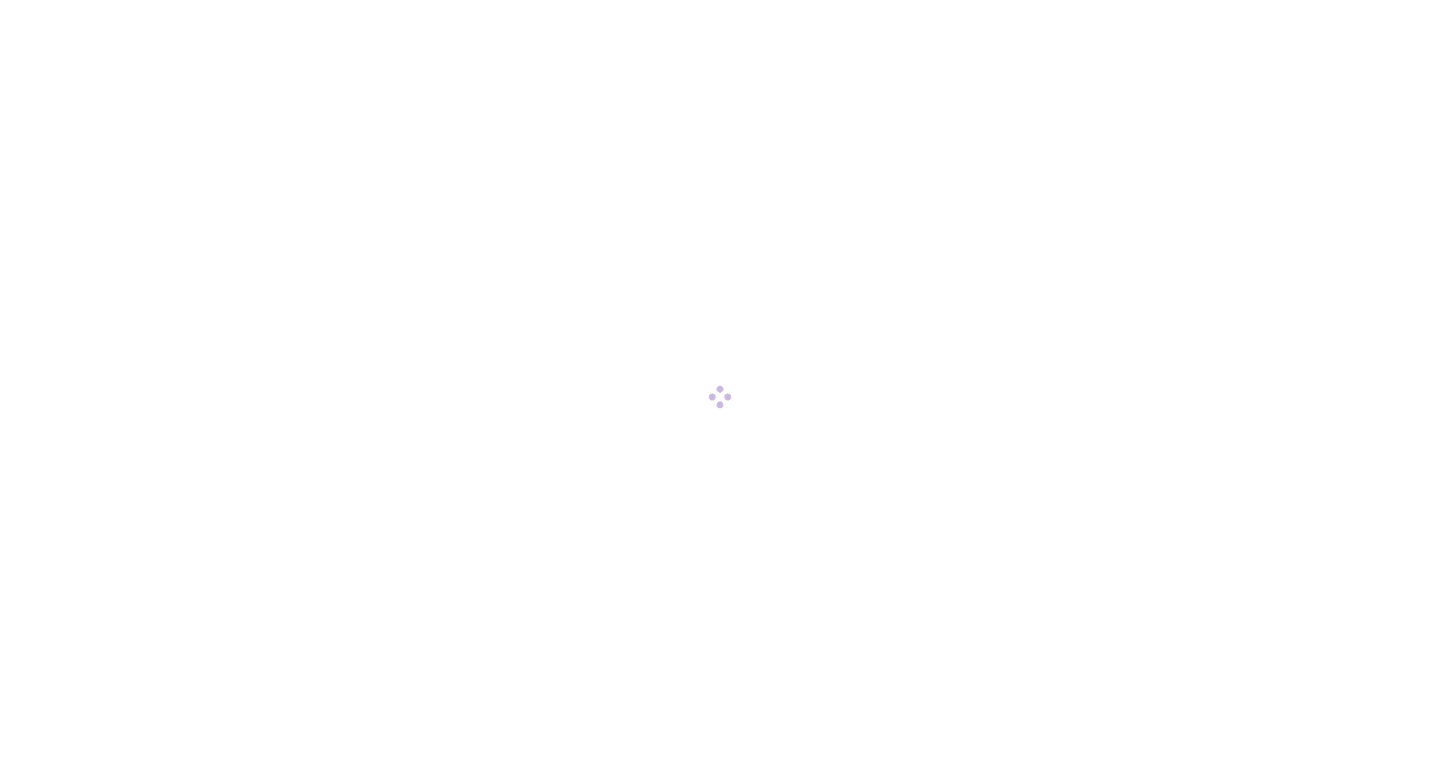 scroll, scrollTop: 0, scrollLeft: 0, axis: both 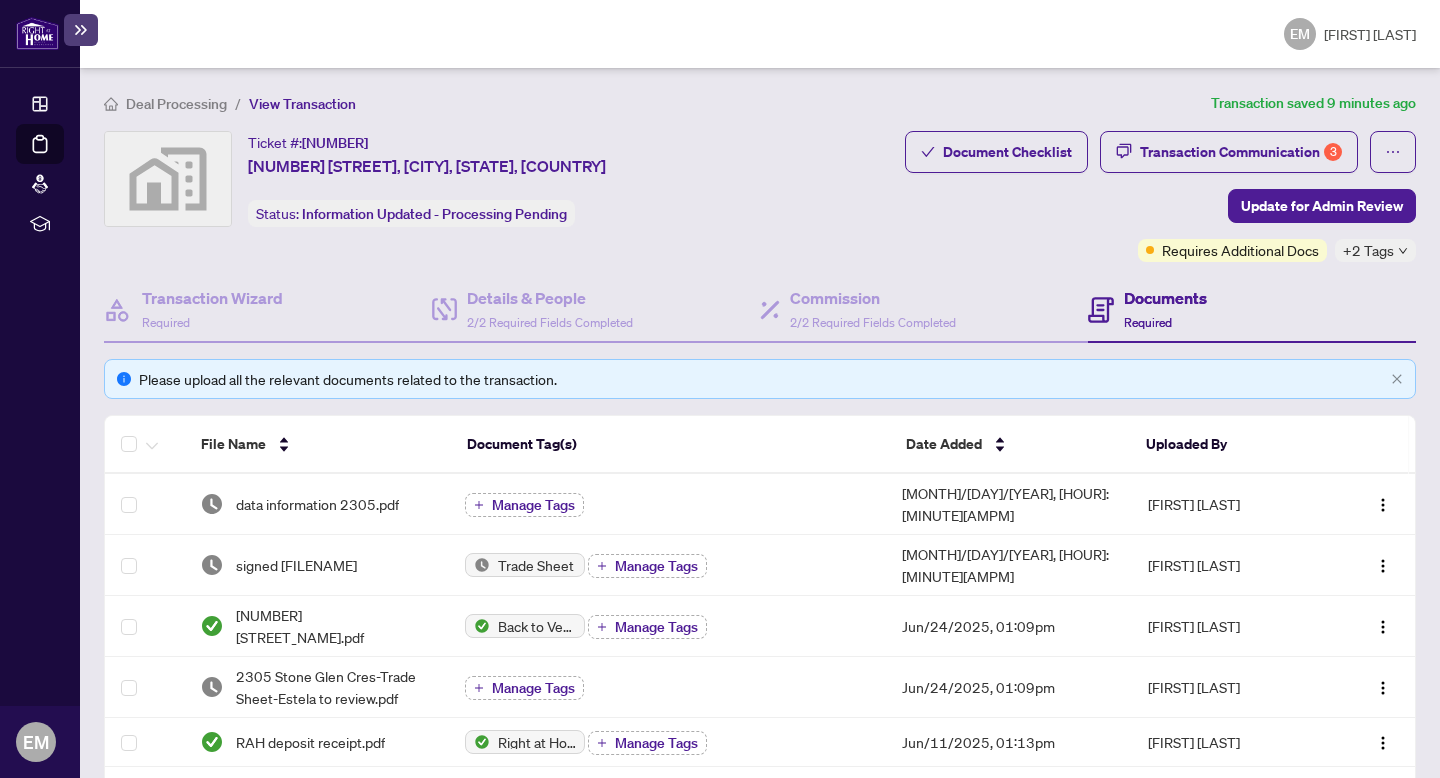 click at bounding box center (1403, 251) 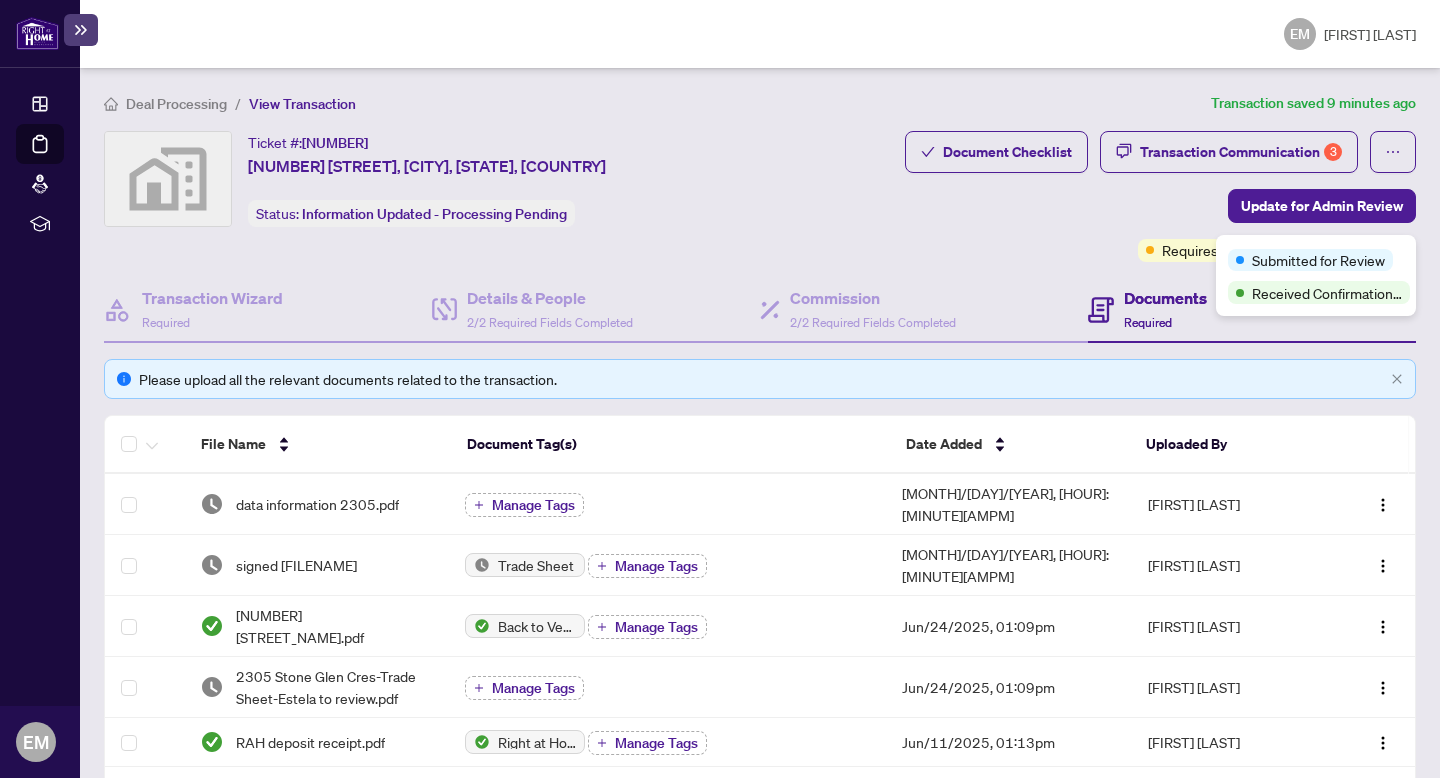 click on "Document Checklist Transaction Communication 3 Update for Admin Review Requires Additional Docs +2 Tags" at bounding box center (1160, 196) 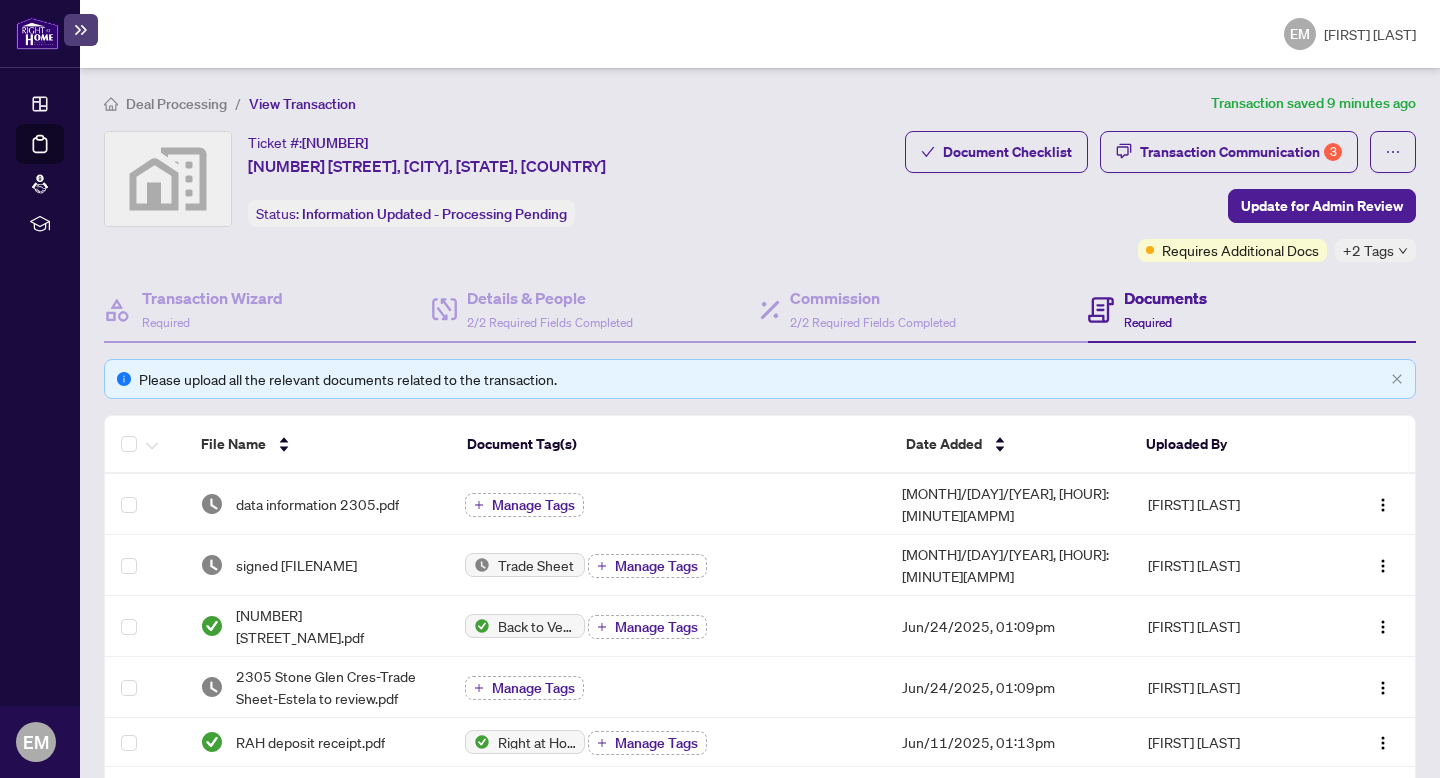 click on "Documents" at bounding box center [1165, 298] 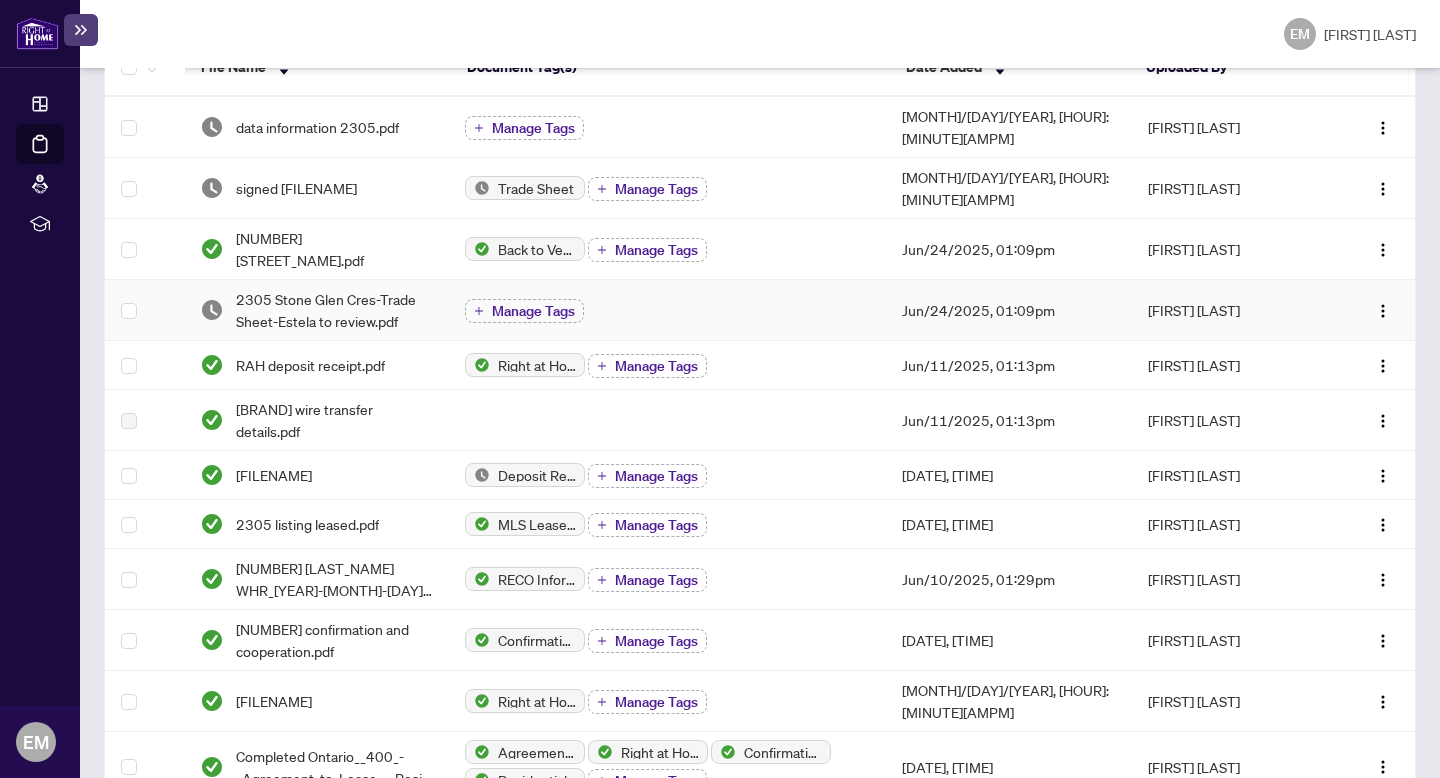 scroll, scrollTop: 351, scrollLeft: 0, axis: vertical 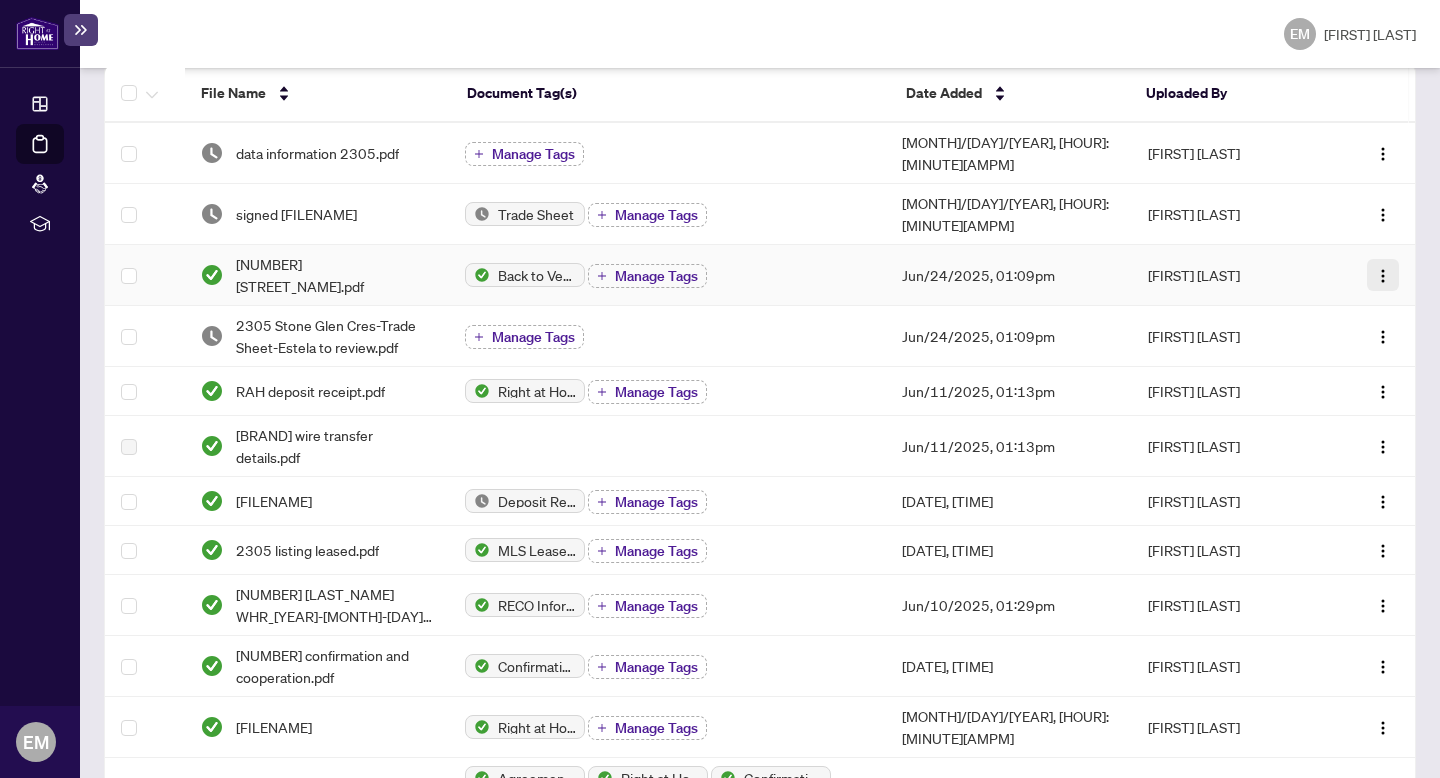 click at bounding box center (1383, 276) 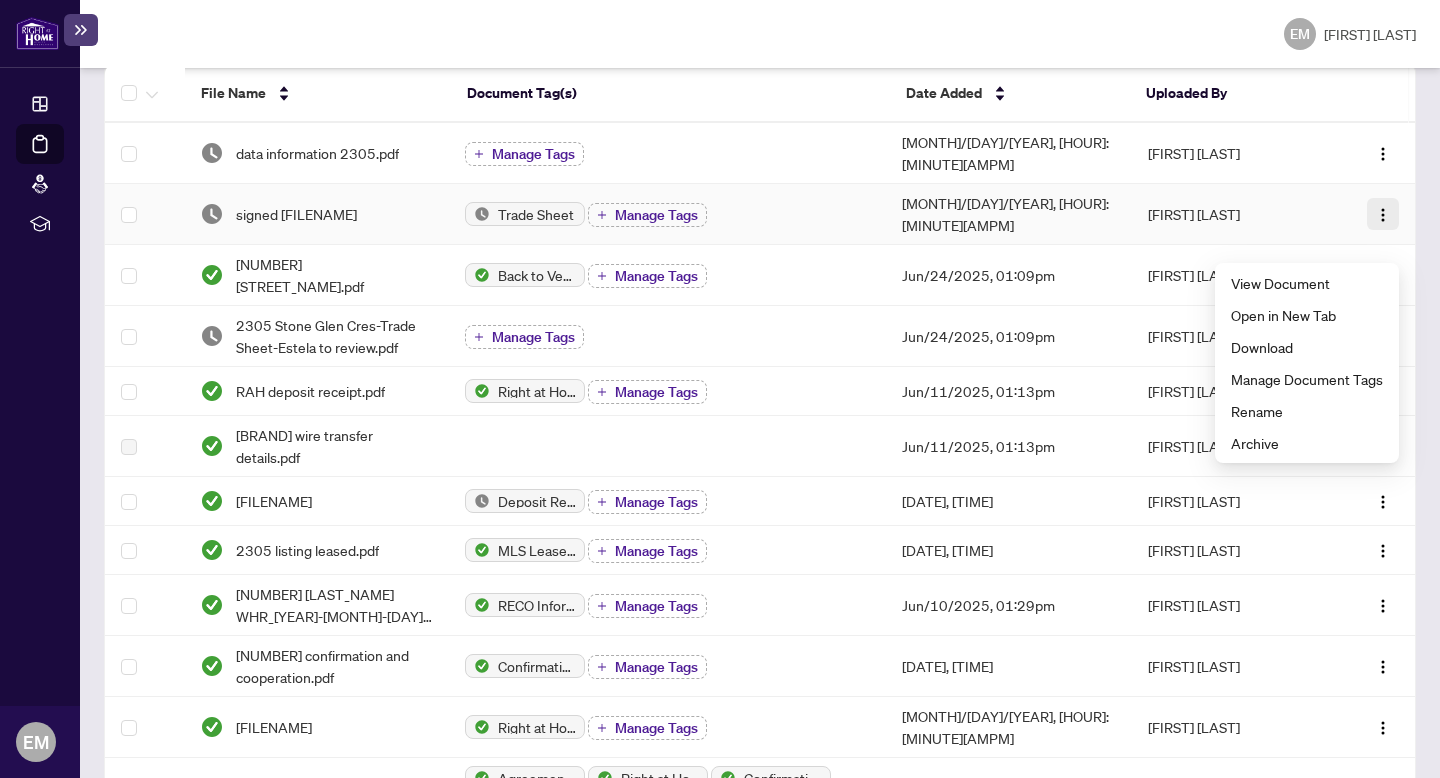 click at bounding box center [1383, 215] 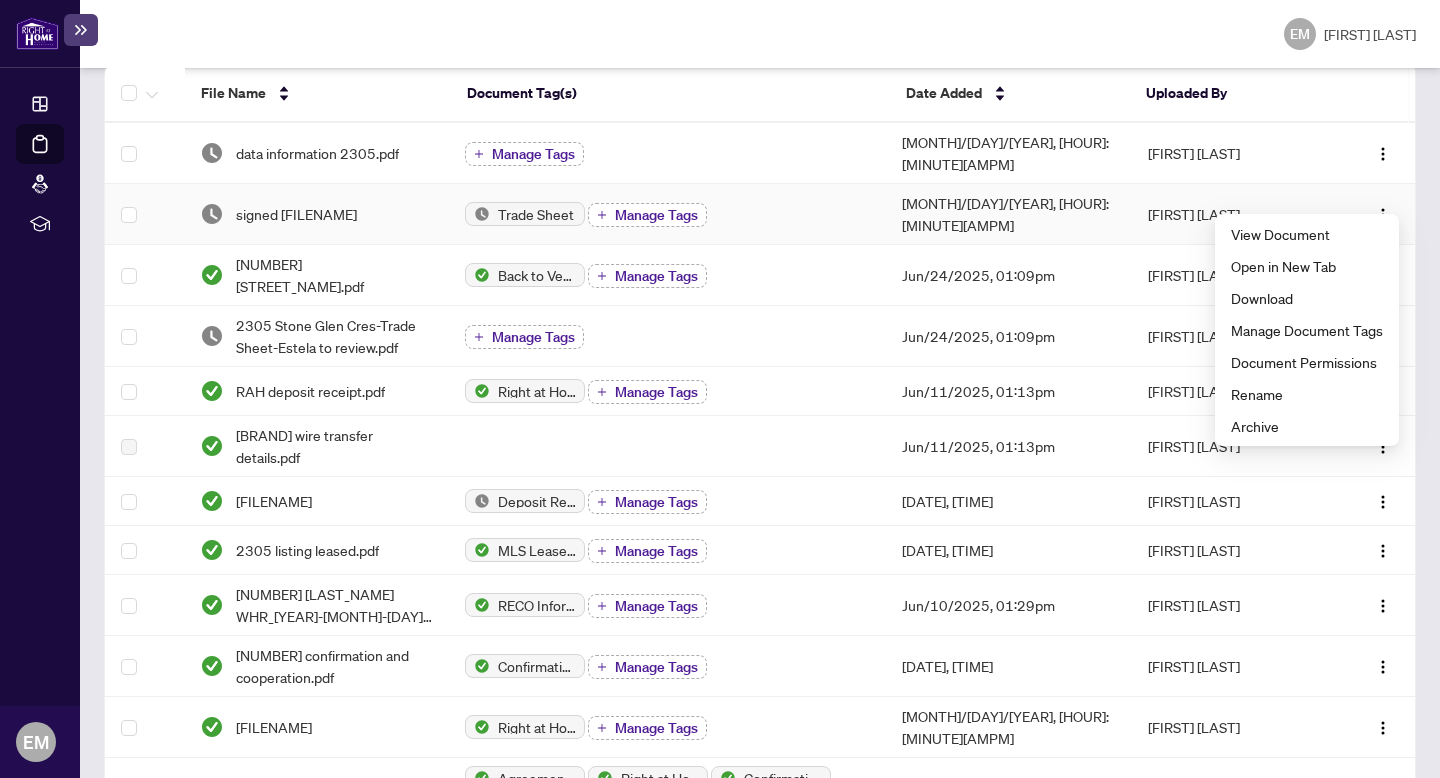 click on "Manage Tags" at bounding box center [656, 215] 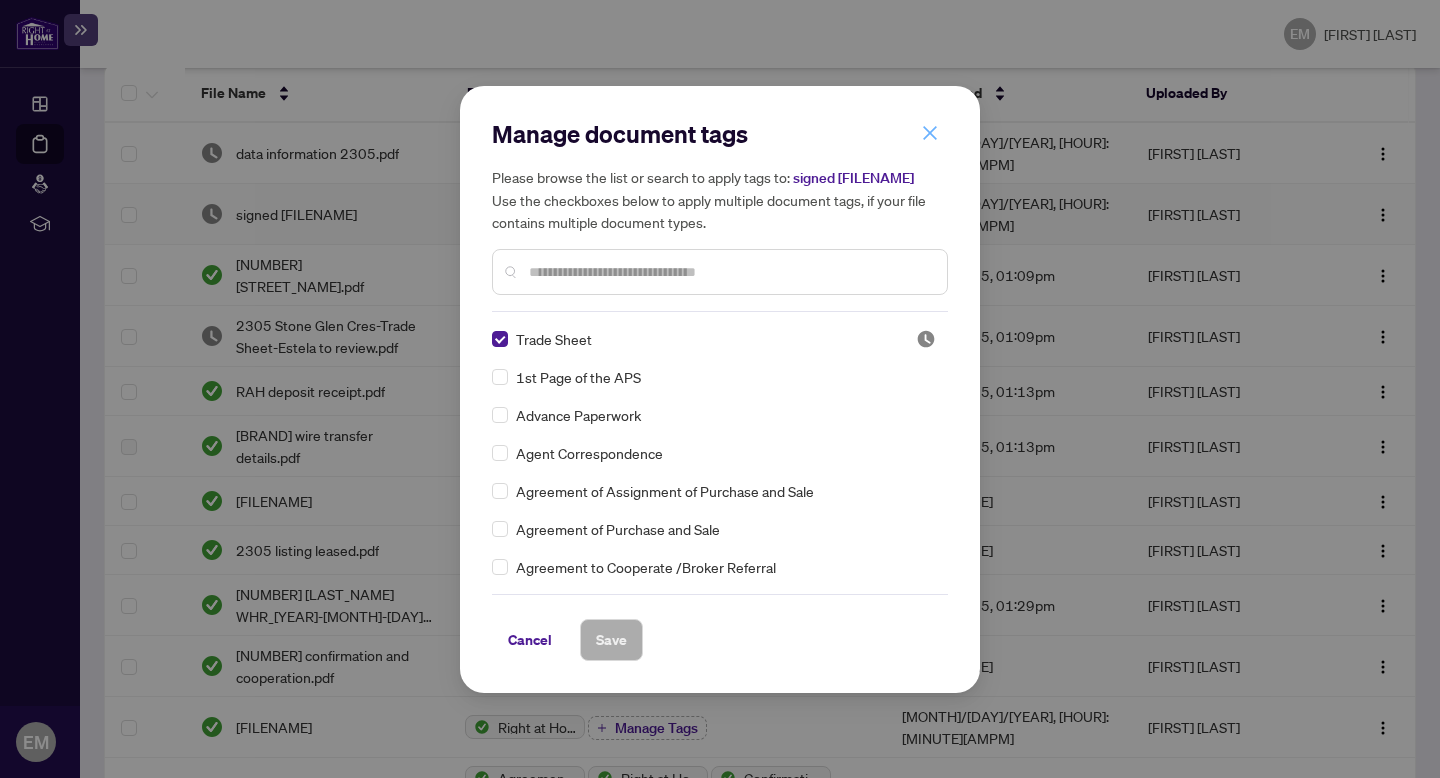 click at bounding box center (930, 133) 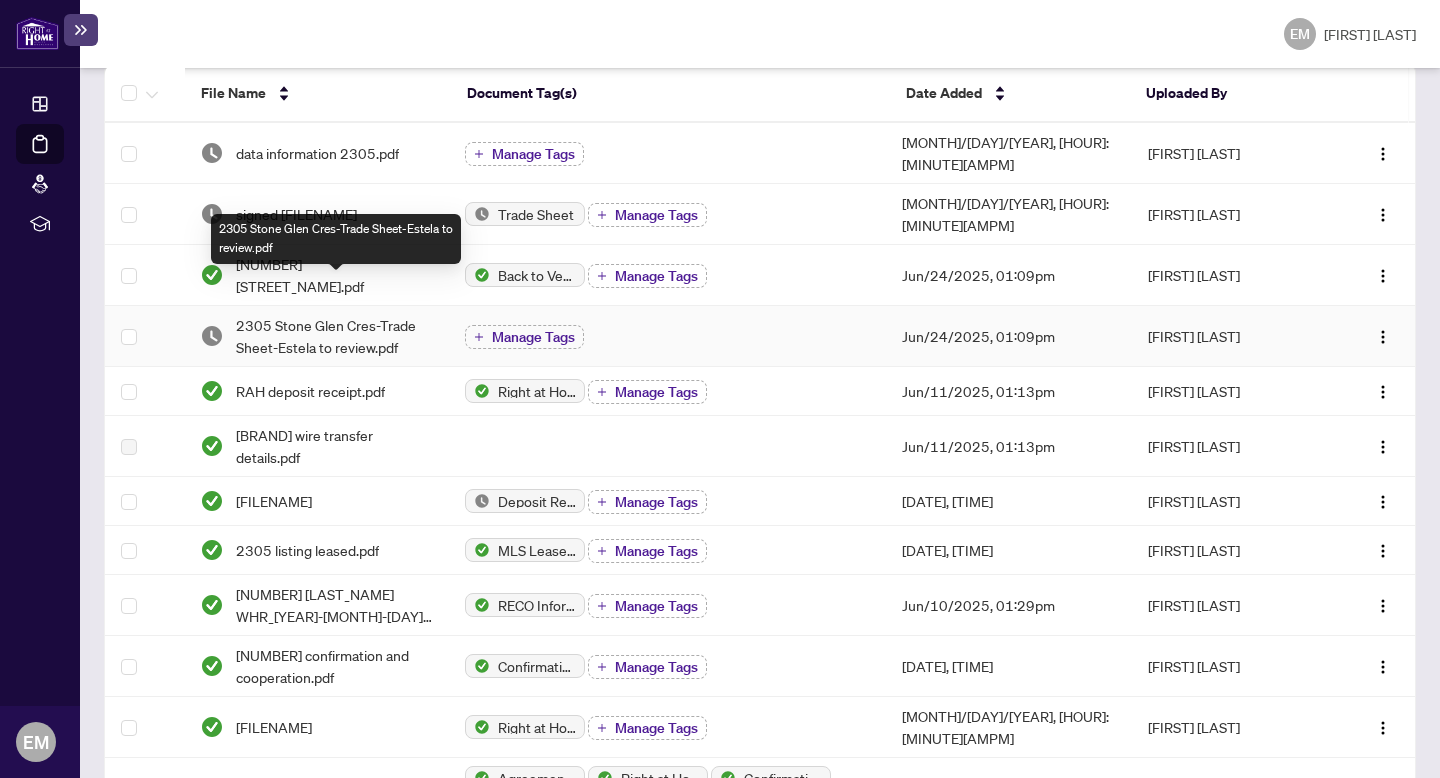 click on "[STREET_NAME]-[STREET_NAME], [CITY], [PROVINCE], [COUNTRY]" at bounding box center (334, 336) 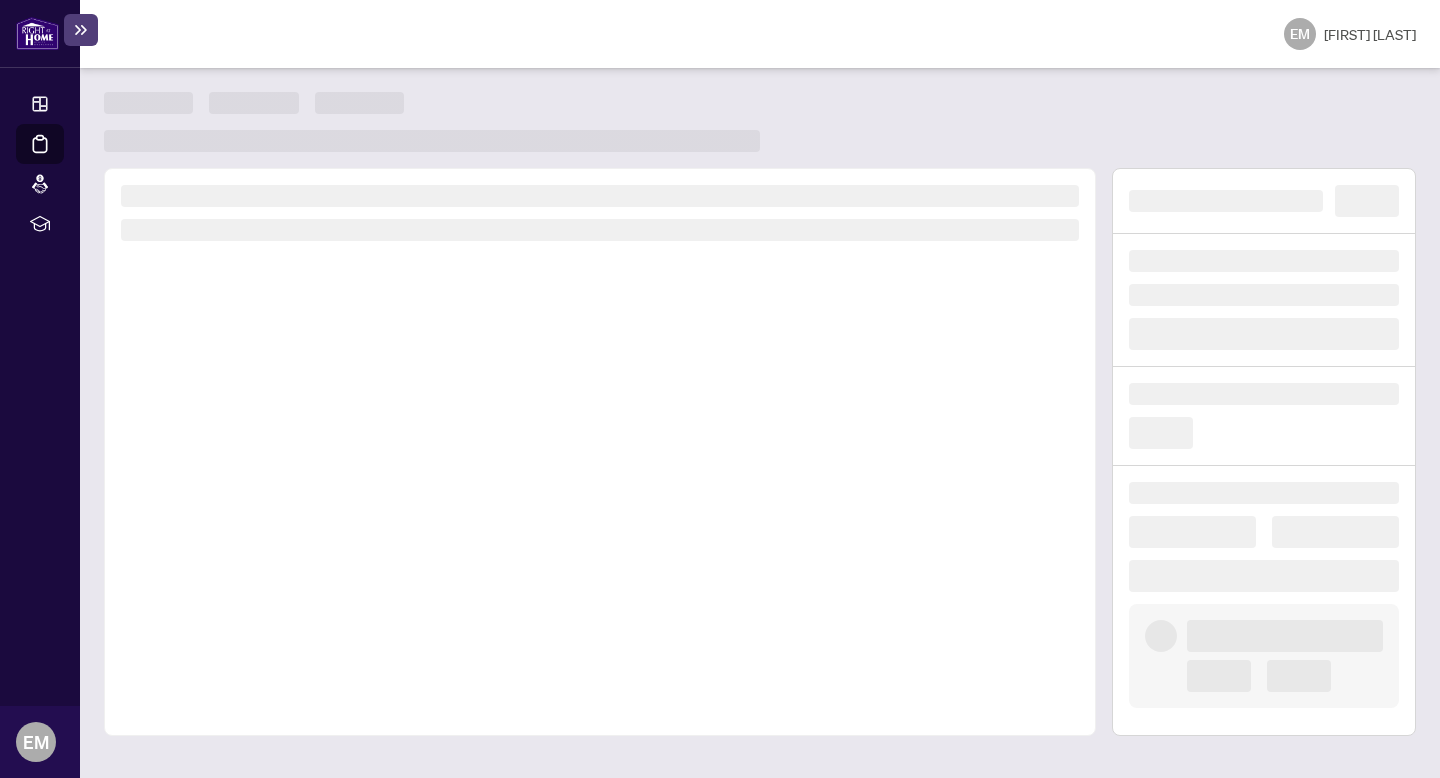 scroll, scrollTop: 0, scrollLeft: 0, axis: both 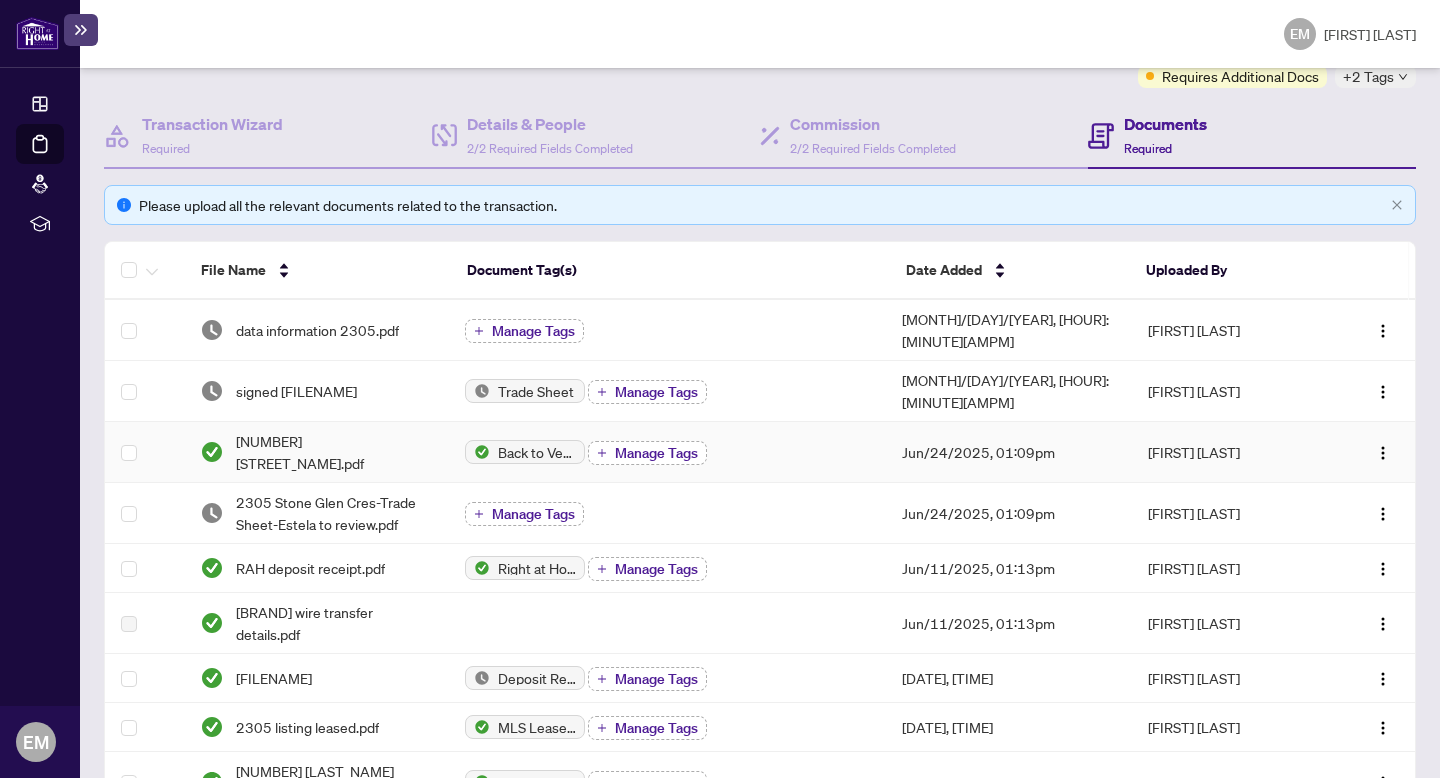 click on "Manage Tags" at bounding box center [656, 453] 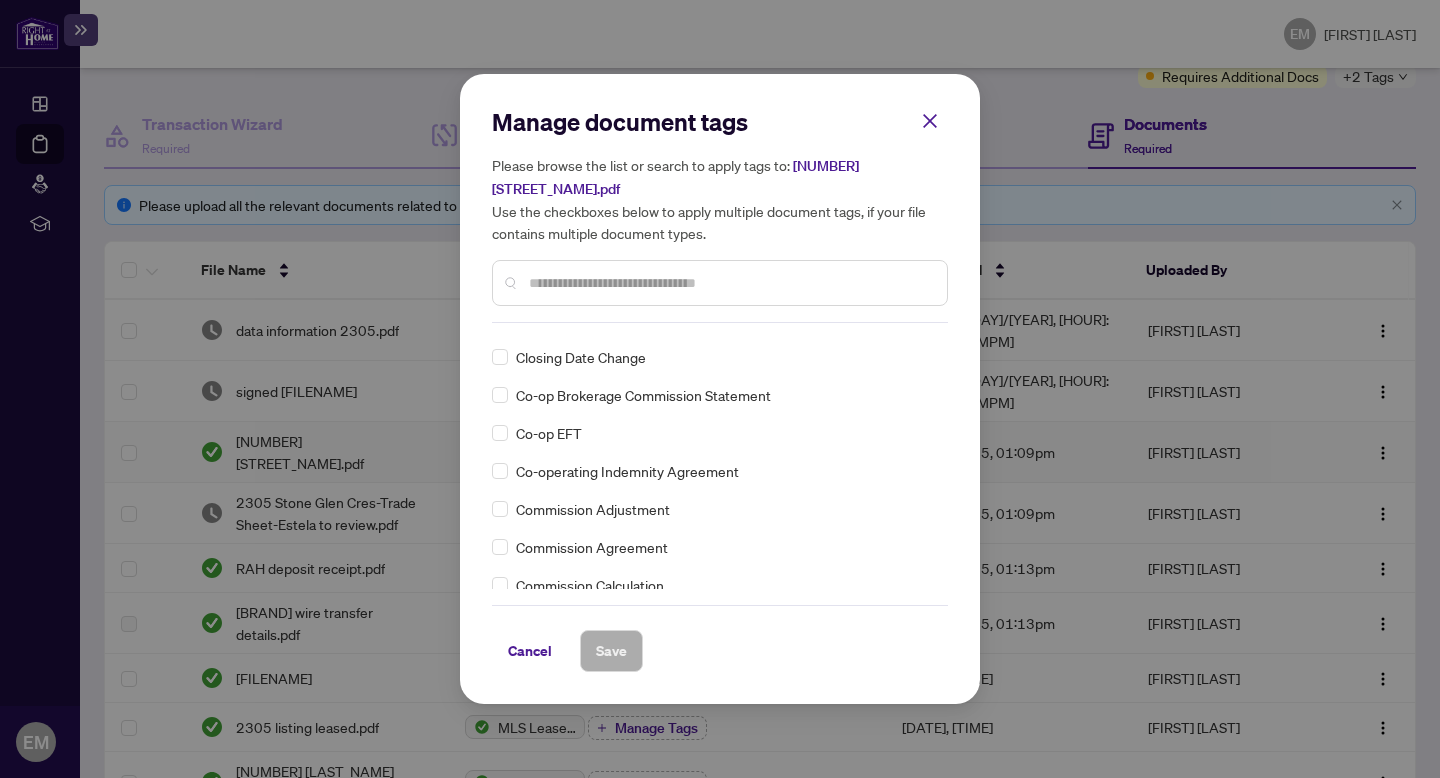scroll, scrollTop: 634, scrollLeft: 0, axis: vertical 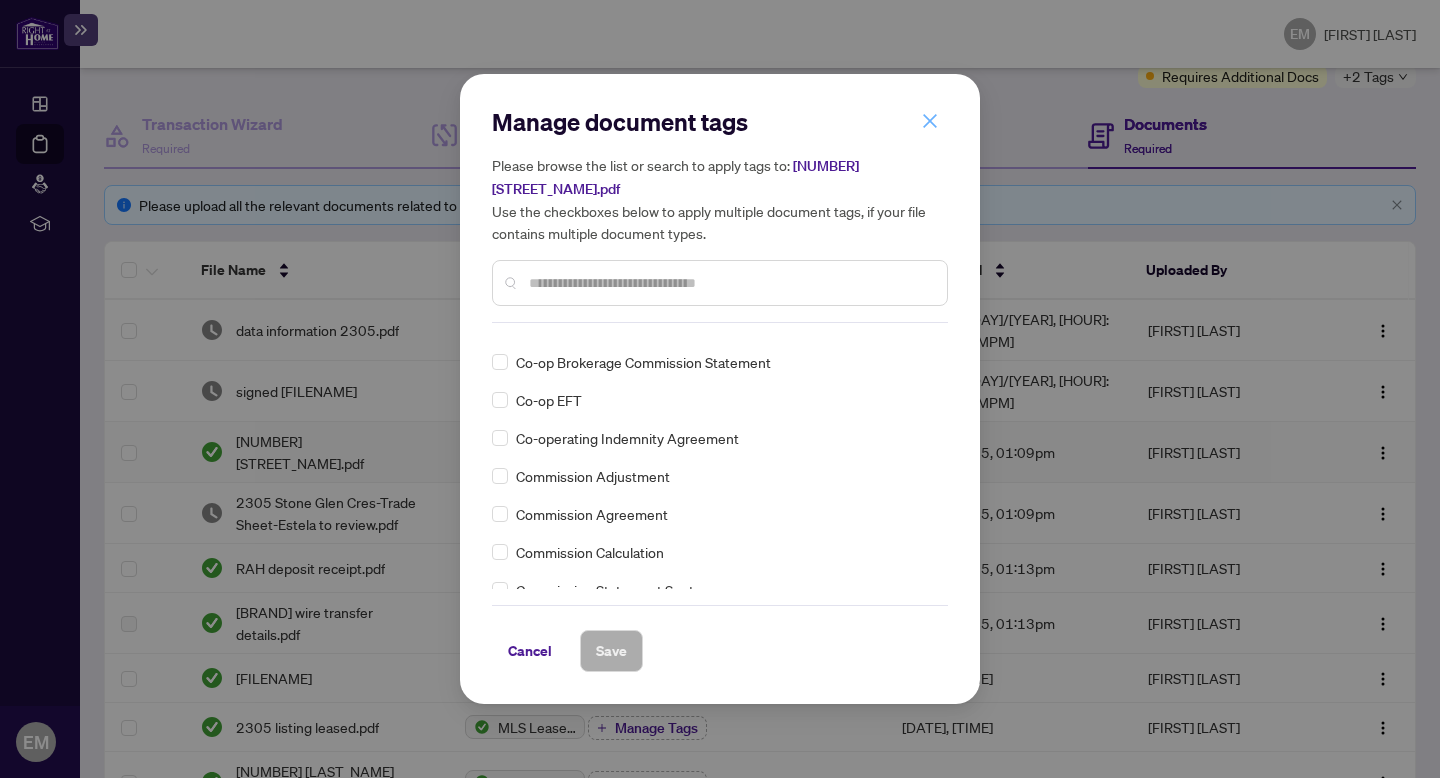 click at bounding box center [930, 121] 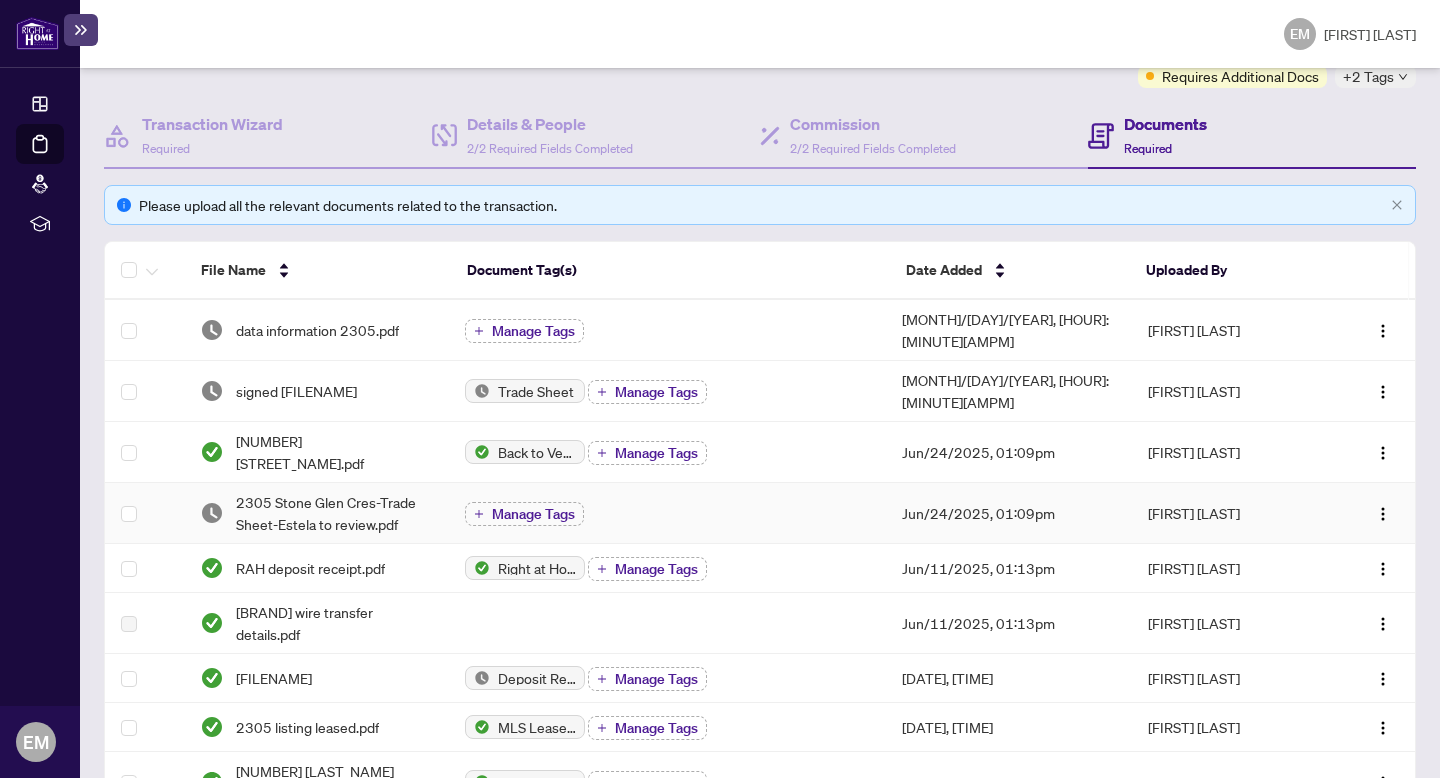 scroll, scrollTop: 0, scrollLeft: 0, axis: both 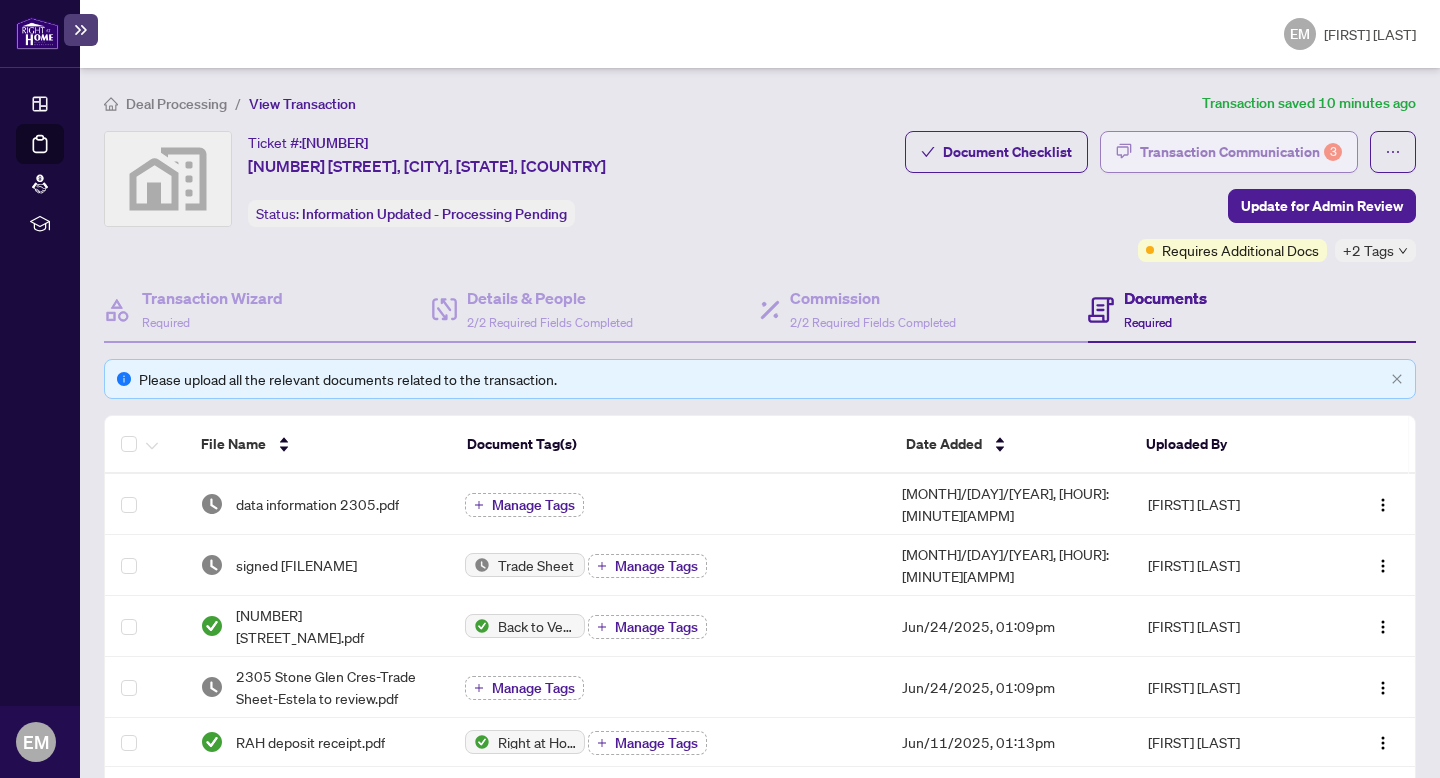 click on "Transaction Communication [NUMBER]" at bounding box center [1241, 152] 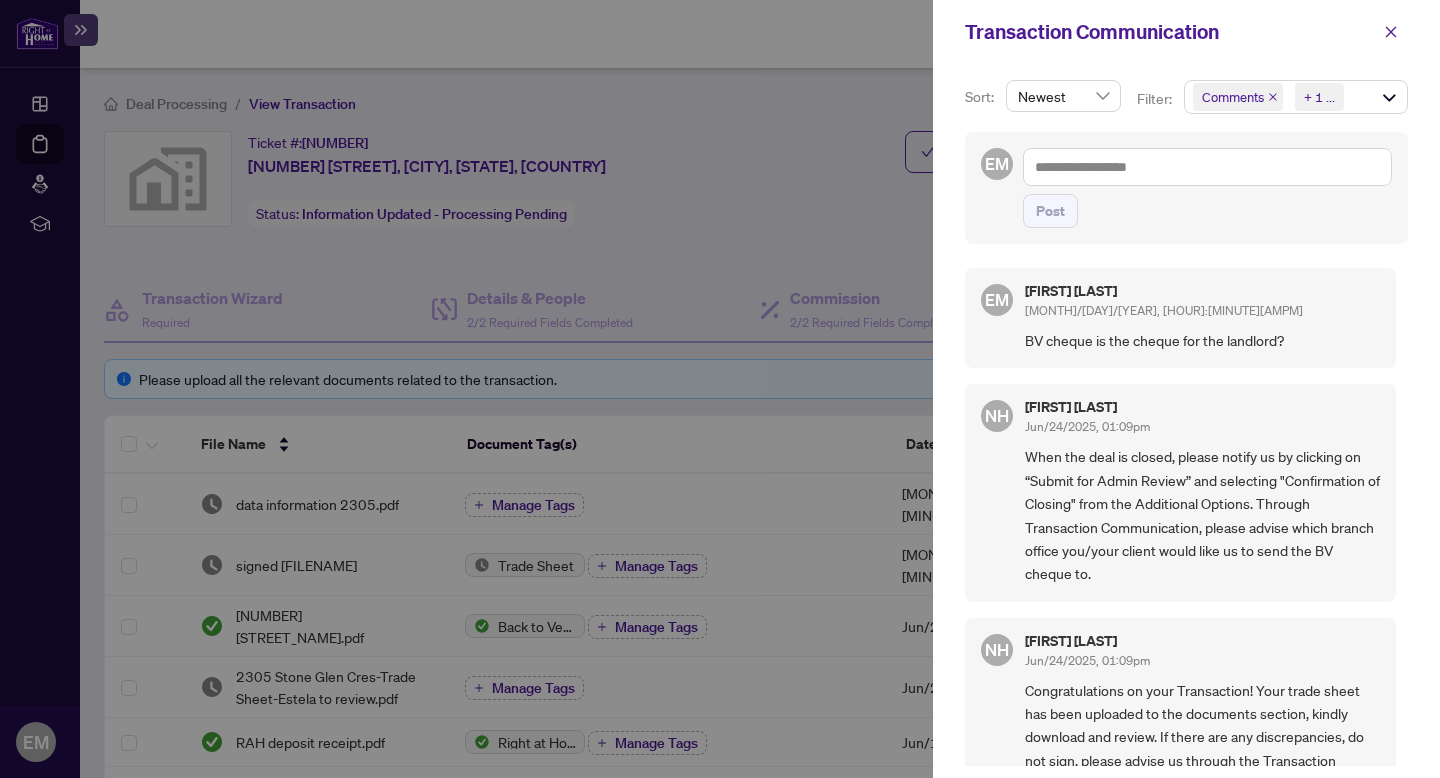 click on "BV cheque is the cheque for the landlord?" at bounding box center [1202, 340] 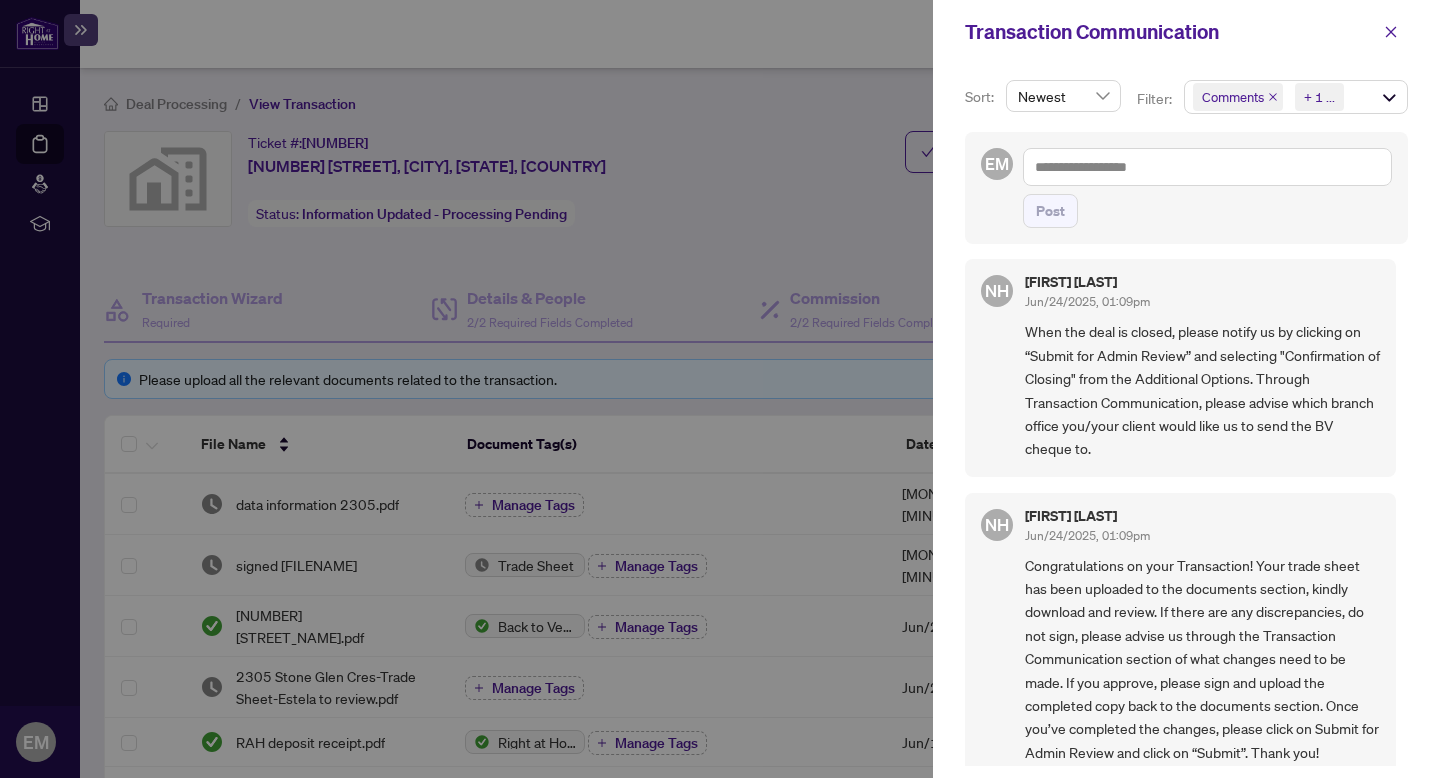 scroll, scrollTop: 0, scrollLeft: 0, axis: both 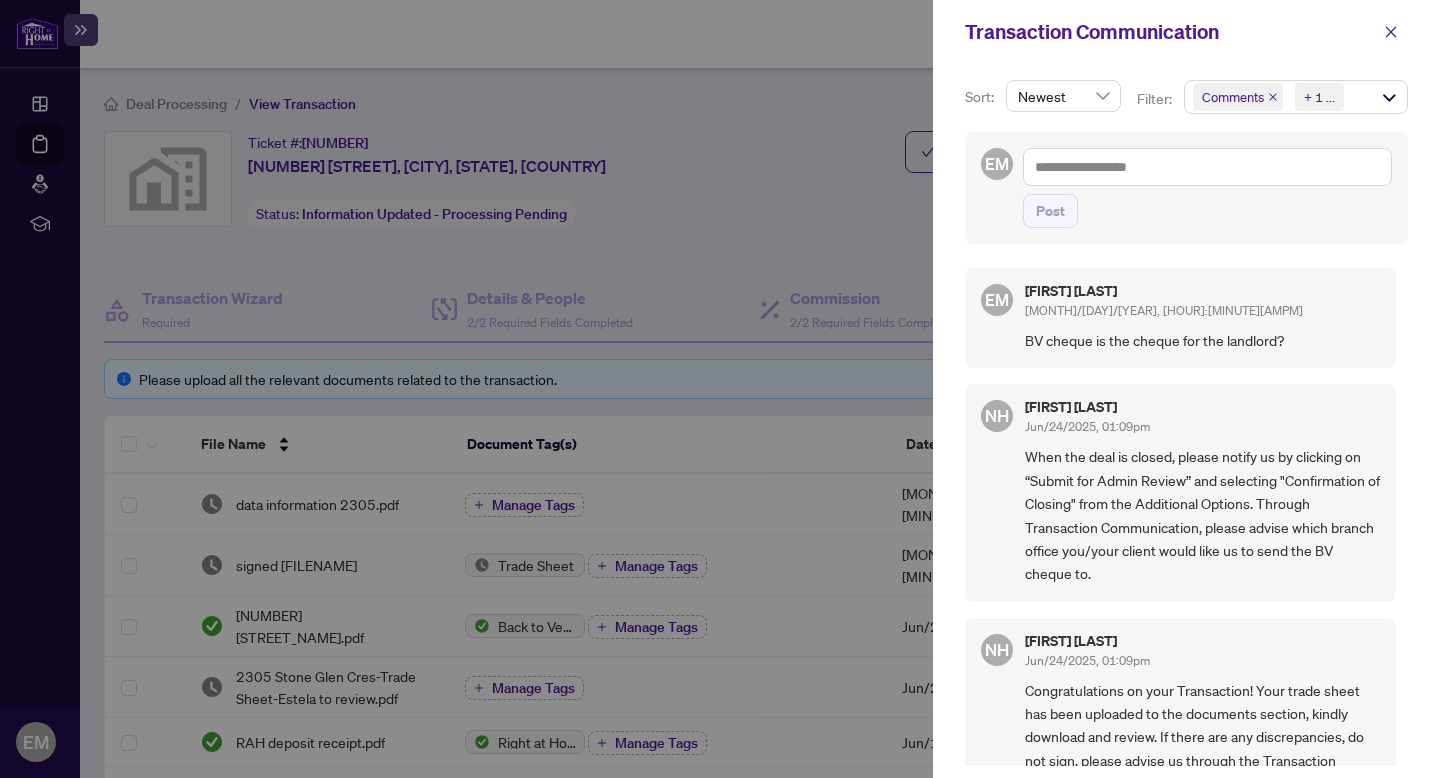 click on "Comments Requirements + 1 ..." at bounding box center [1296, 97] 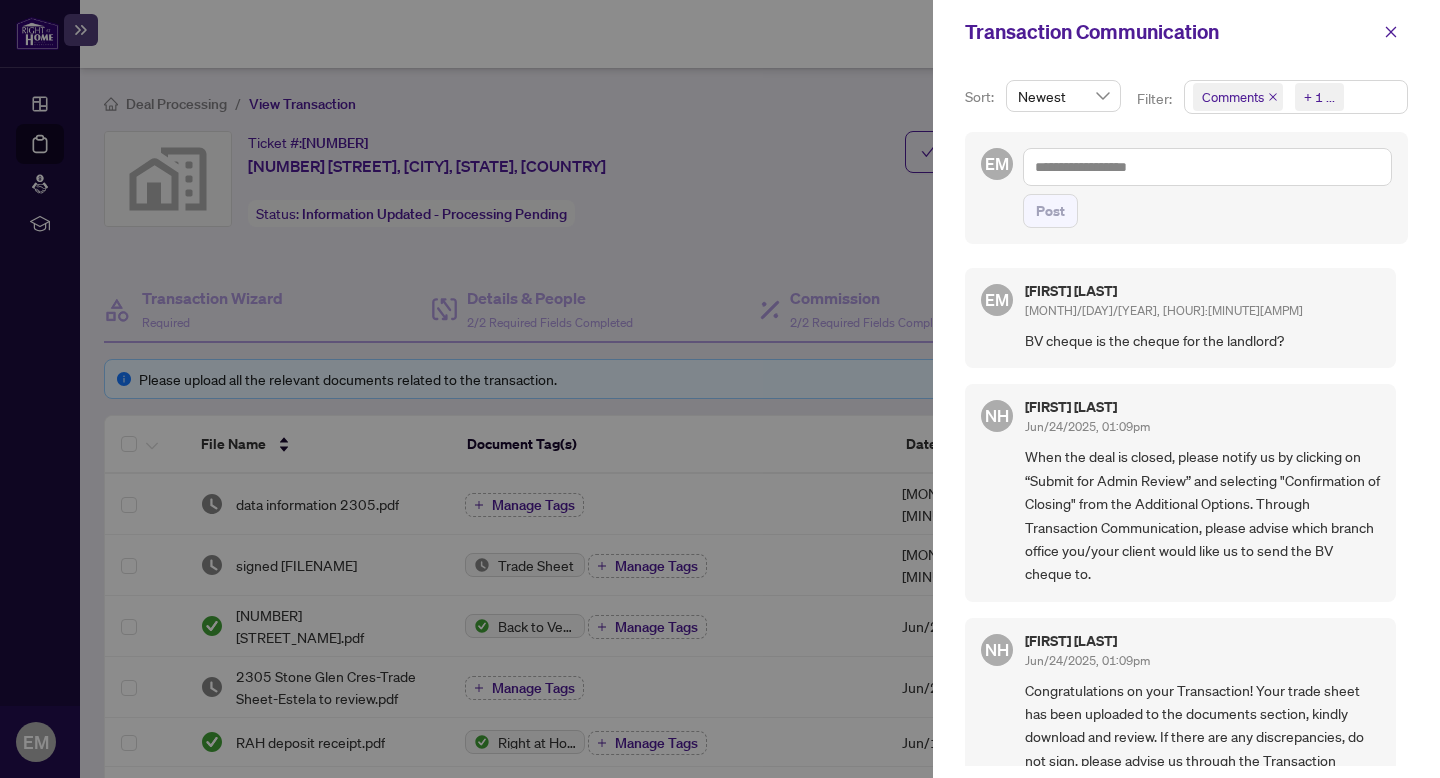 click on "Comments Requirements + 1 ..." at bounding box center (1296, 97) 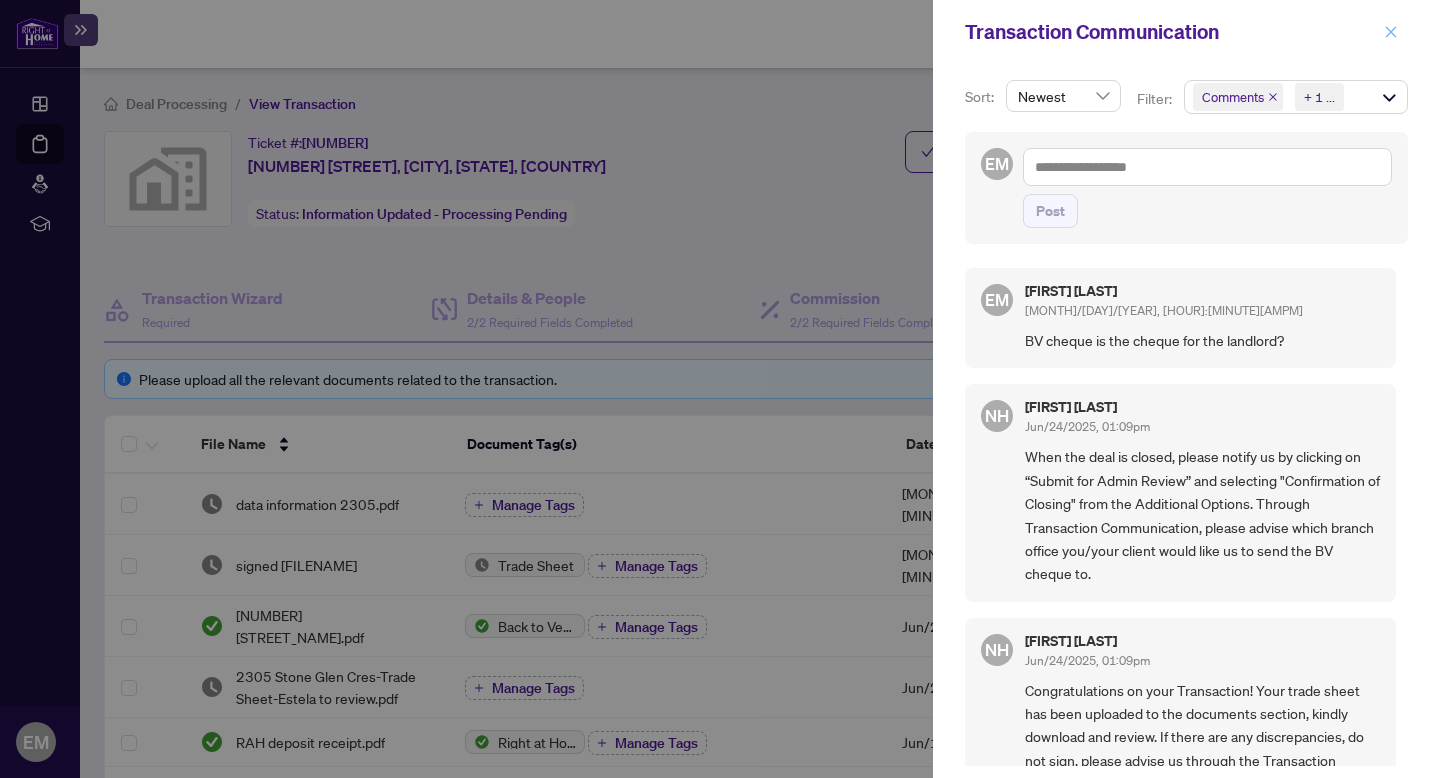 click at bounding box center [1391, 32] 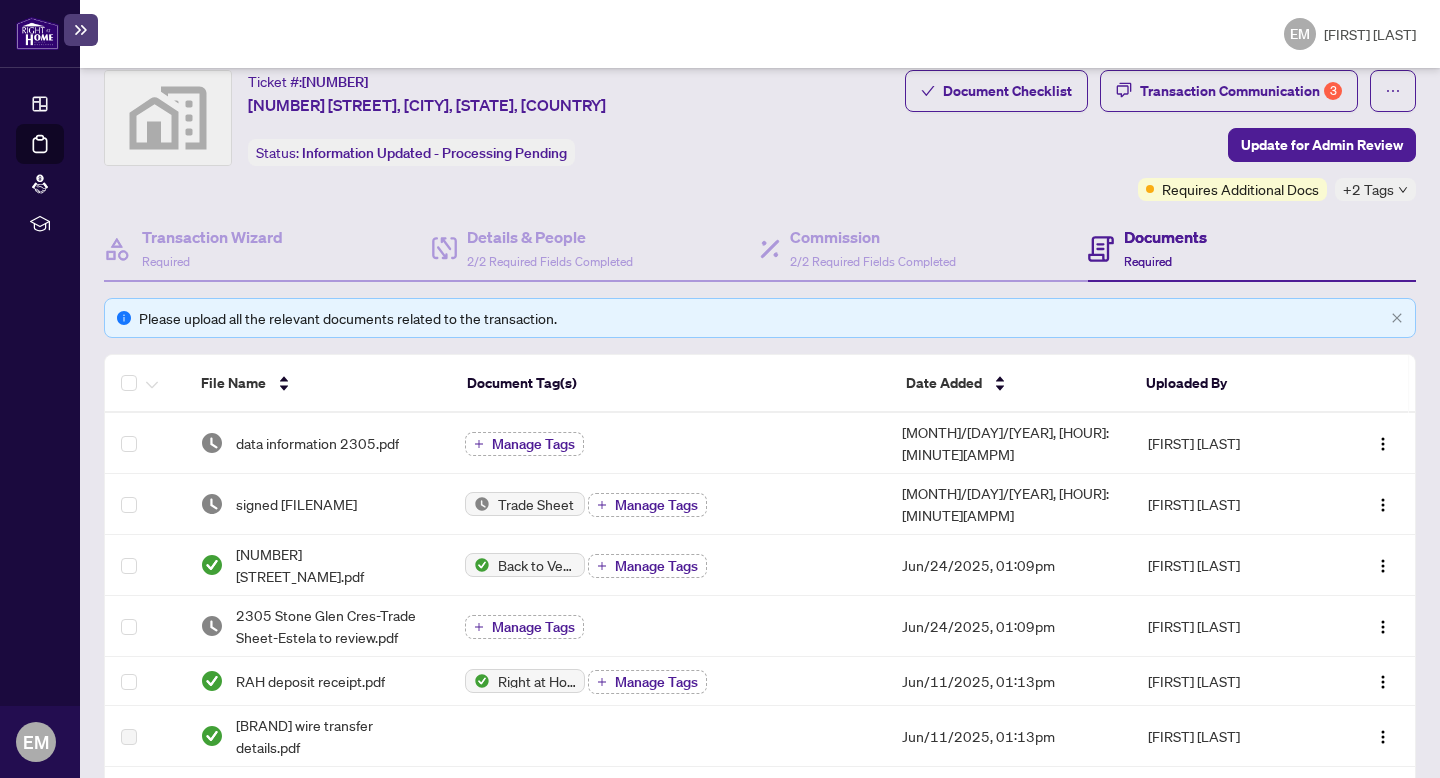 scroll, scrollTop: 0, scrollLeft: 0, axis: both 